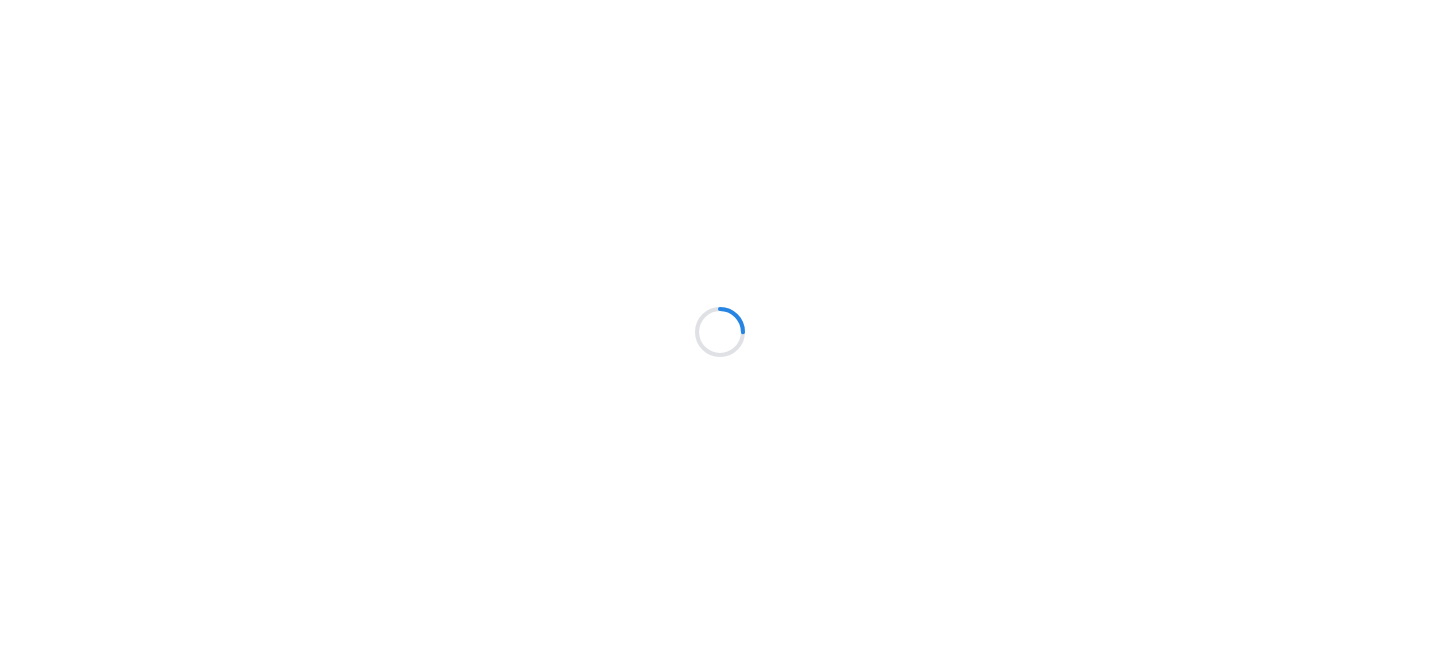 scroll, scrollTop: 0, scrollLeft: 0, axis: both 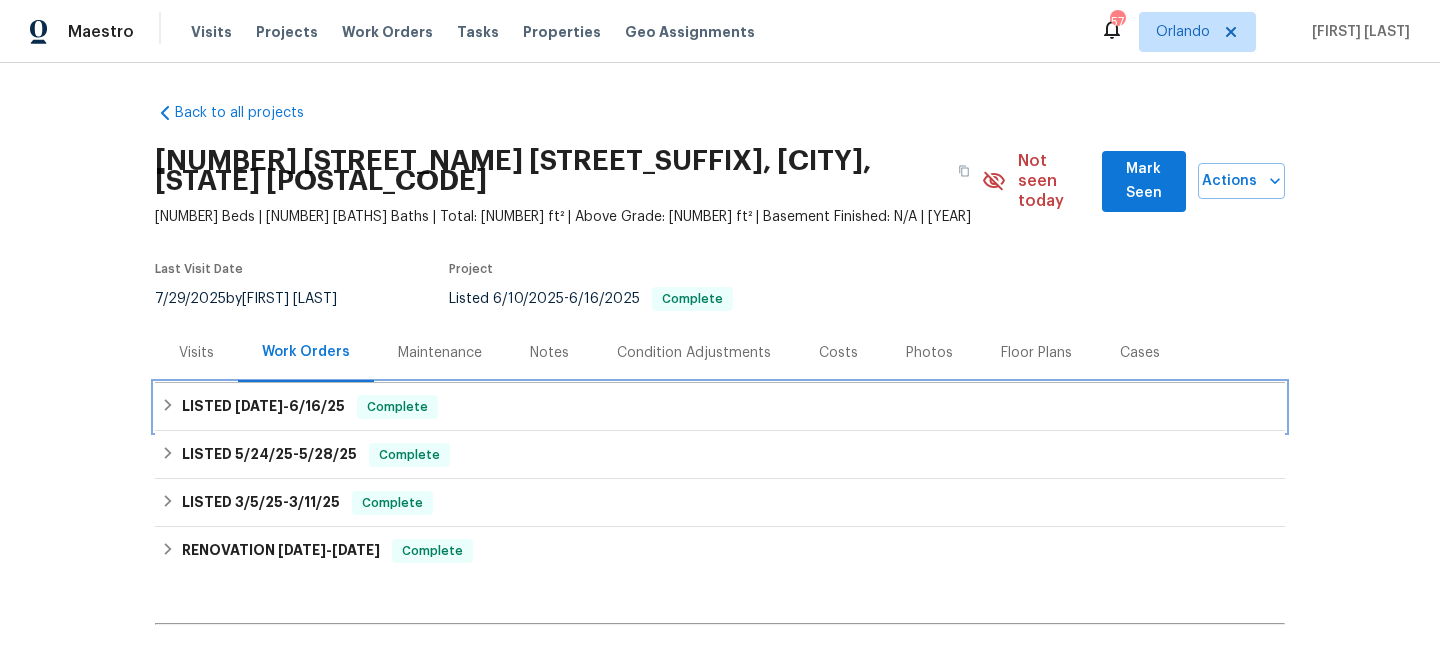 click on "LISTED   6/10/25  -  6/16/25 Complete" at bounding box center [720, 407] 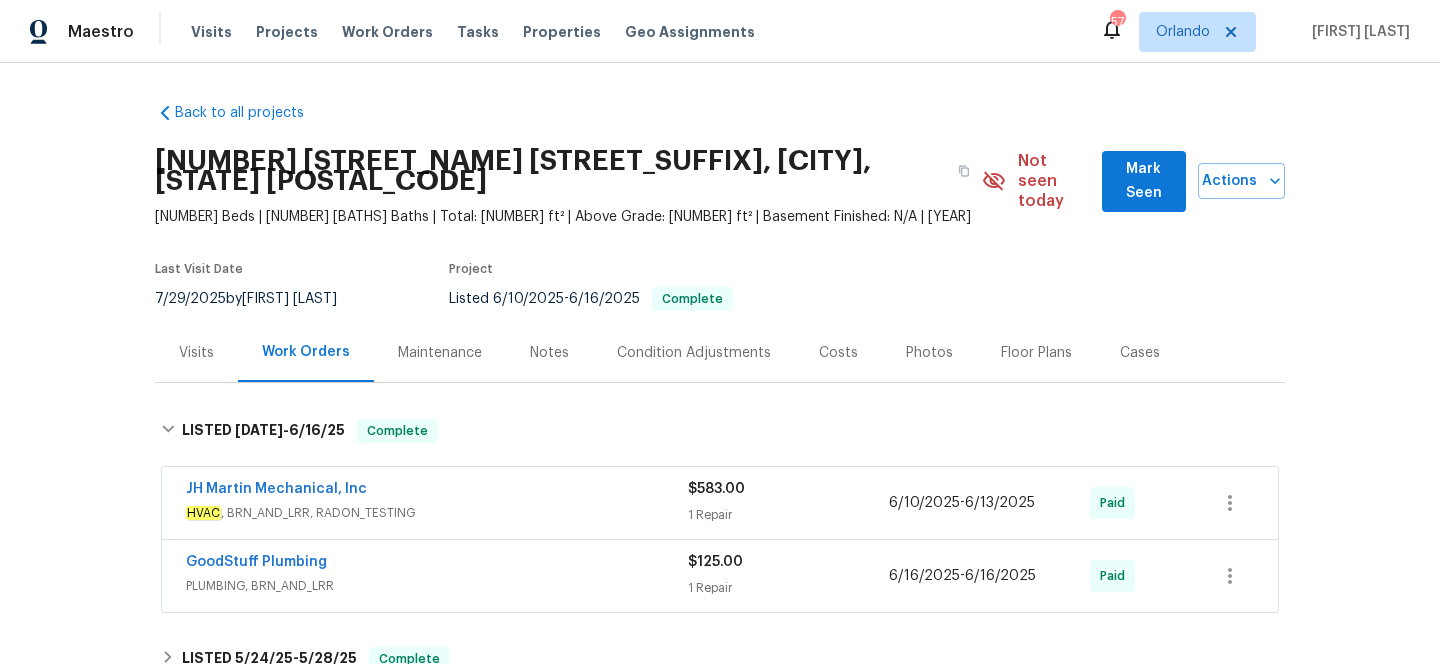 click on "HVAC , BRN_AND_LRR, RADON_TESTING" at bounding box center (437, 513) 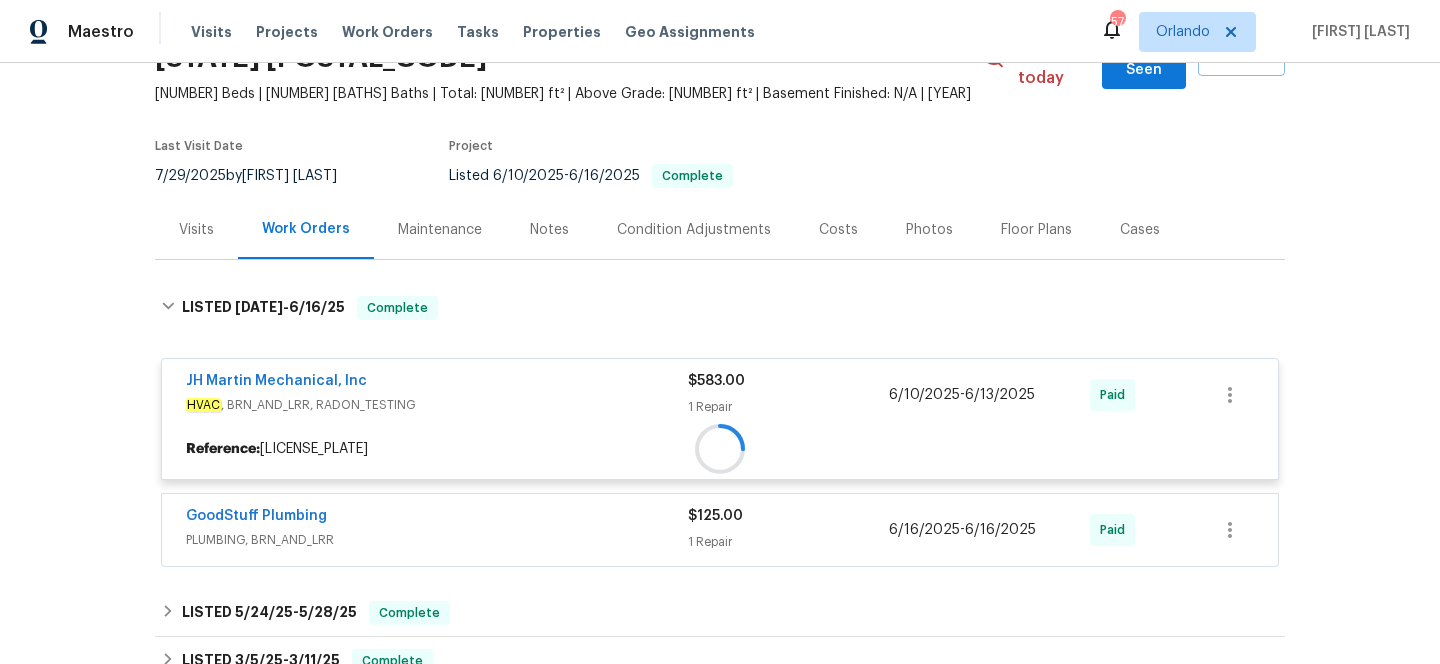 scroll, scrollTop: 202, scrollLeft: 0, axis: vertical 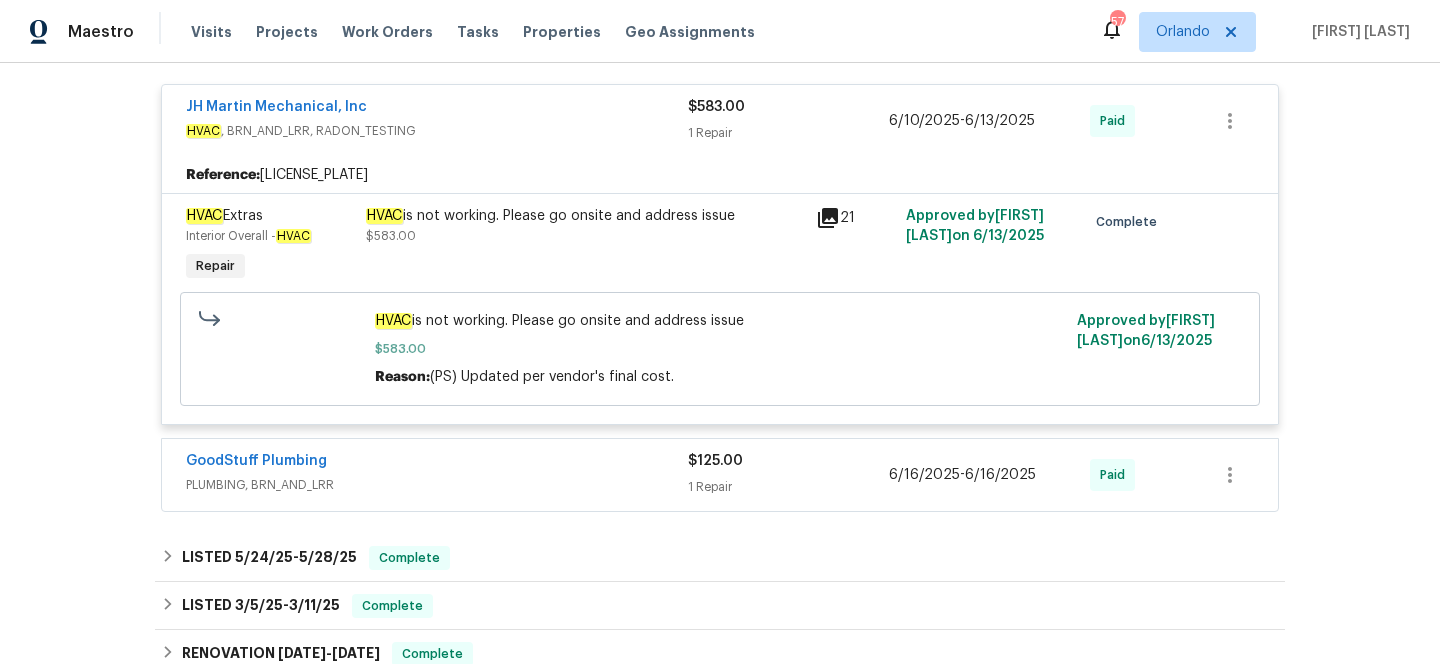 click on "PLUMBING, BRN_AND_LRR" at bounding box center [437, 485] 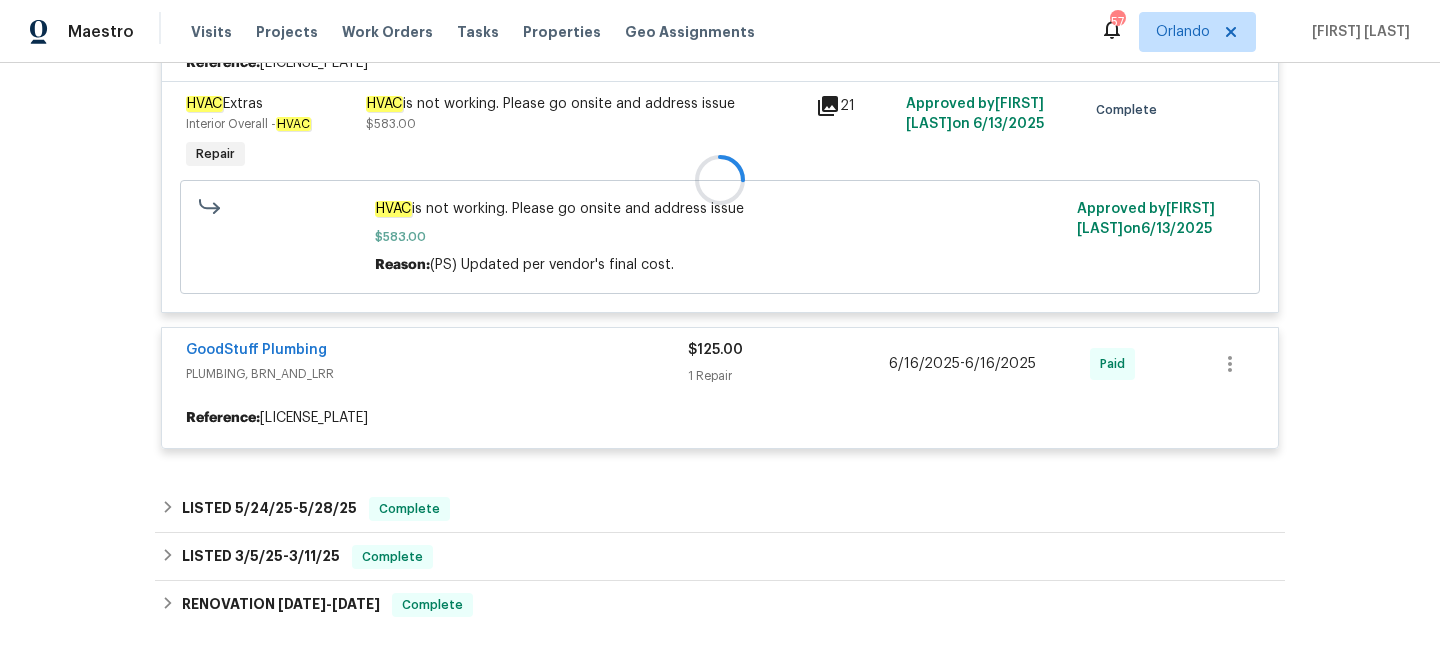 scroll, scrollTop: 513, scrollLeft: 0, axis: vertical 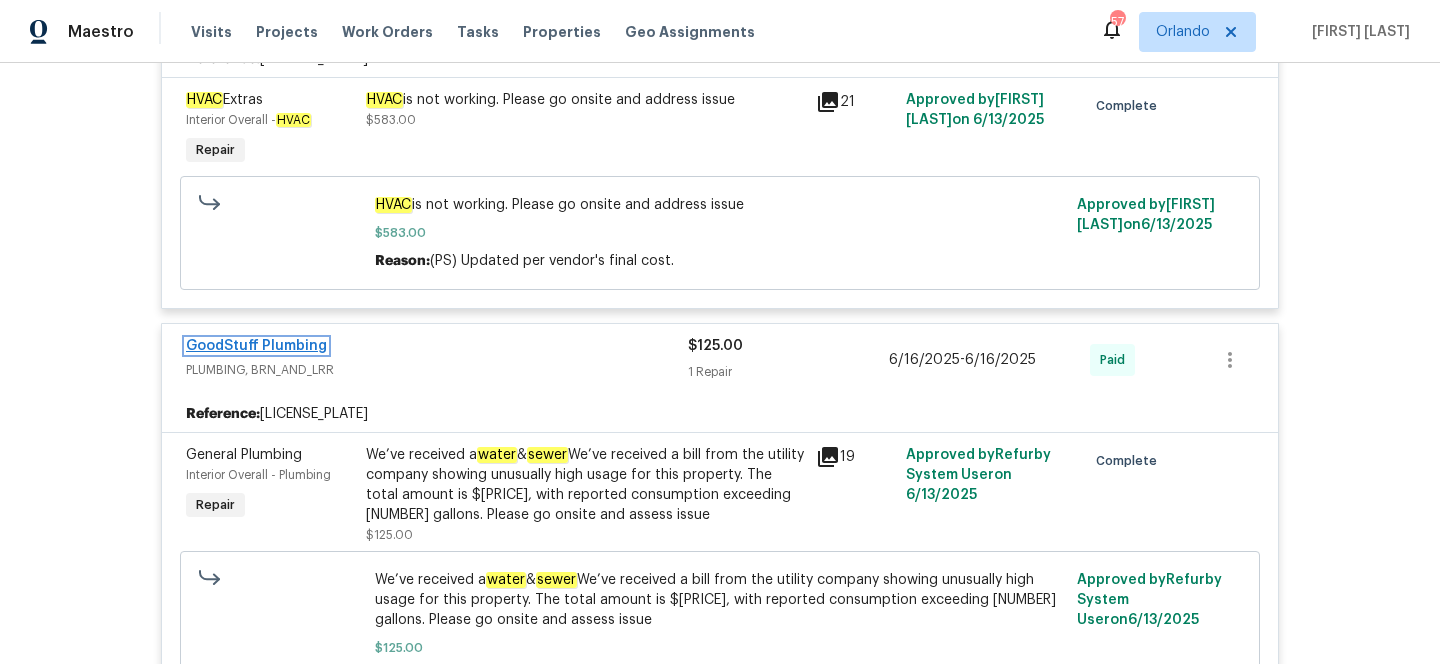 click on "GoodStuff Plumbing" at bounding box center (256, 346) 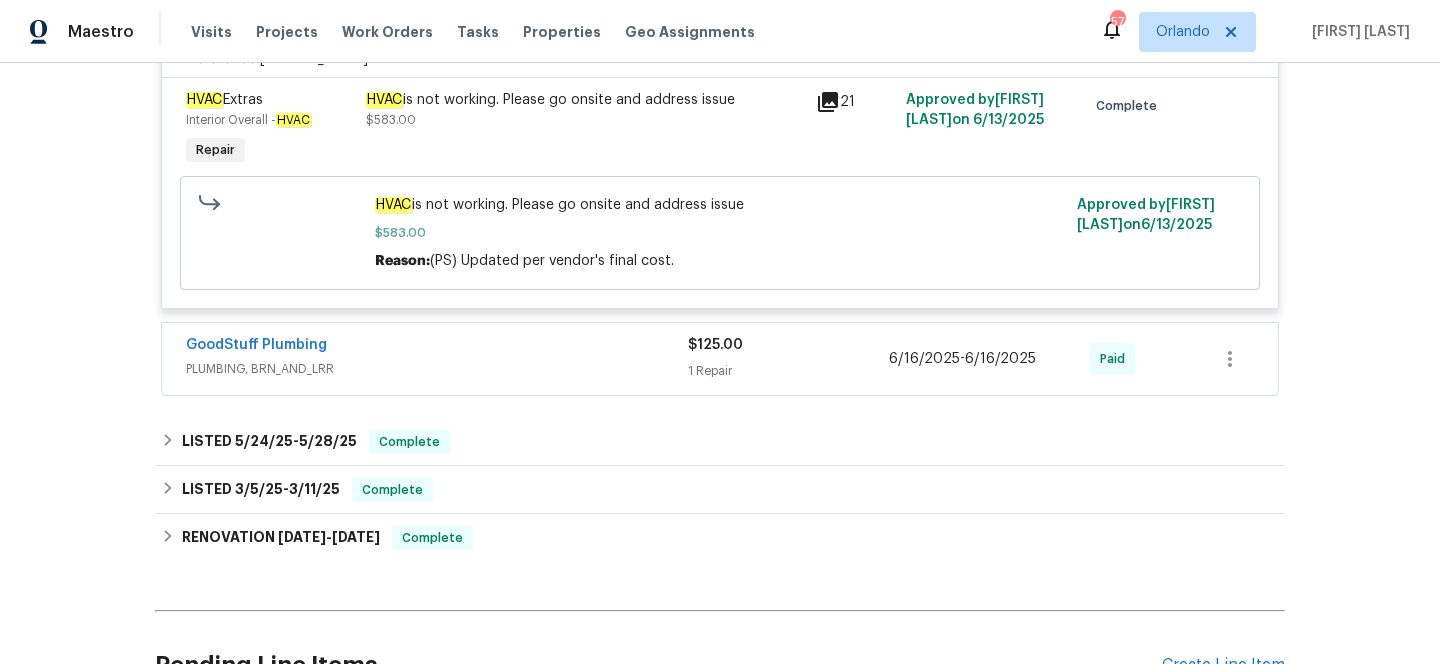 click on "PLUMBING, BRN_AND_LRR" at bounding box center (437, 369) 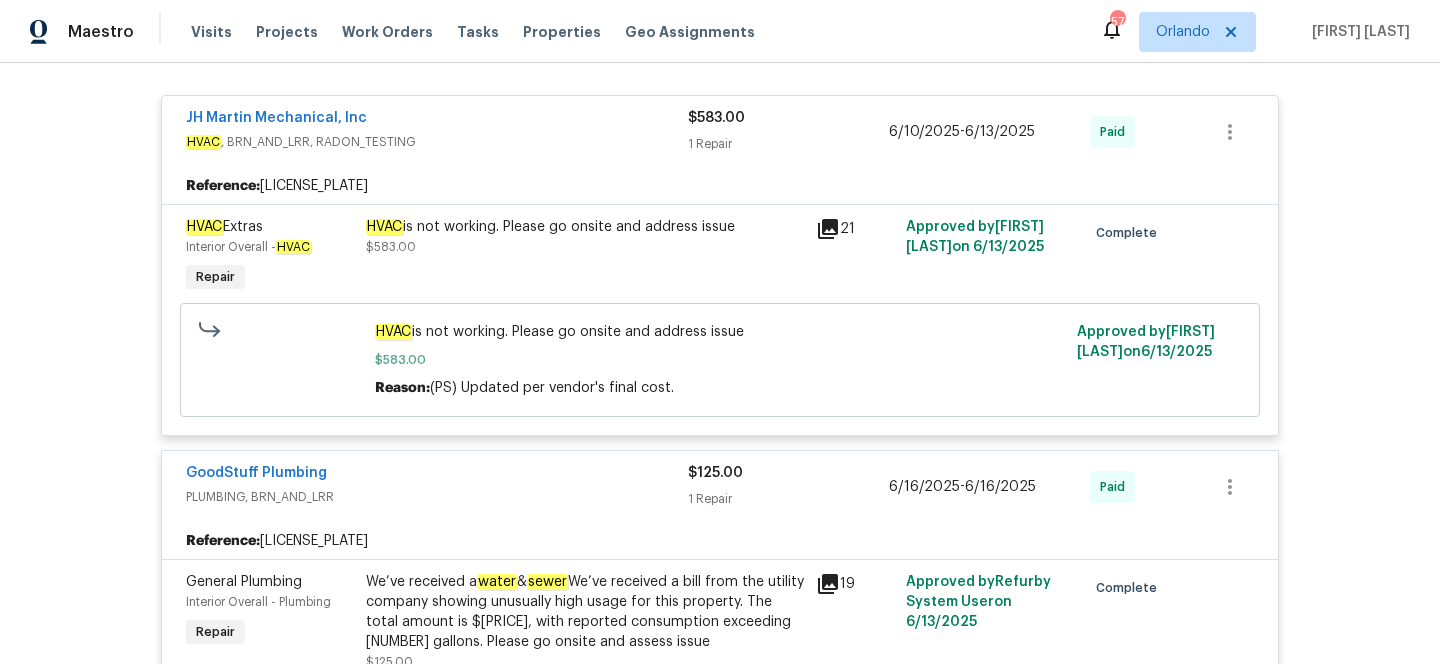 scroll, scrollTop: 0, scrollLeft: 0, axis: both 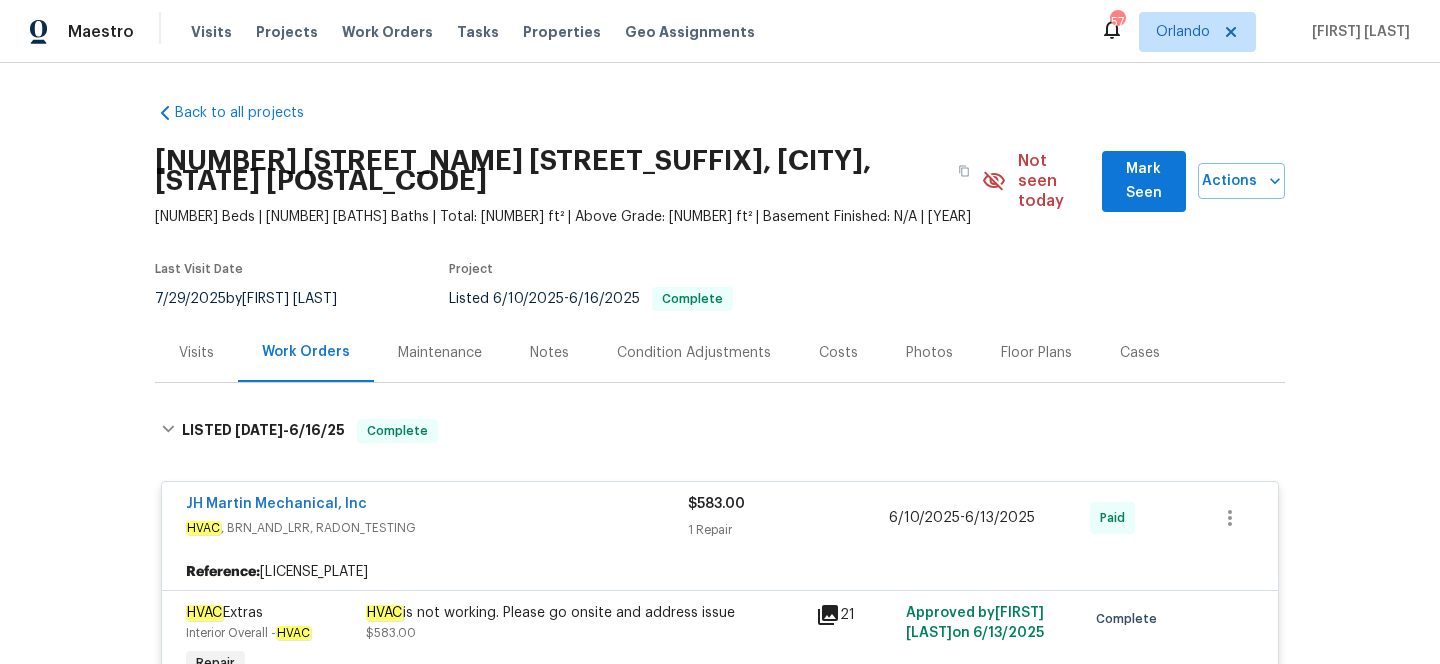 click on "Visits" at bounding box center (196, 352) 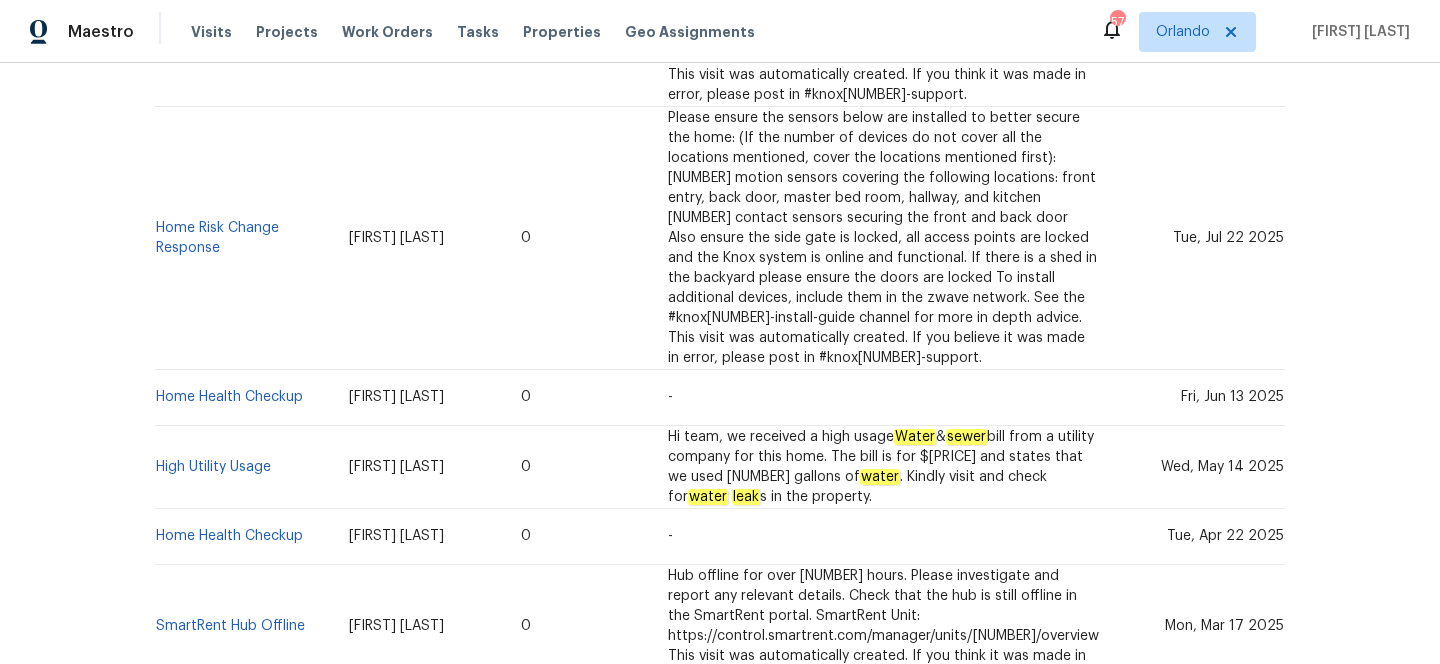 scroll, scrollTop: 802, scrollLeft: 0, axis: vertical 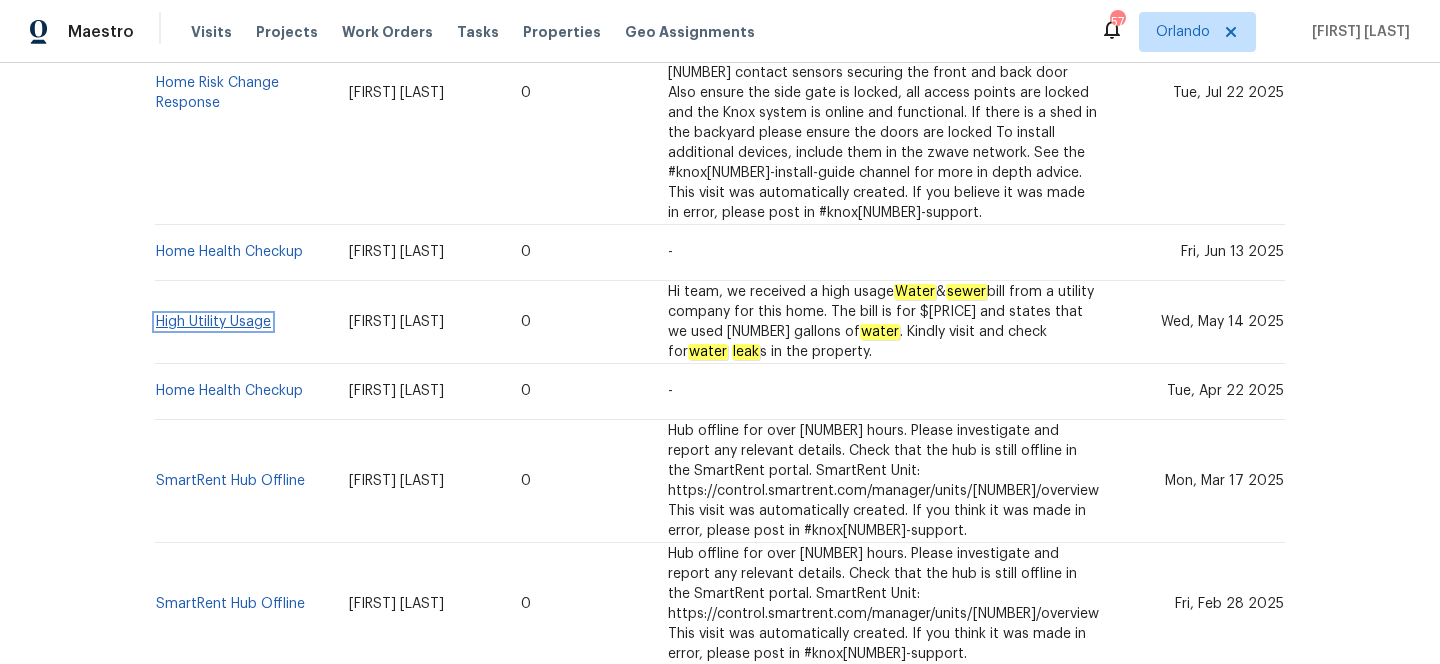 click on "High Utility Usage" at bounding box center [213, 322] 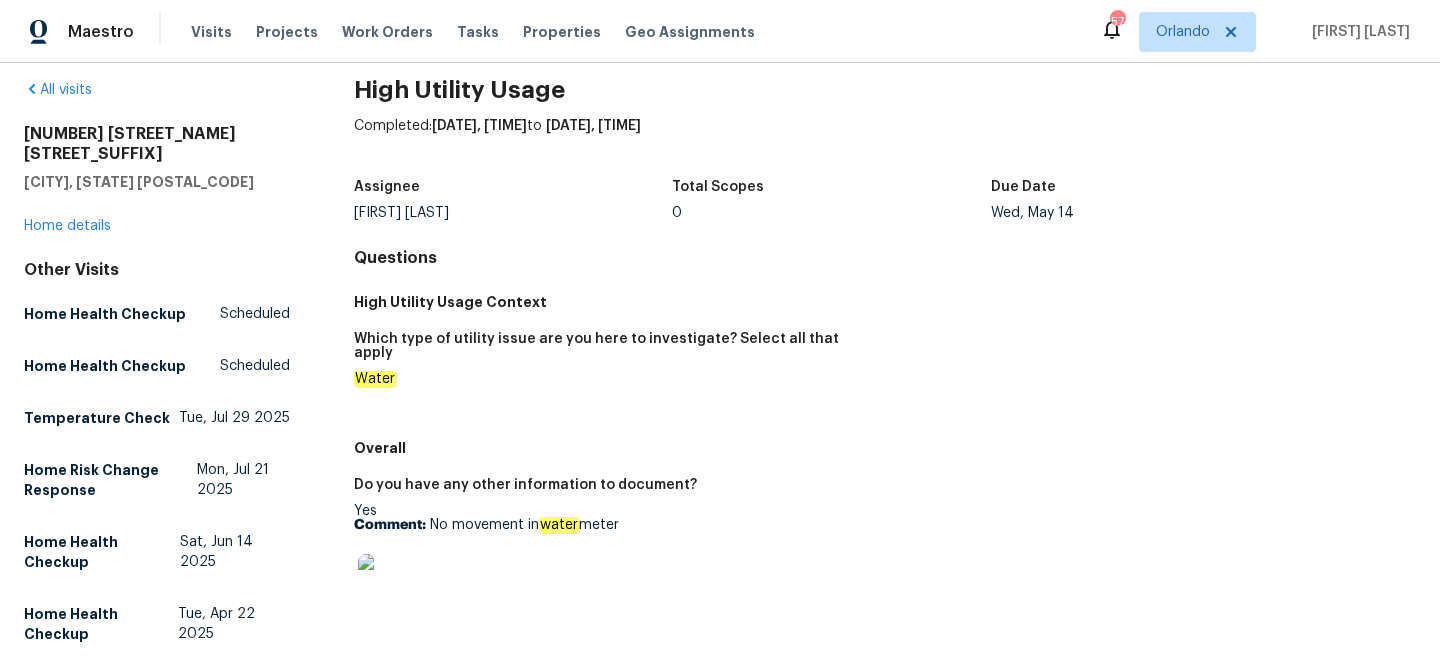 scroll, scrollTop: 0, scrollLeft: 0, axis: both 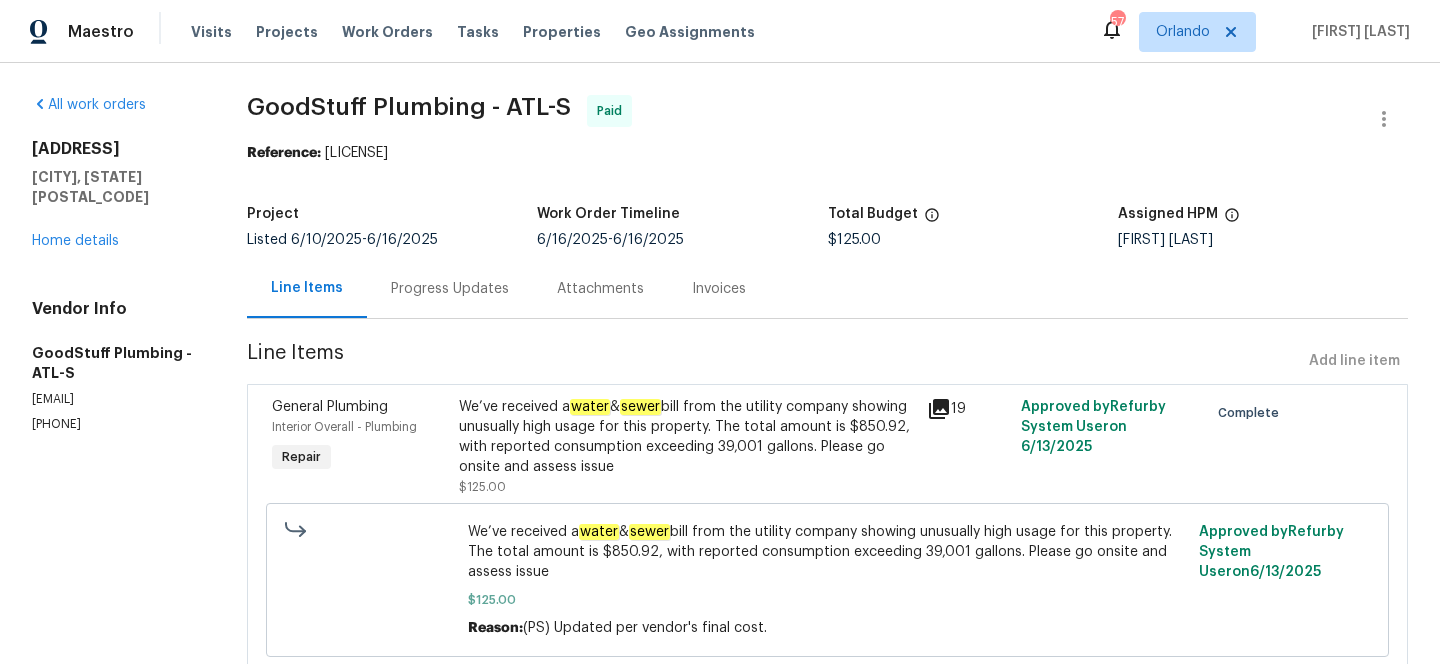 click on "Progress Updates" at bounding box center (450, 289) 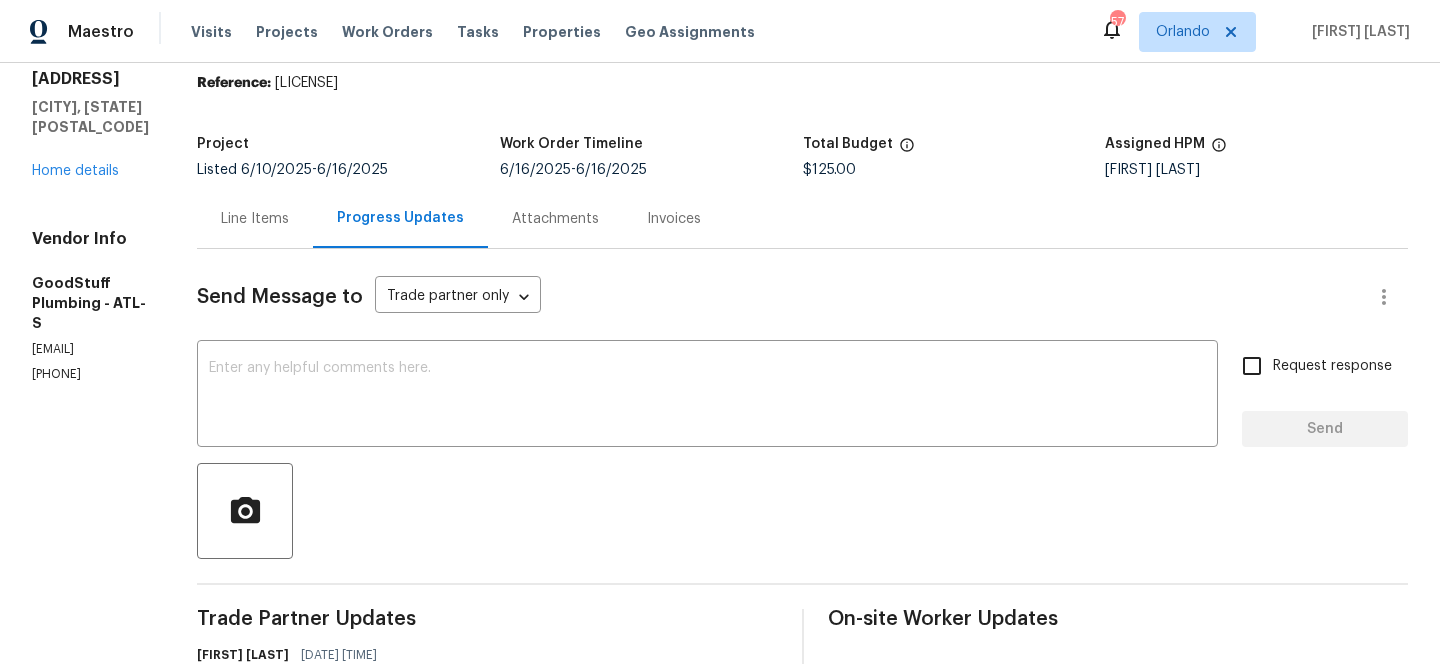 scroll, scrollTop: 0, scrollLeft: 0, axis: both 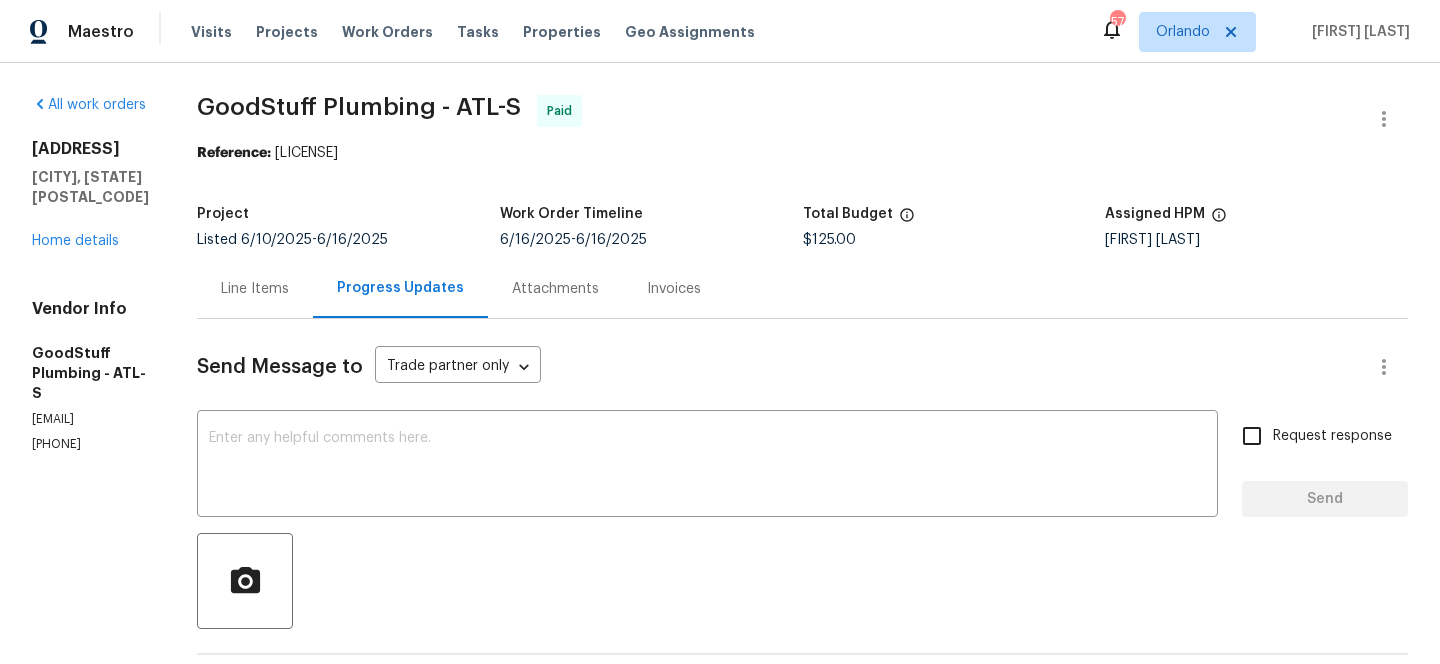 click on "Line Items" at bounding box center [255, 288] 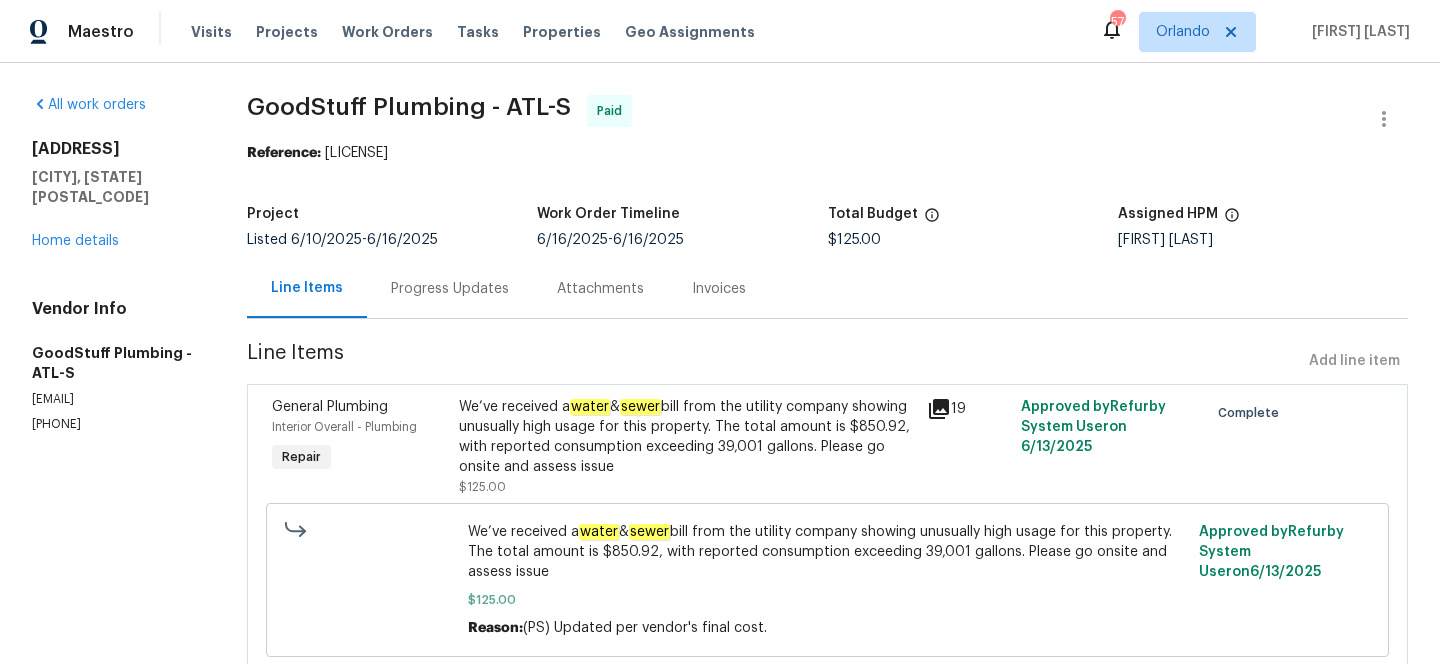 click on "We’ve received a  water  &  sewer  bill from the utility company showing unusually high usage for this property. The total amount is $850.92, with reported consumption exceeding 39,001 gallons. Please go onsite and assess issue" at bounding box center (687, 437) 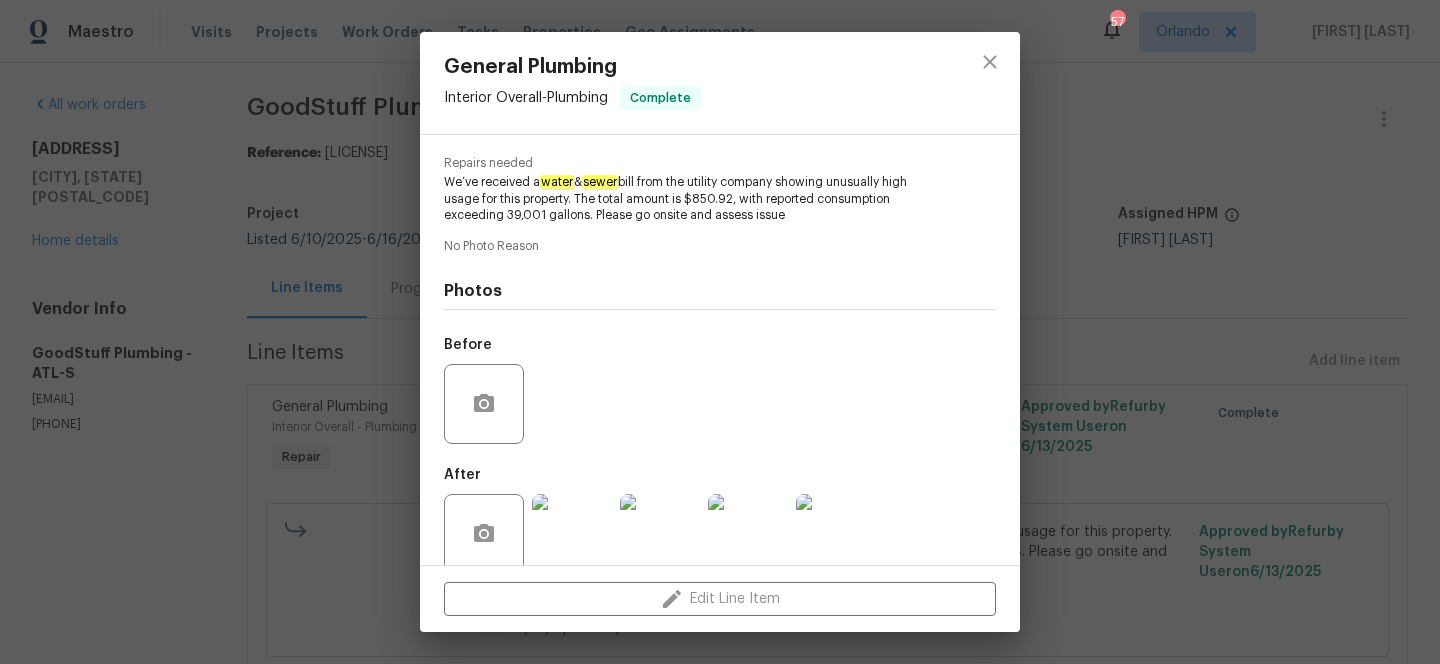 scroll, scrollTop: 223, scrollLeft: 0, axis: vertical 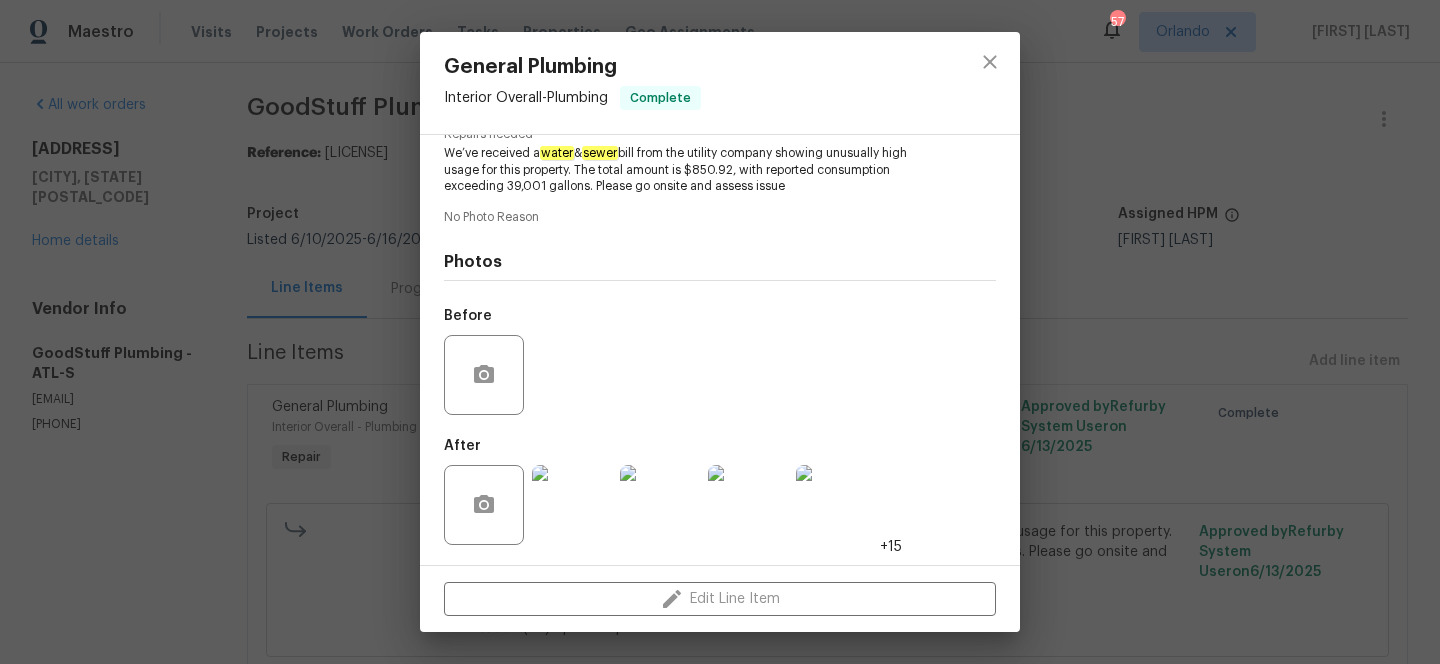 click at bounding box center [572, 505] 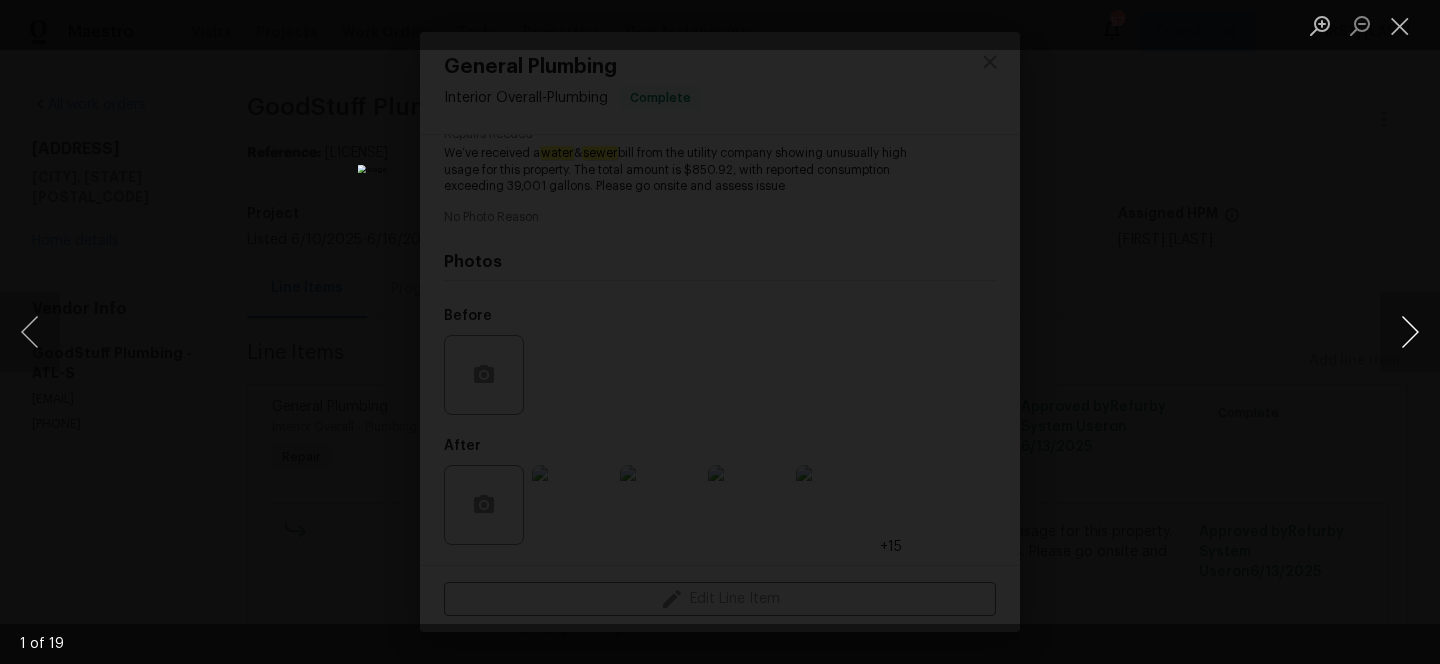 click at bounding box center [1410, 332] 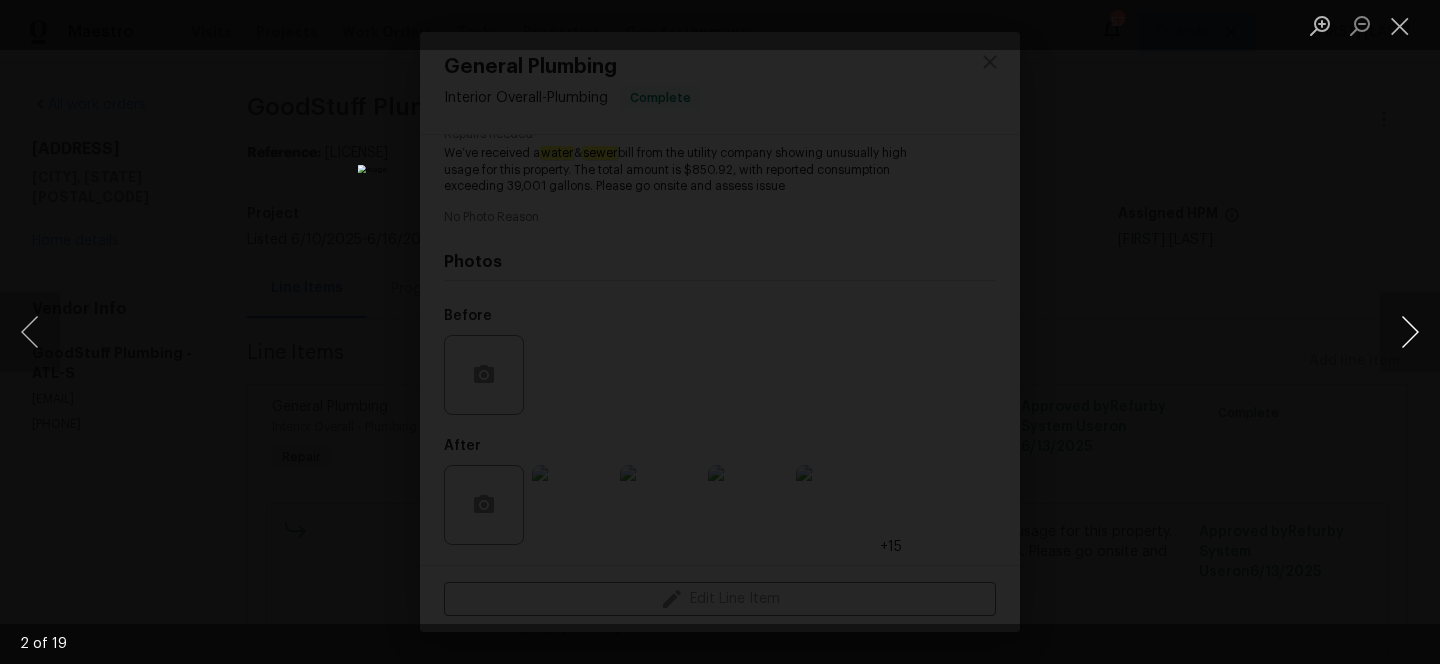 click at bounding box center [1410, 332] 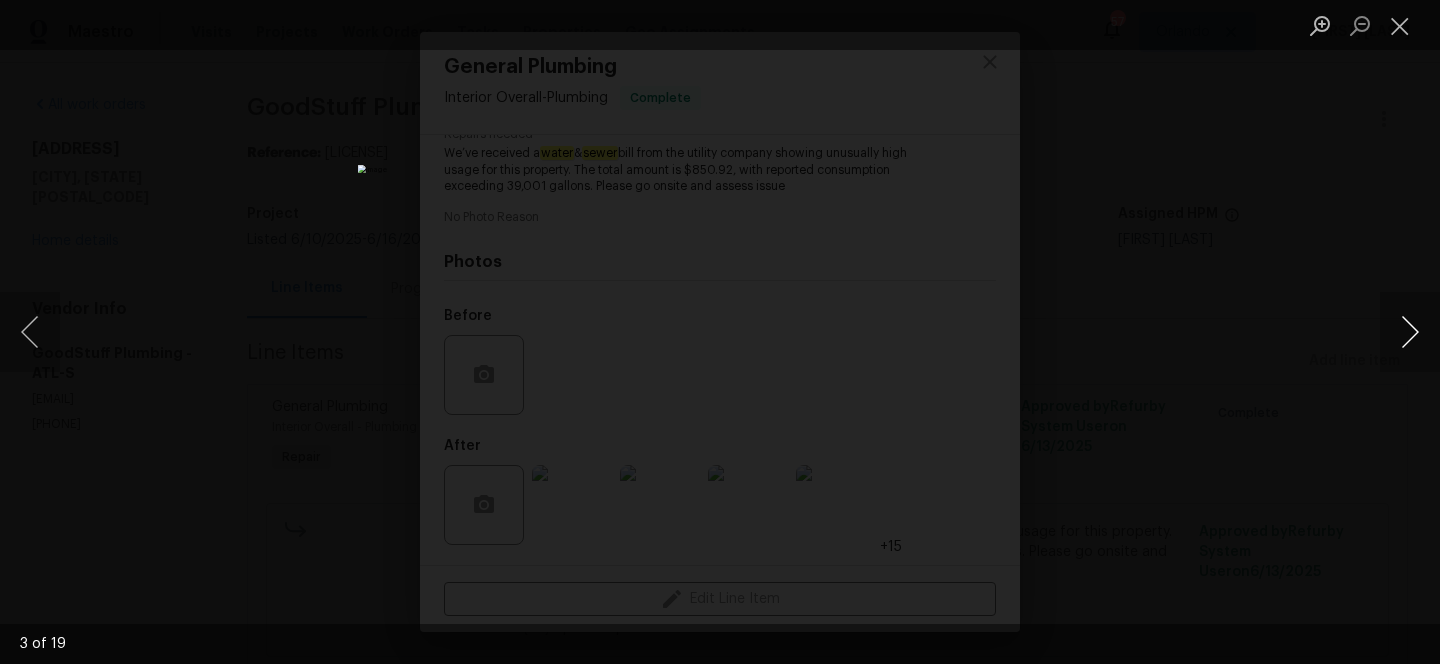 click at bounding box center [1410, 332] 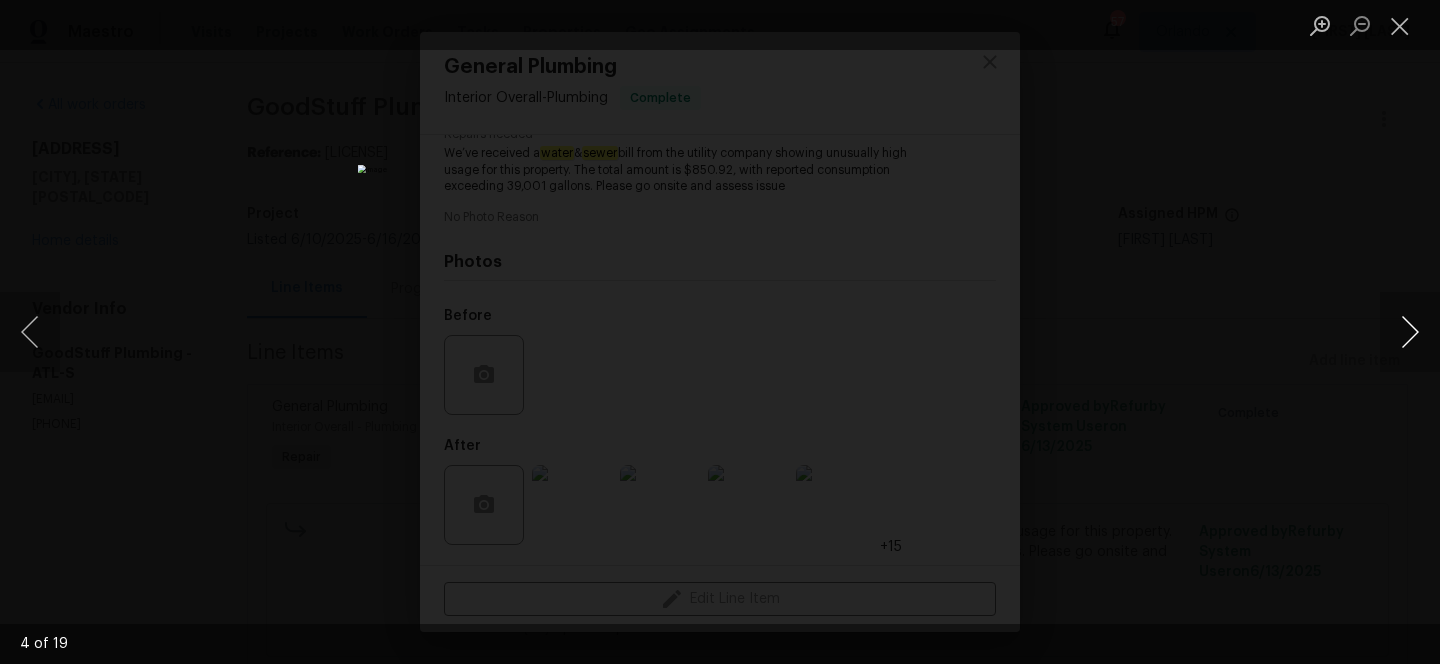 click at bounding box center (1410, 332) 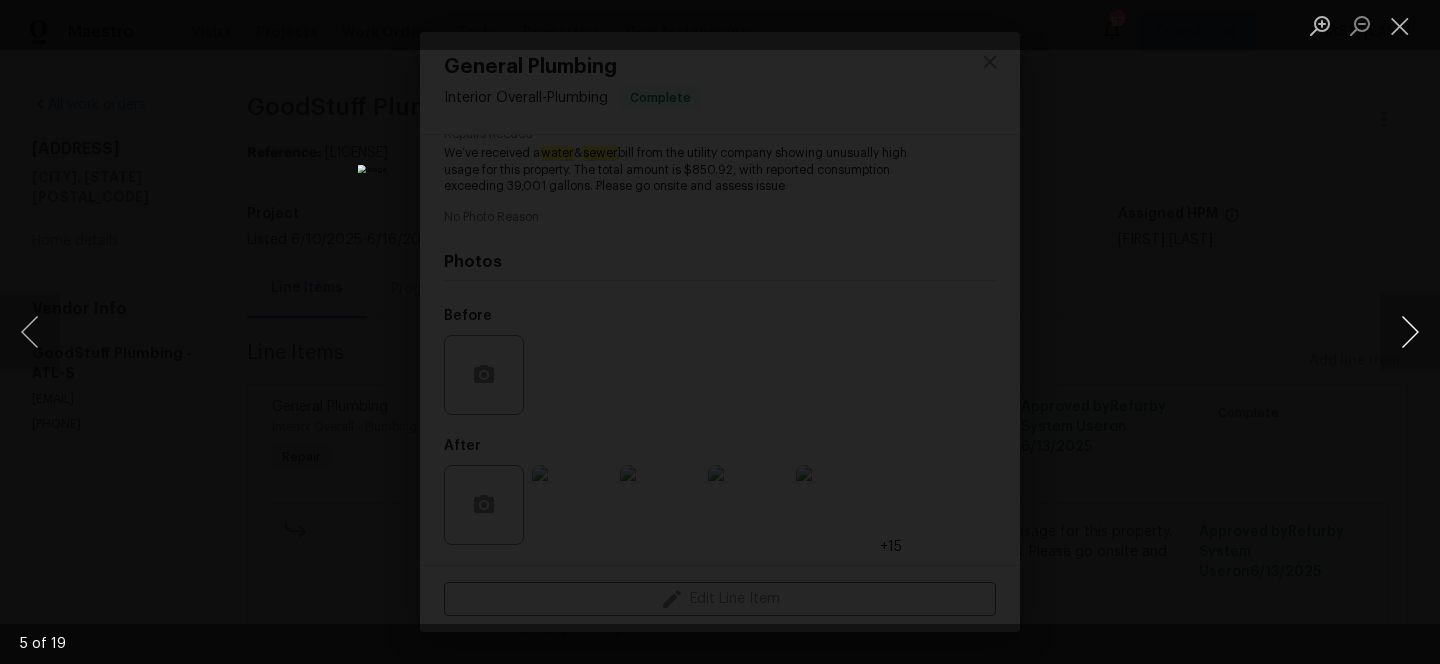 click at bounding box center [1410, 332] 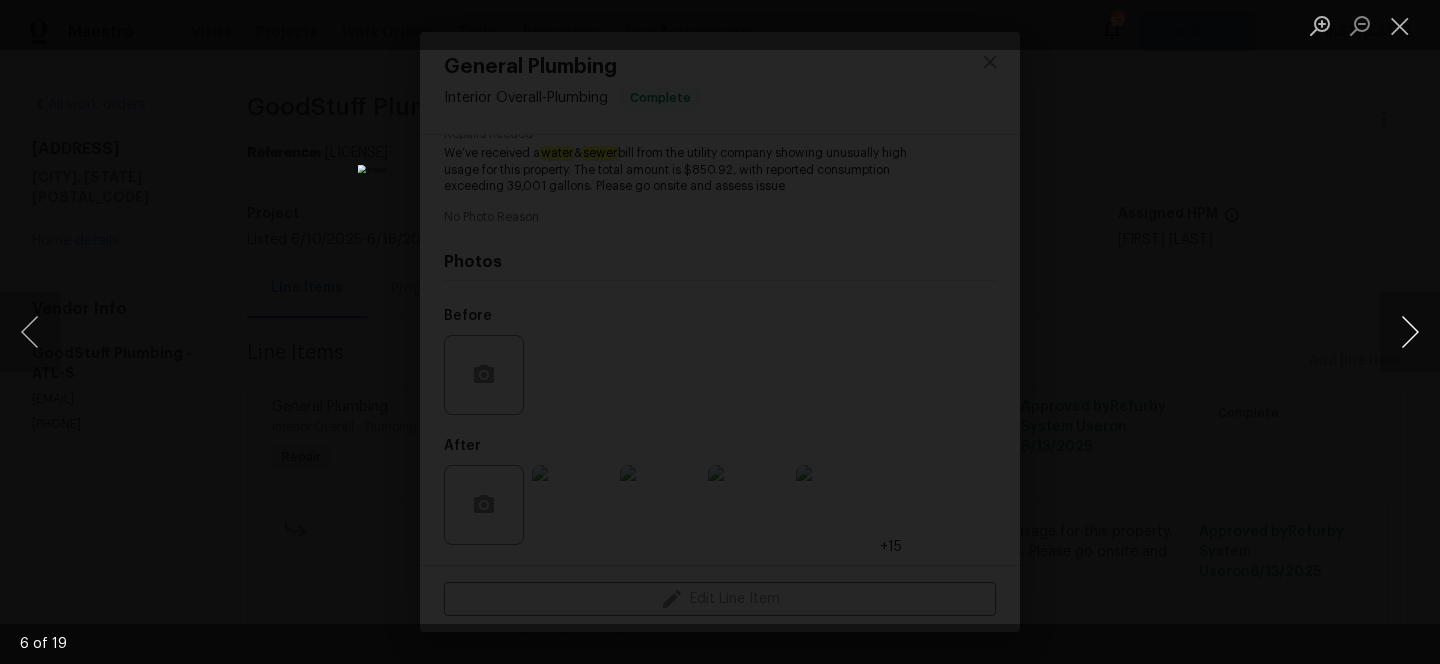 click at bounding box center (1410, 332) 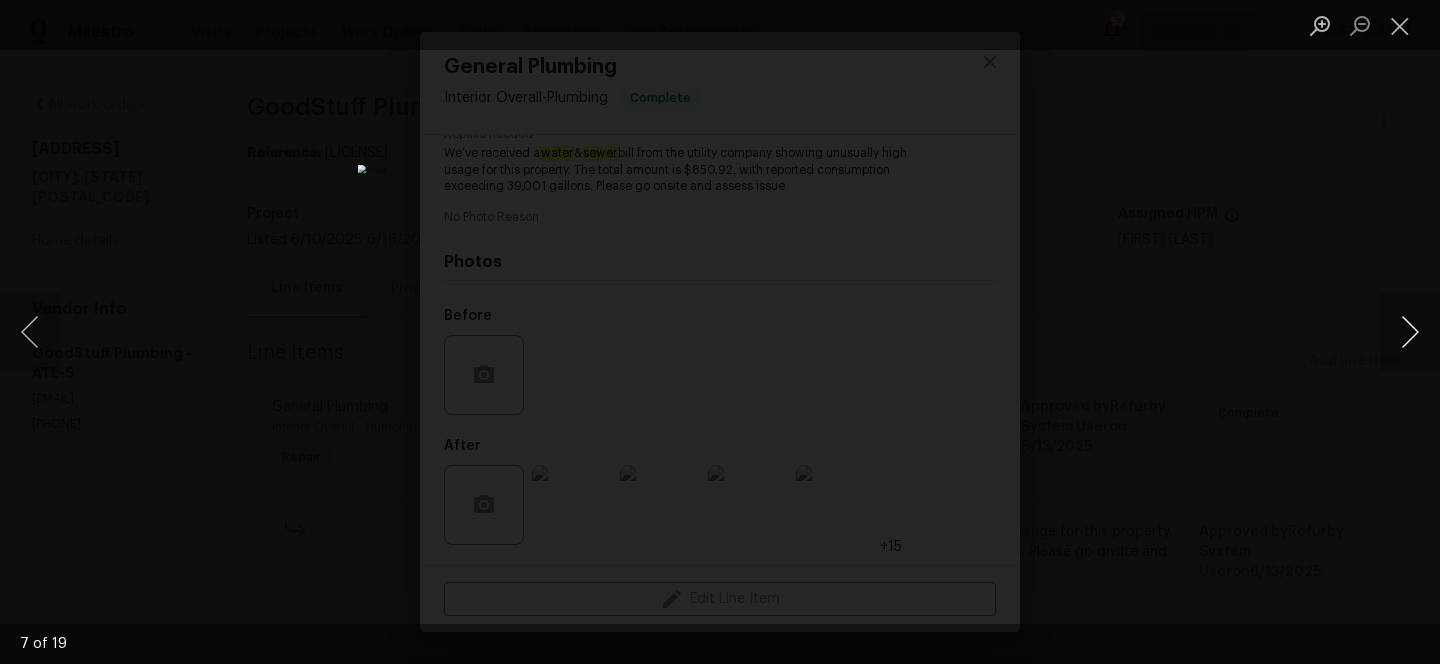 click at bounding box center [1410, 332] 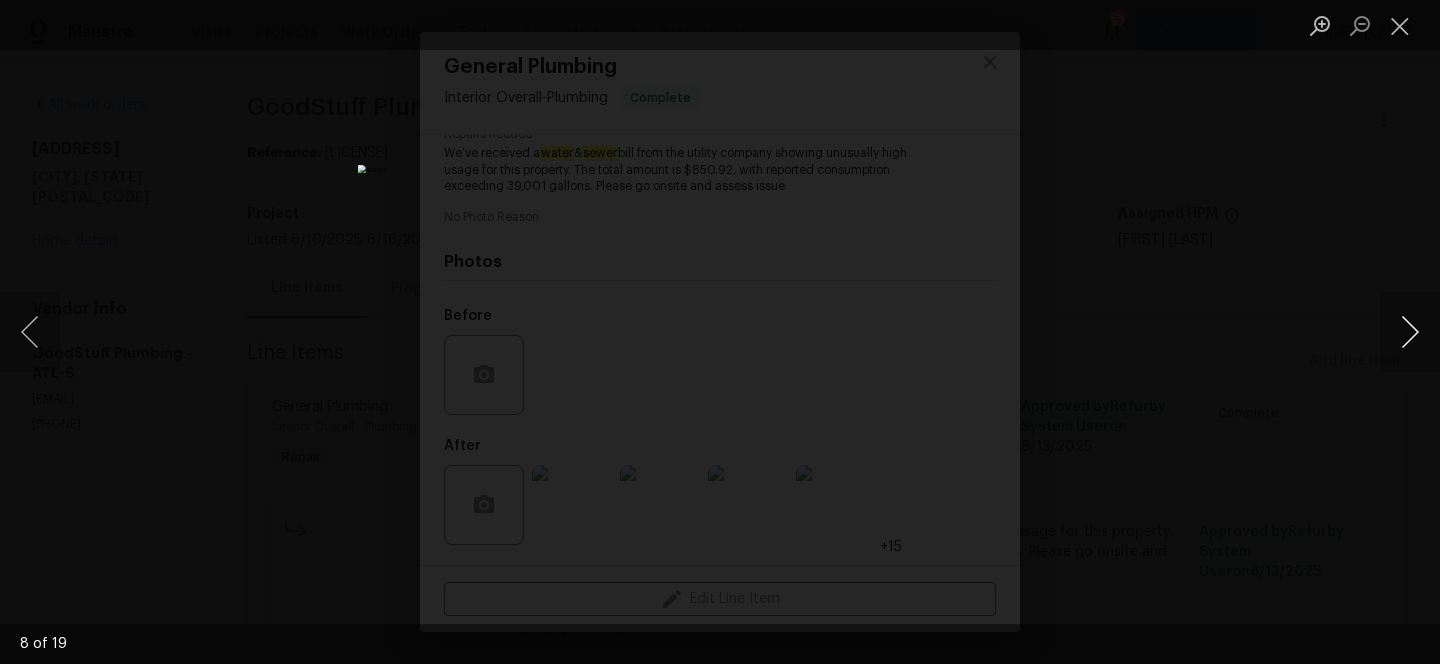 click at bounding box center (1410, 332) 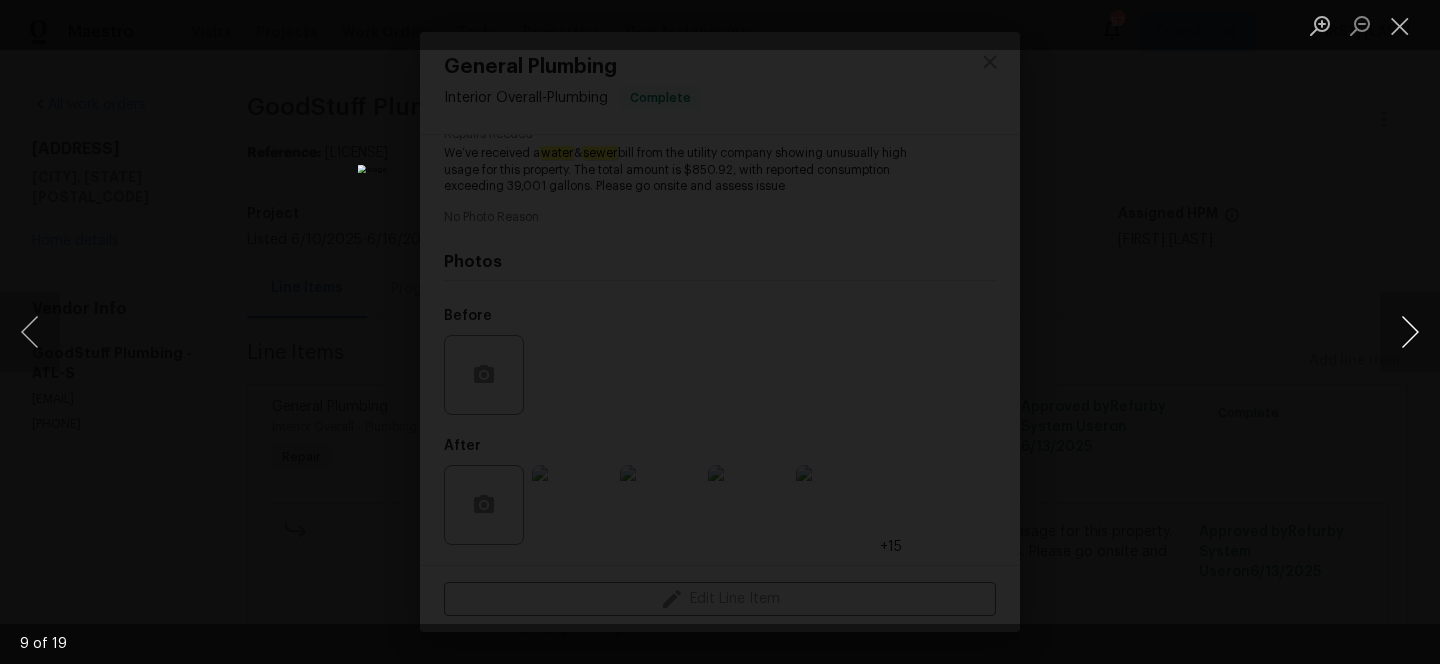 click at bounding box center (1410, 332) 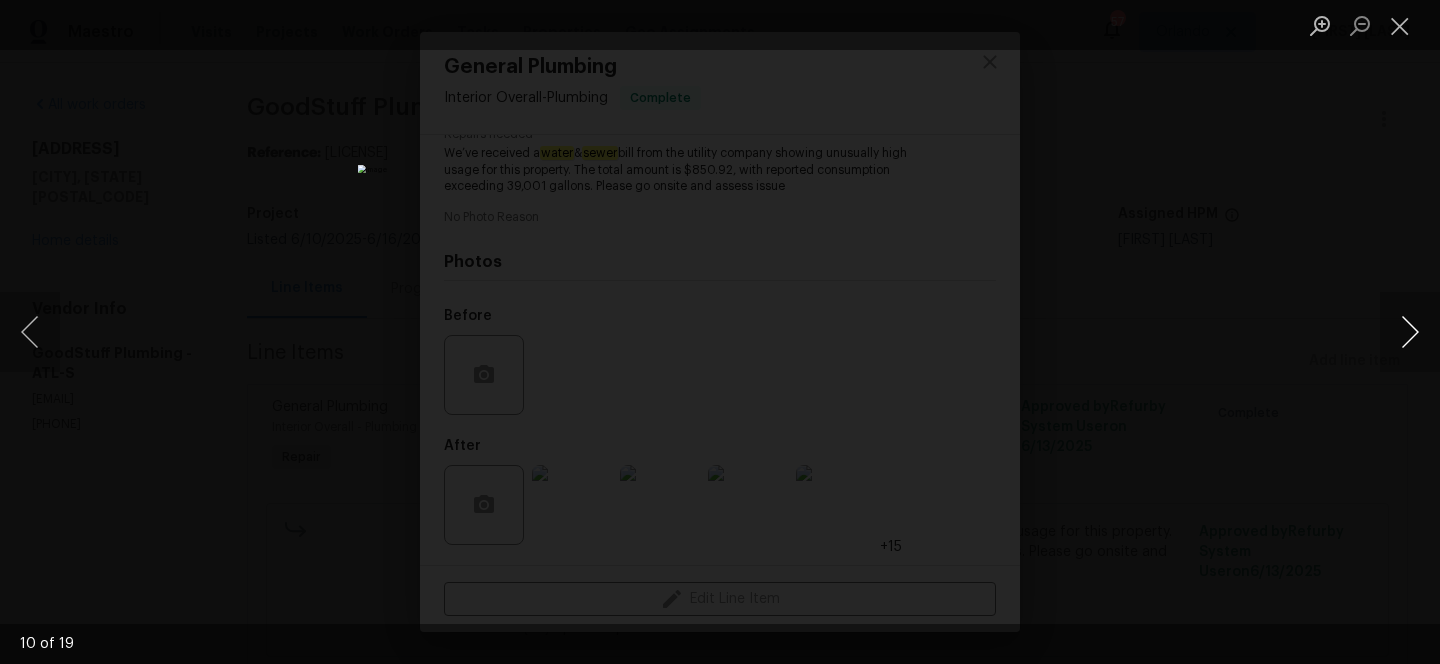 click at bounding box center (1410, 332) 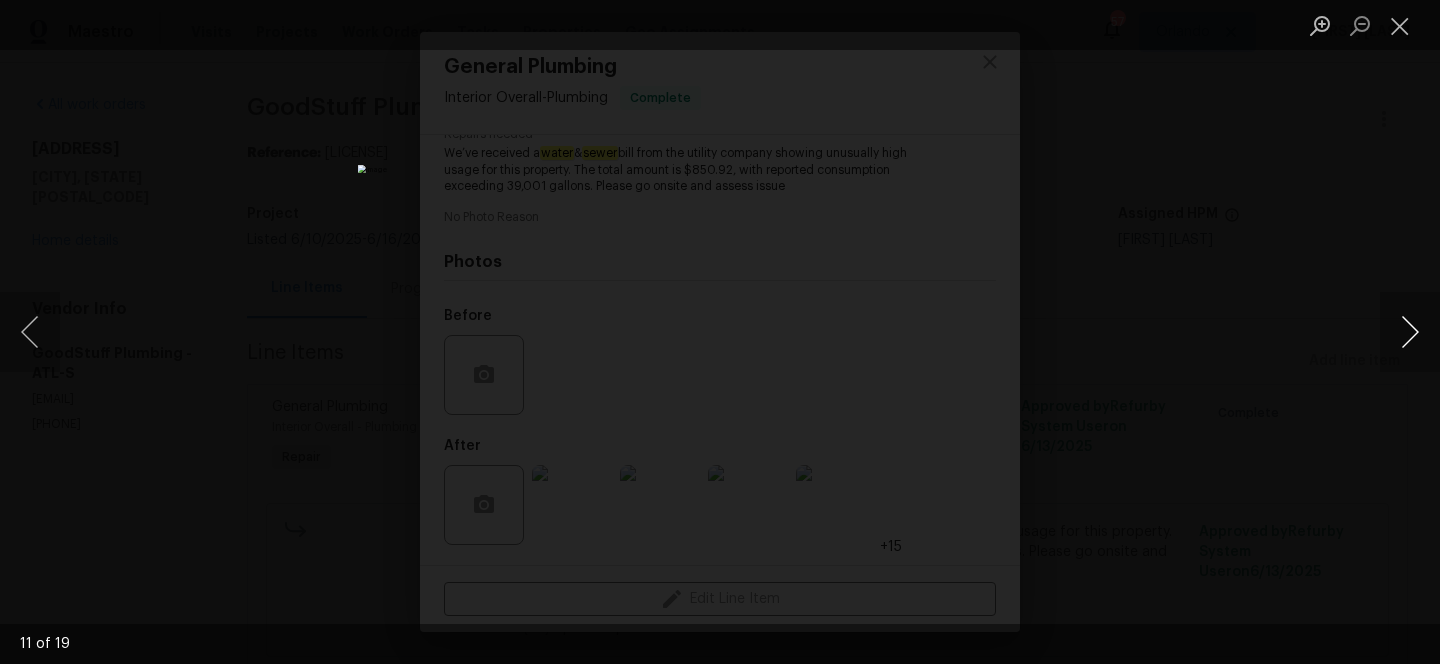 click at bounding box center (1410, 332) 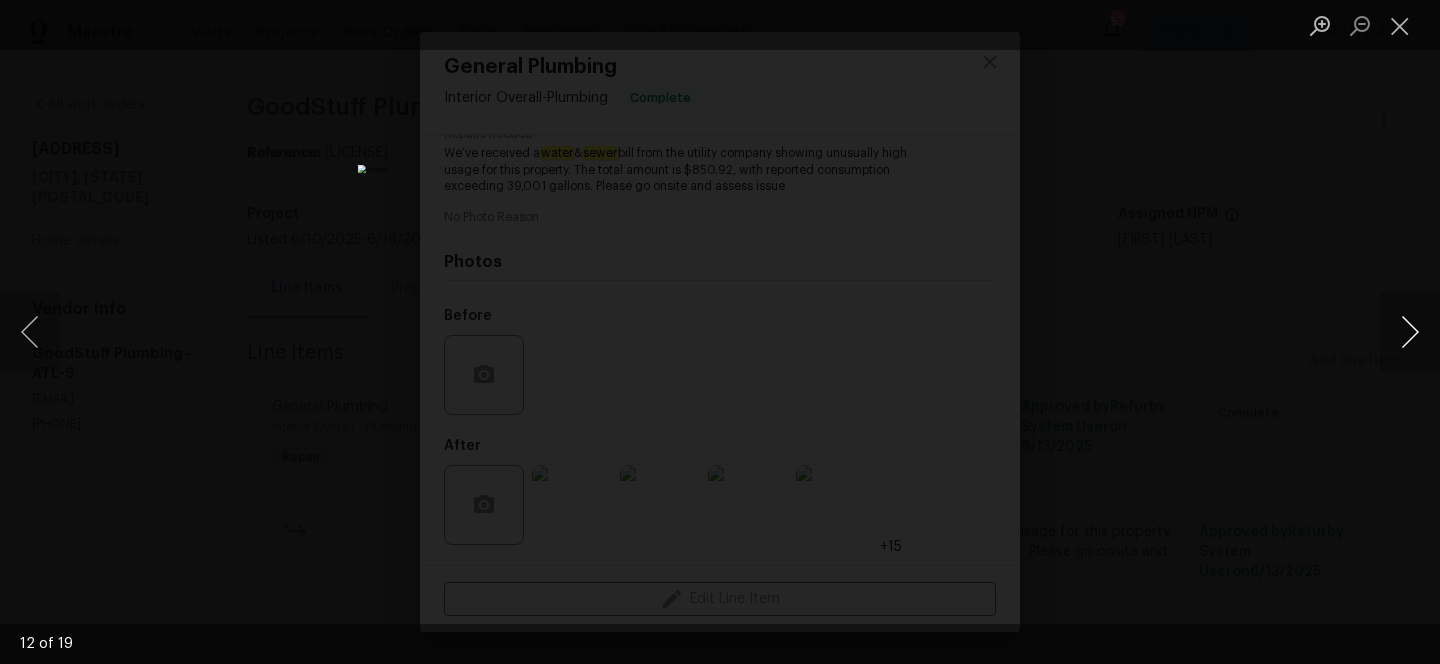 click at bounding box center (1410, 332) 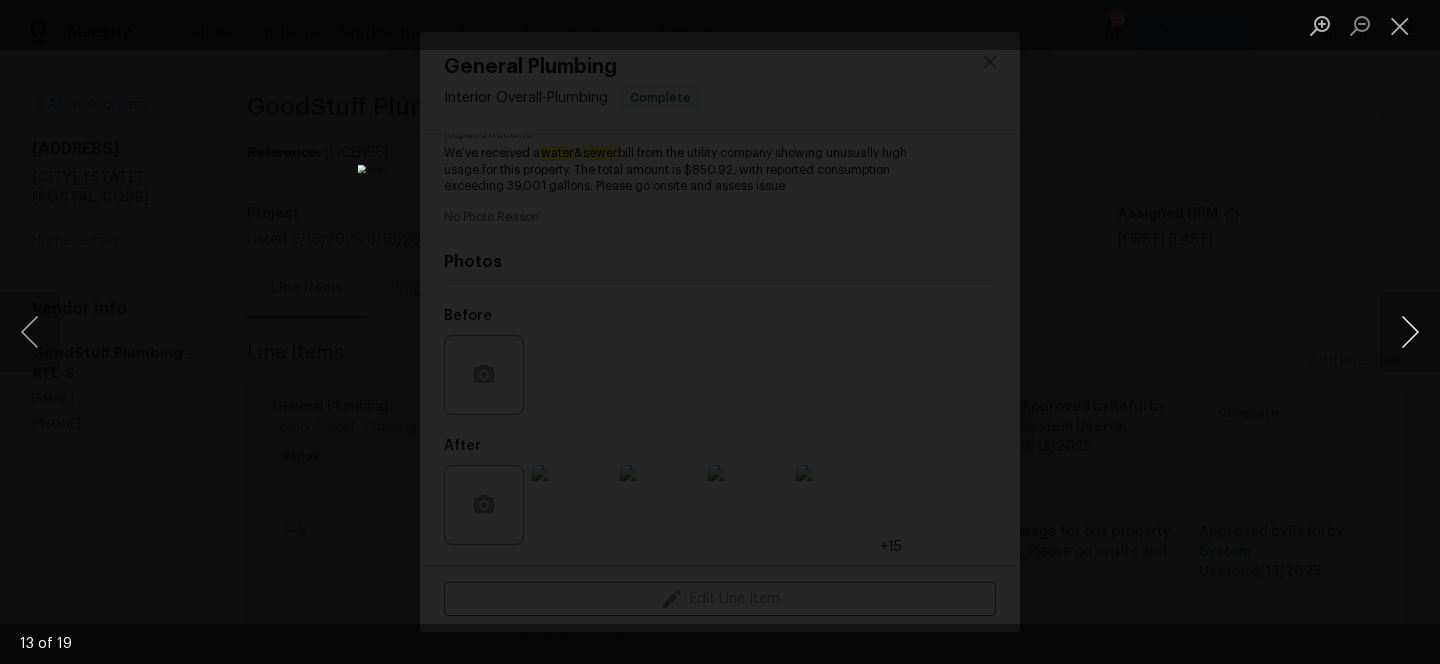 click at bounding box center [1410, 332] 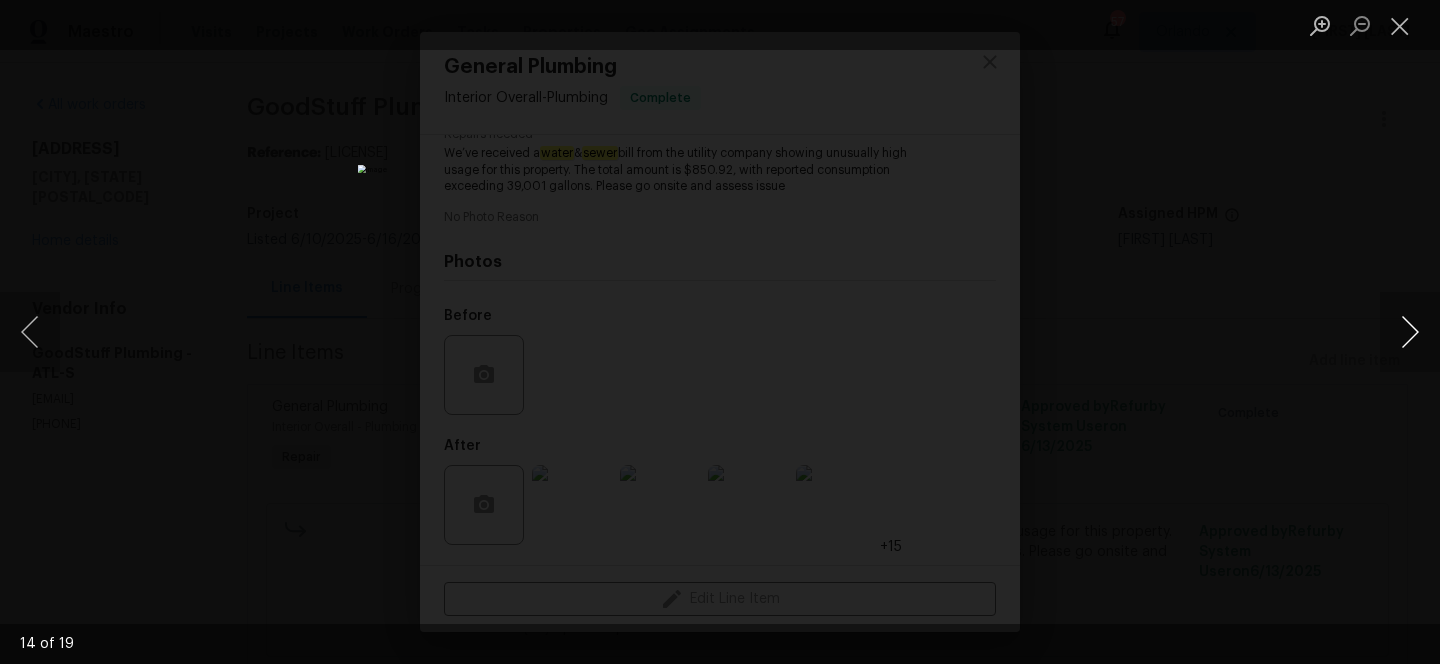 click at bounding box center (1410, 332) 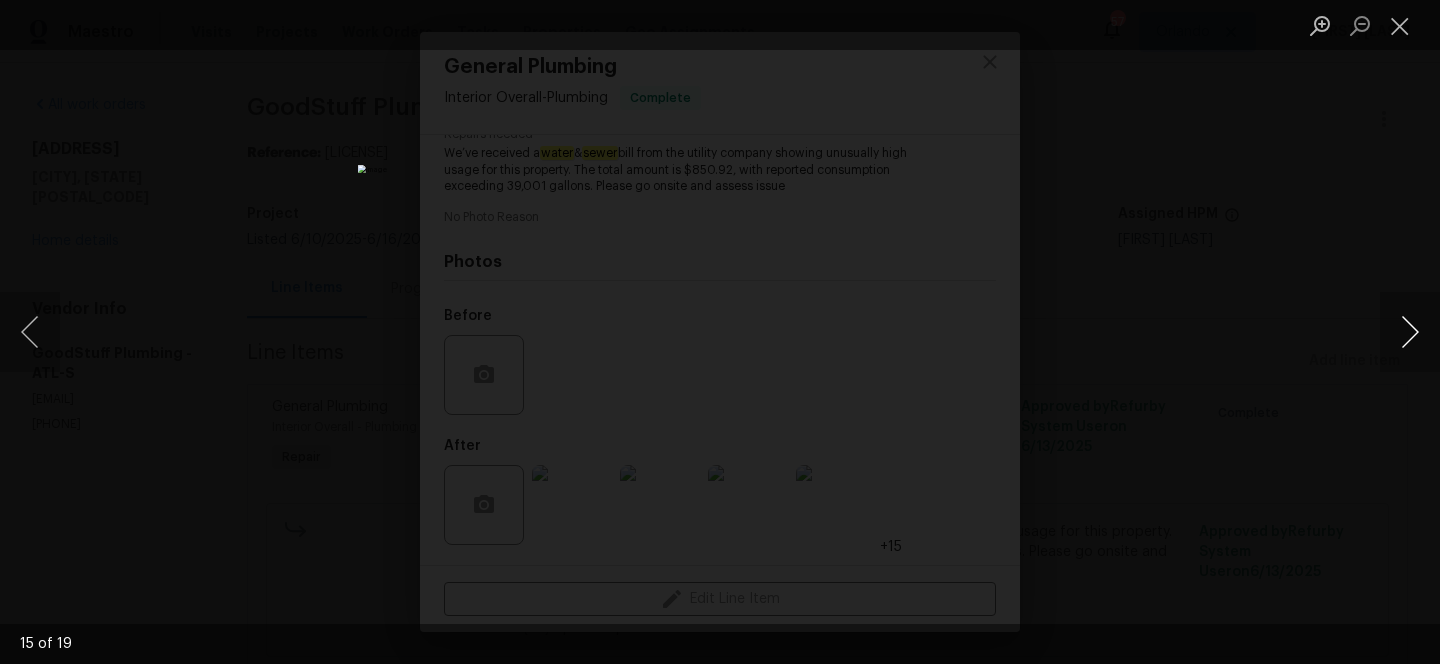click at bounding box center (1410, 332) 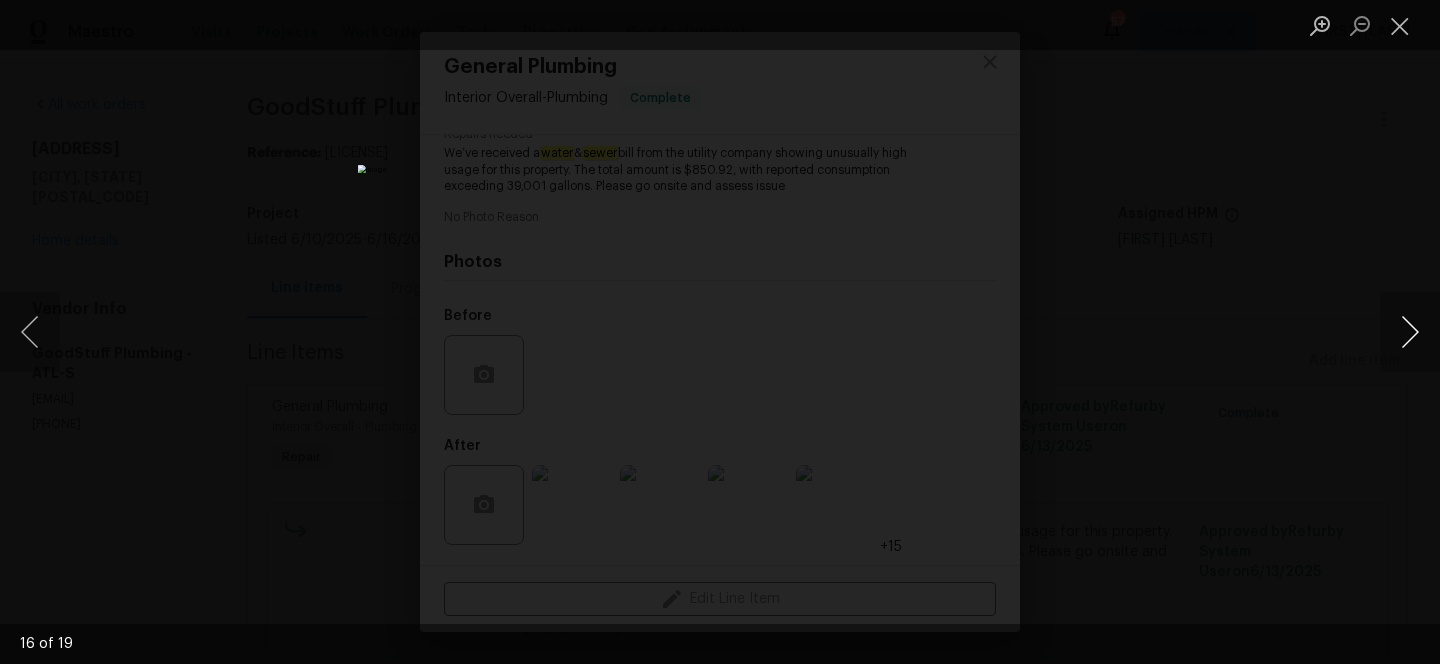 click at bounding box center (1410, 332) 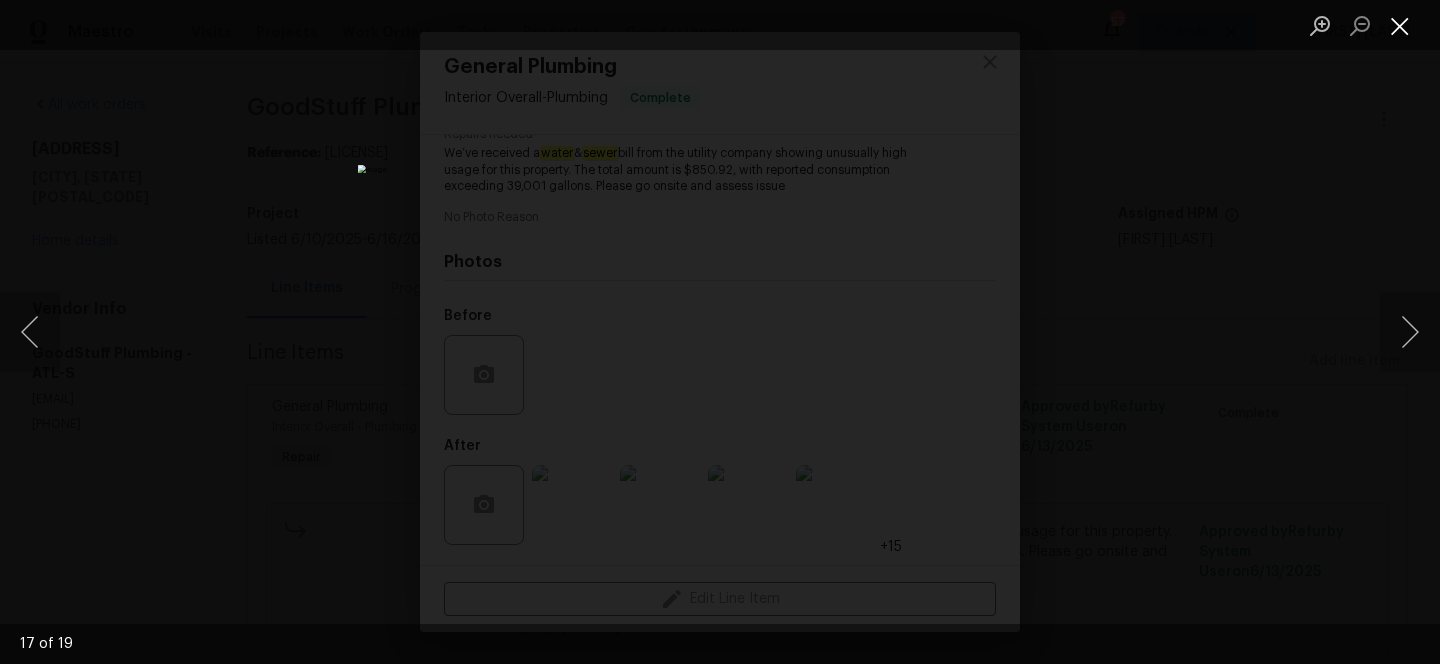 click at bounding box center [1400, 25] 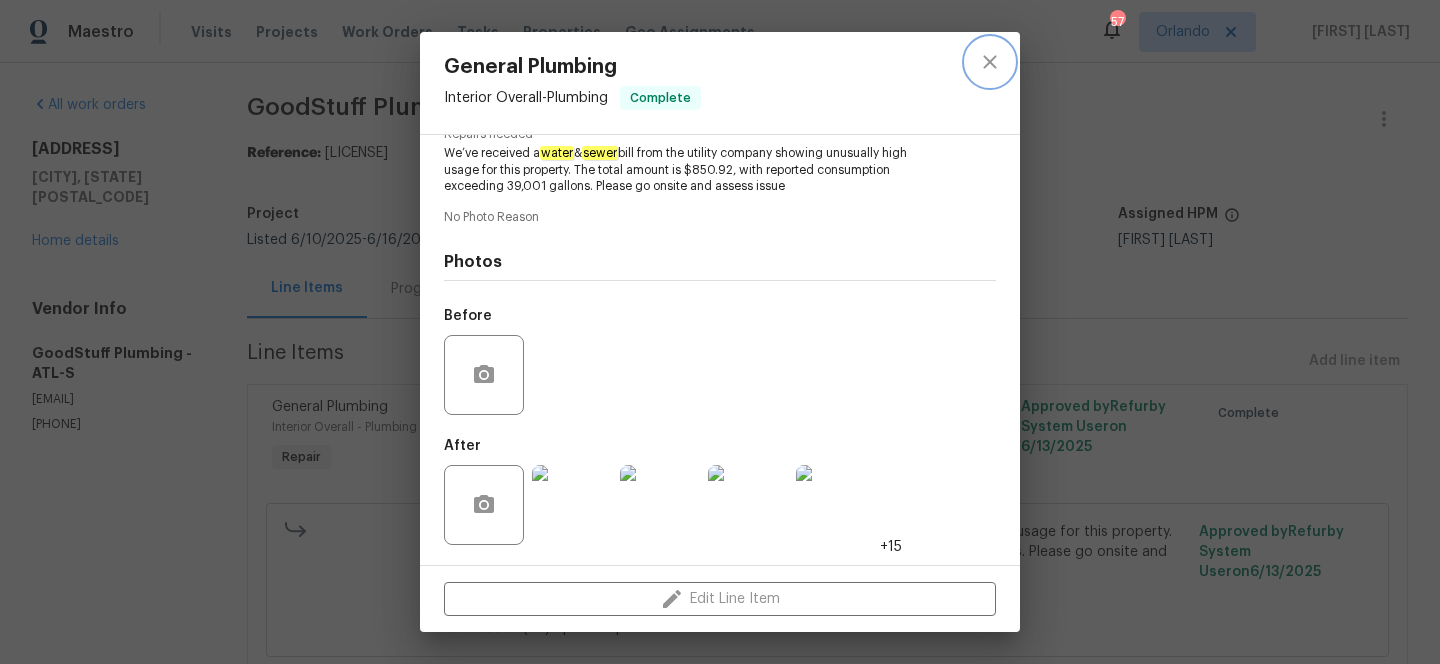 click 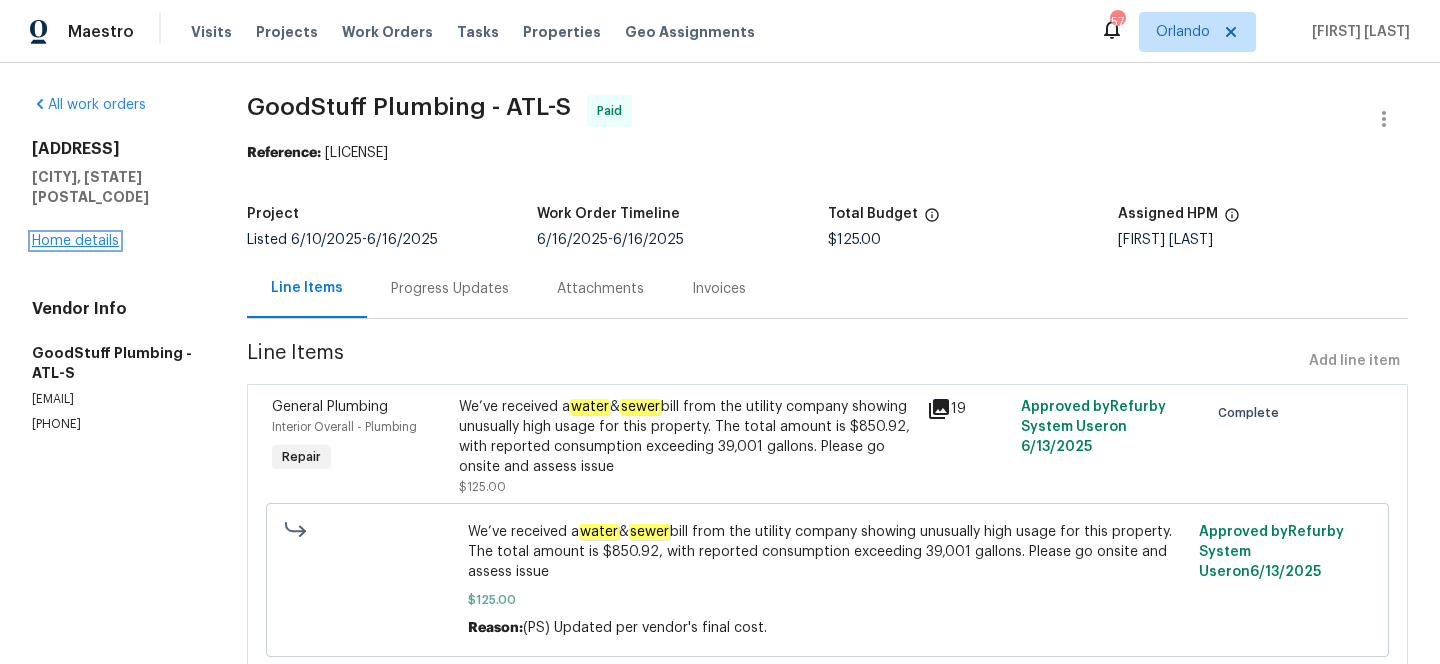 click on "Home details" at bounding box center [75, 241] 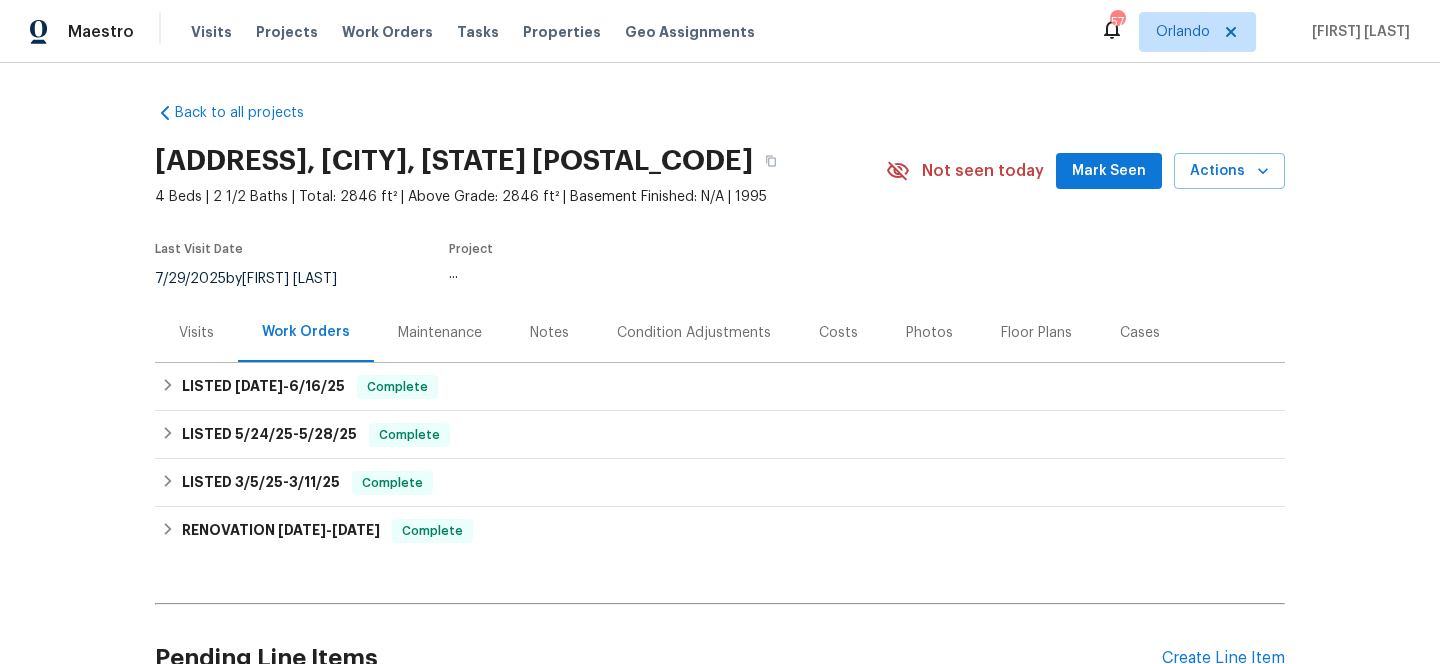 scroll, scrollTop: 1, scrollLeft: 0, axis: vertical 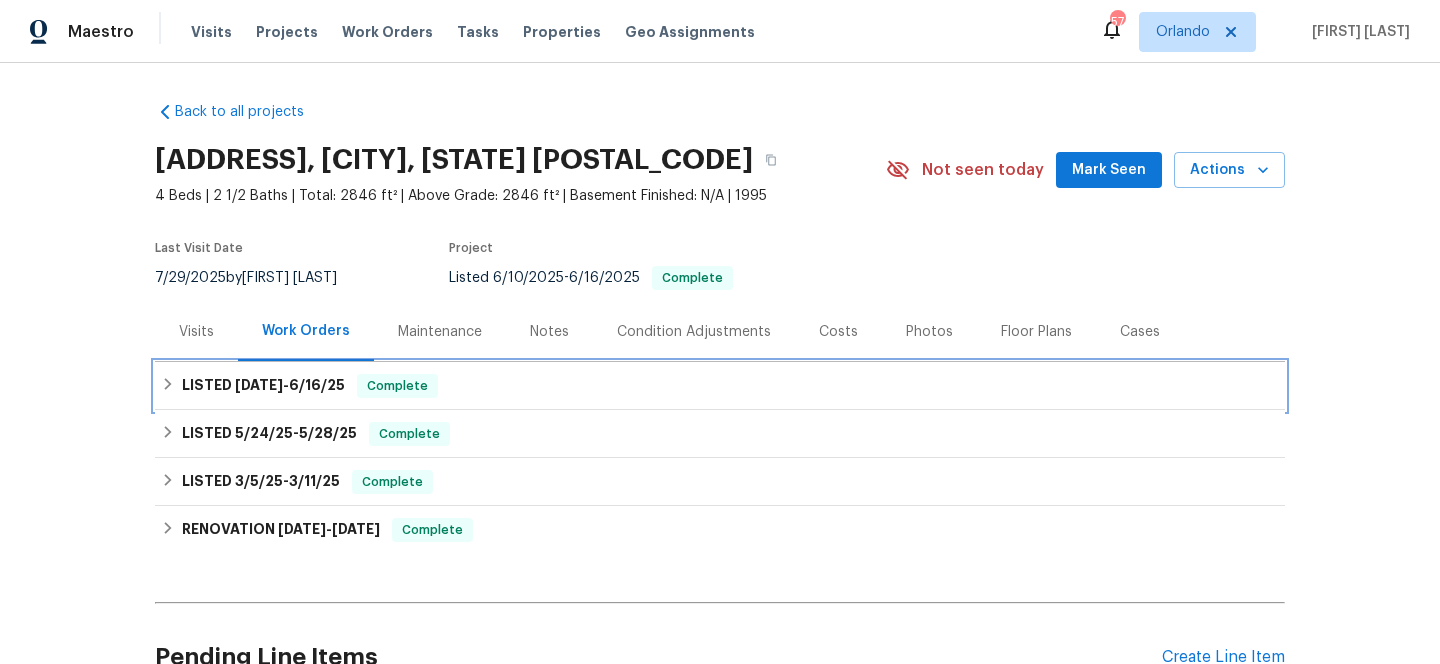click on "LISTED   6/10/25  -  6/16/25 Complete" at bounding box center [720, 386] 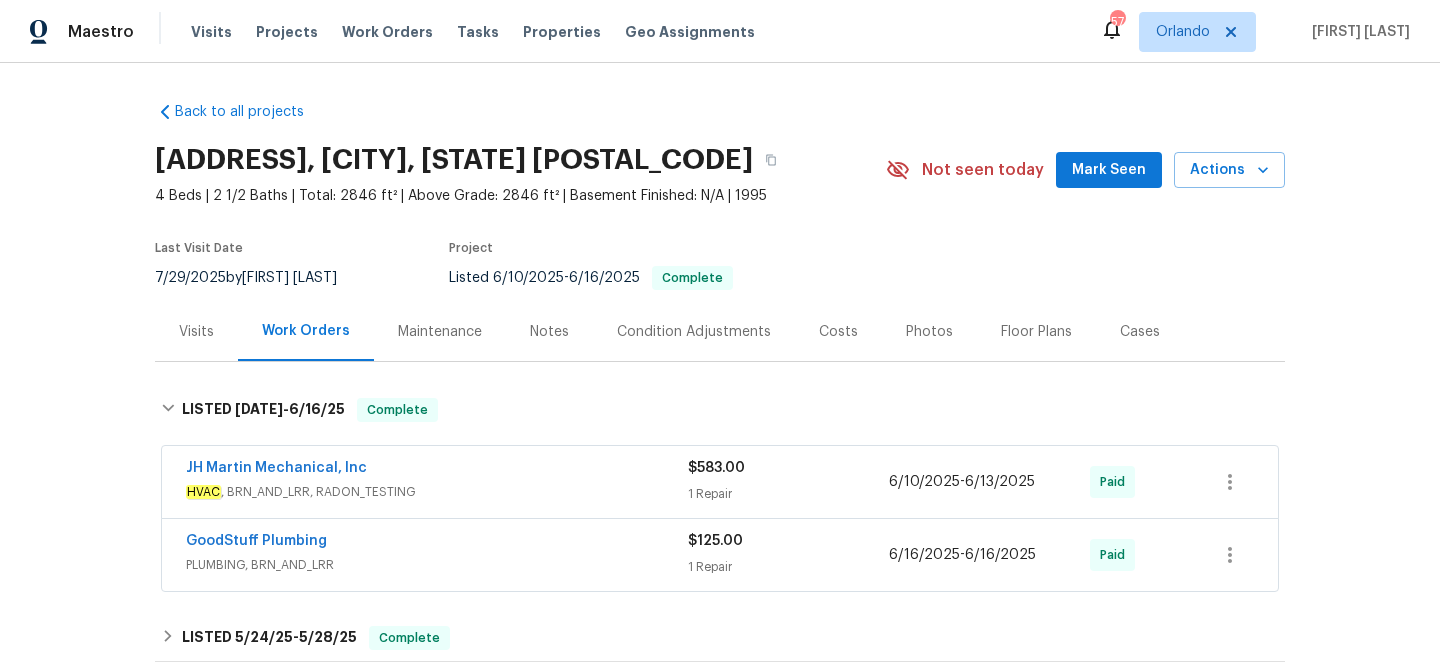 click on "GoodStuff Plumbing" at bounding box center (437, 543) 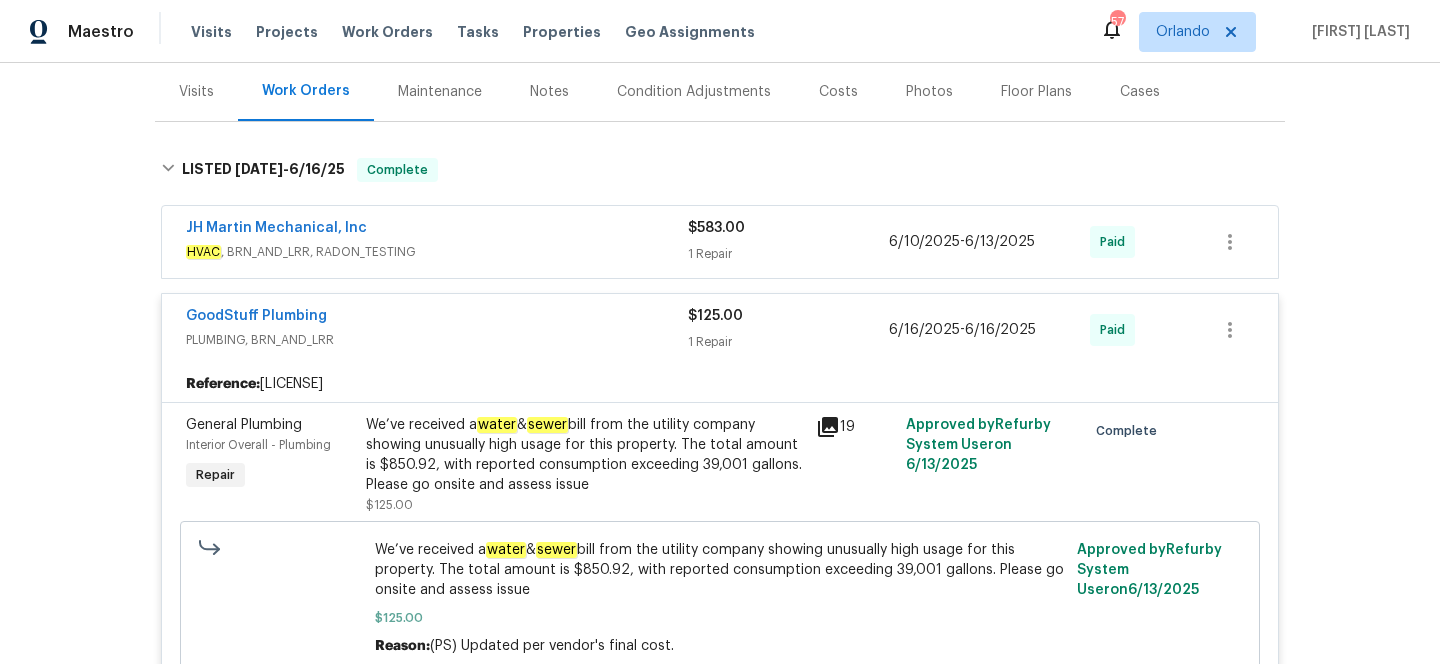 scroll, scrollTop: 261, scrollLeft: 0, axis: vertical 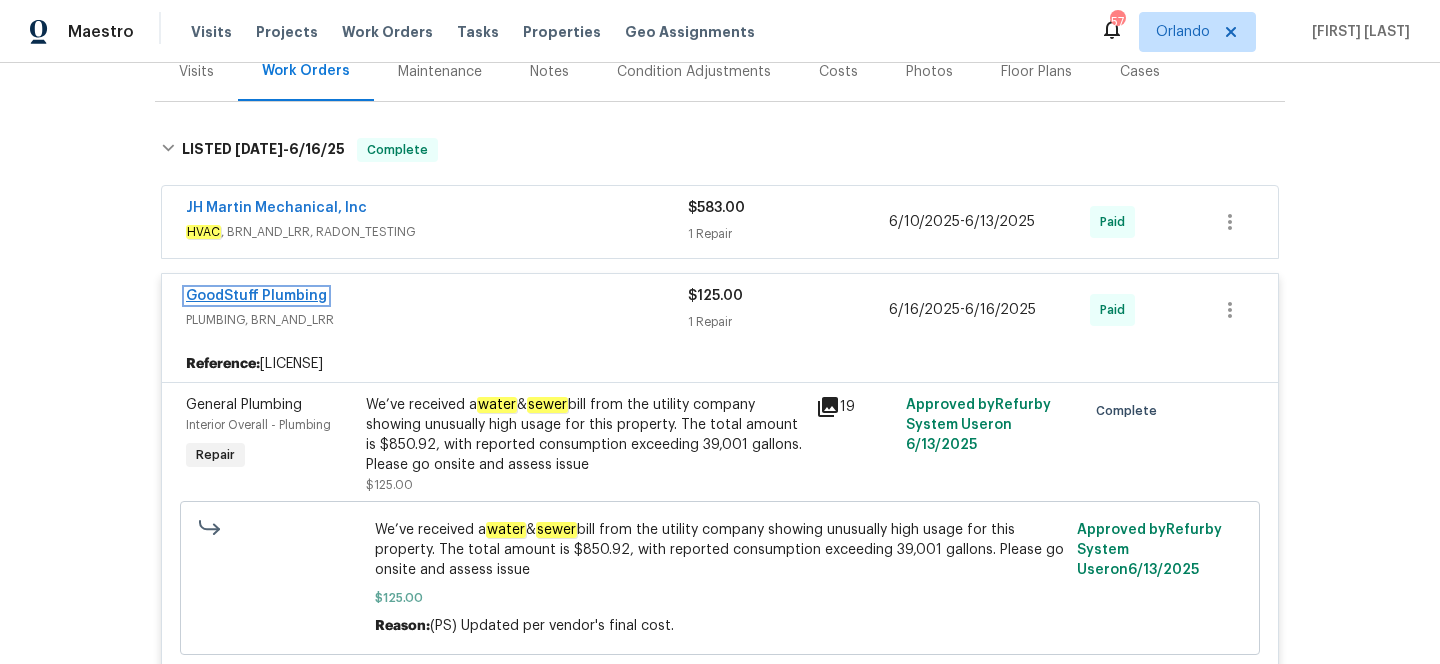 click on "GoodStuff Plumbing" at bounding box center (256, 296) 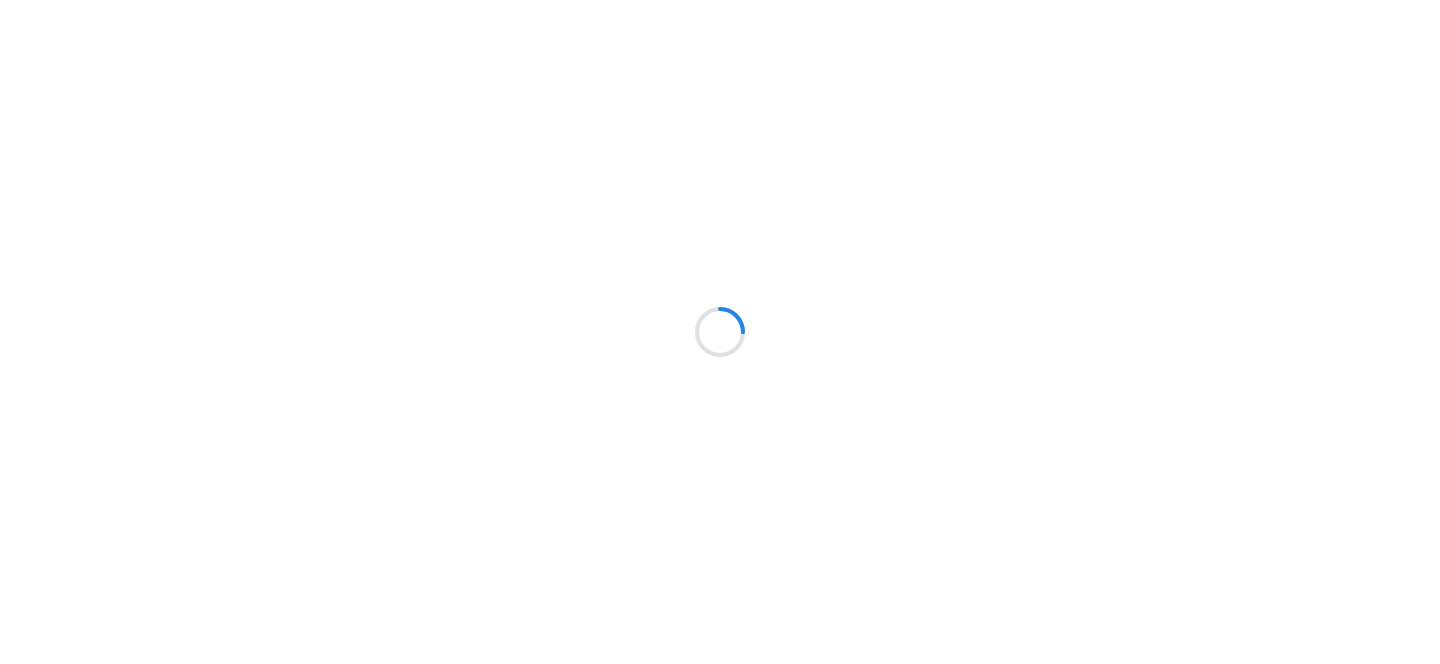 scroll, scrollTop: 0, scrollLeft: 0, axis: both 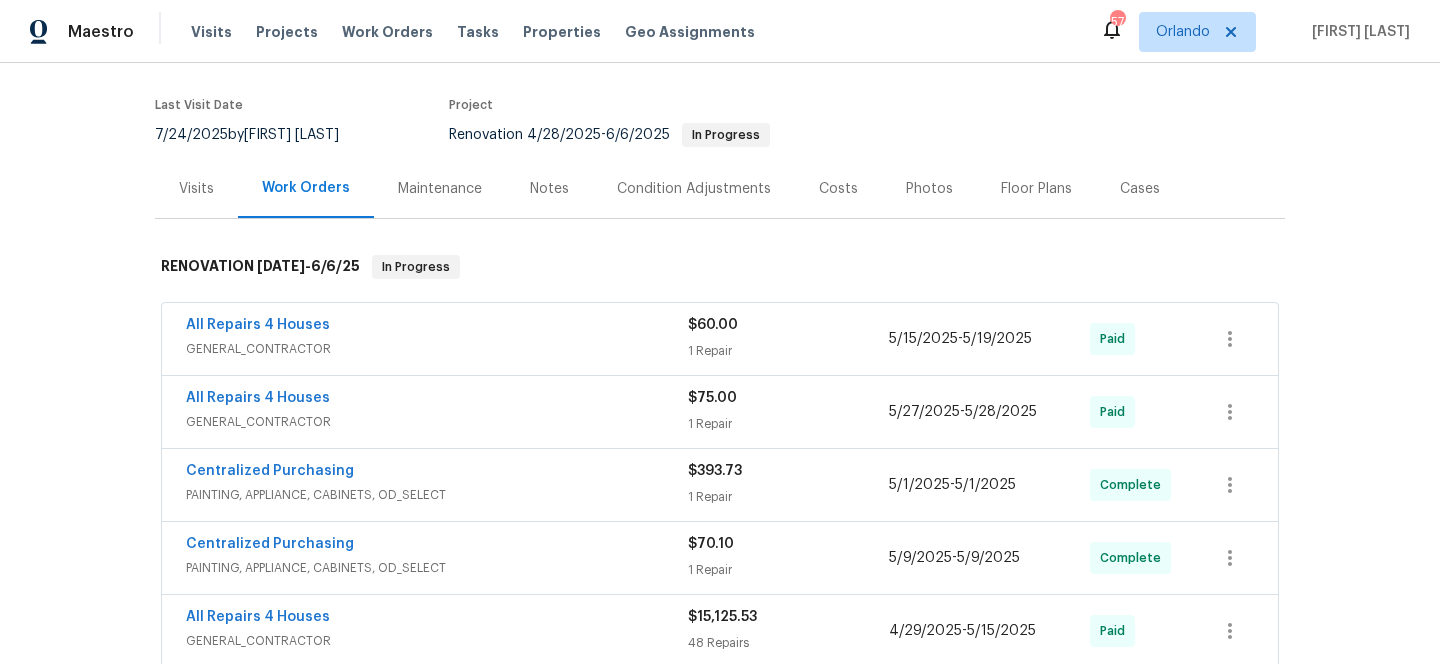 click on "All Repairs 4 Houses" at bounding box center [437, 327] 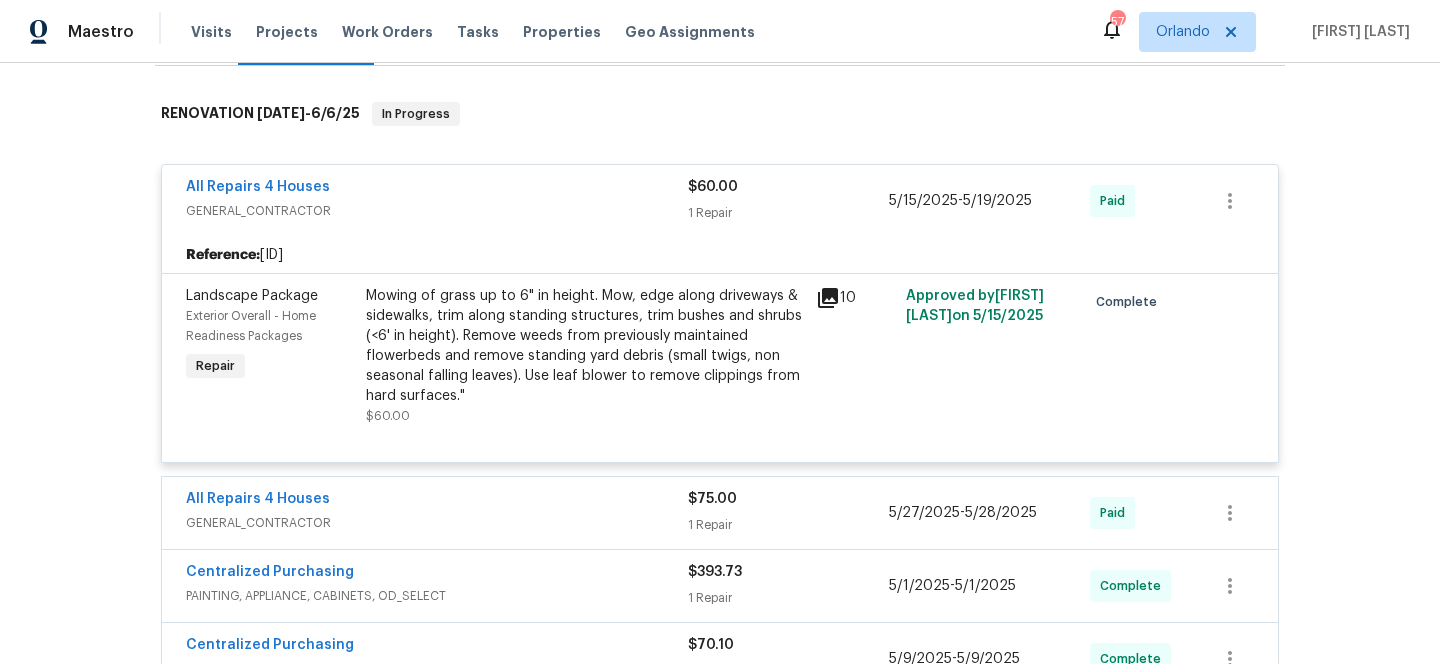 scroll, scrollTop: 527, scrollLeft: 0, axis: vertical 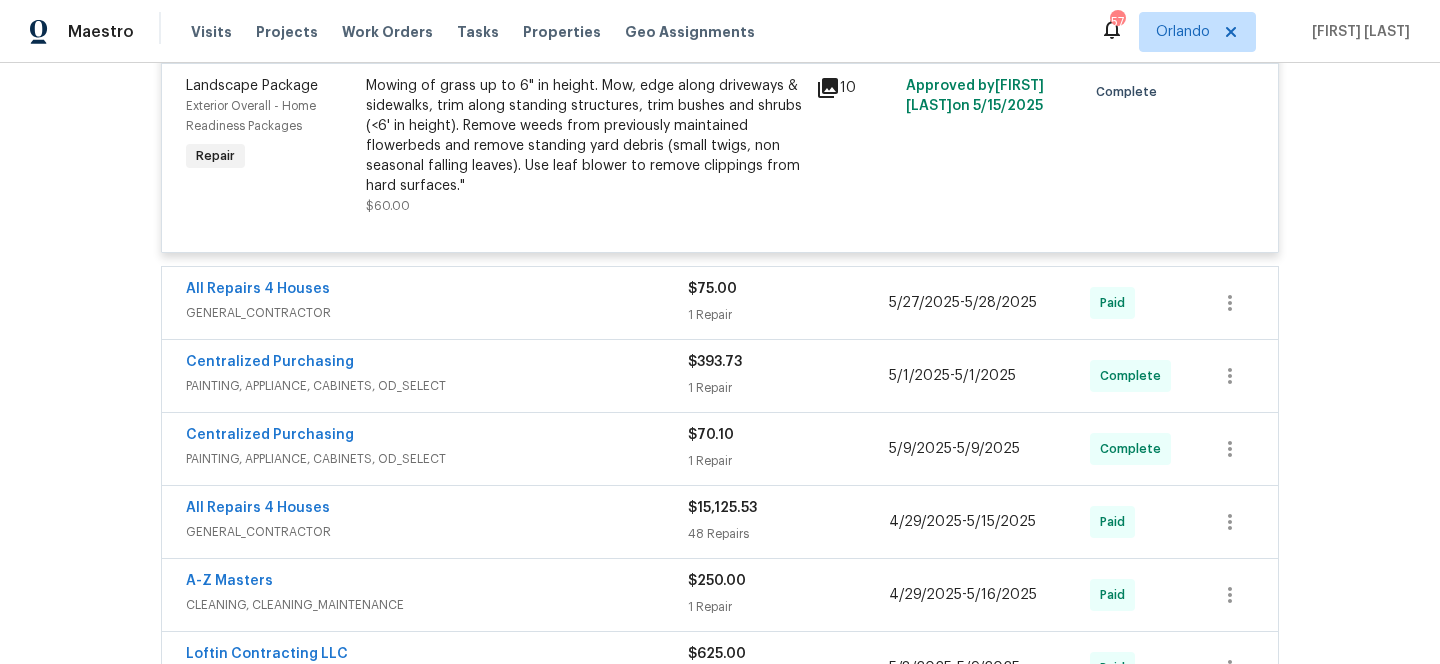click on "GENERAL_CONTRACTOR" at bounding box center [437, 313] 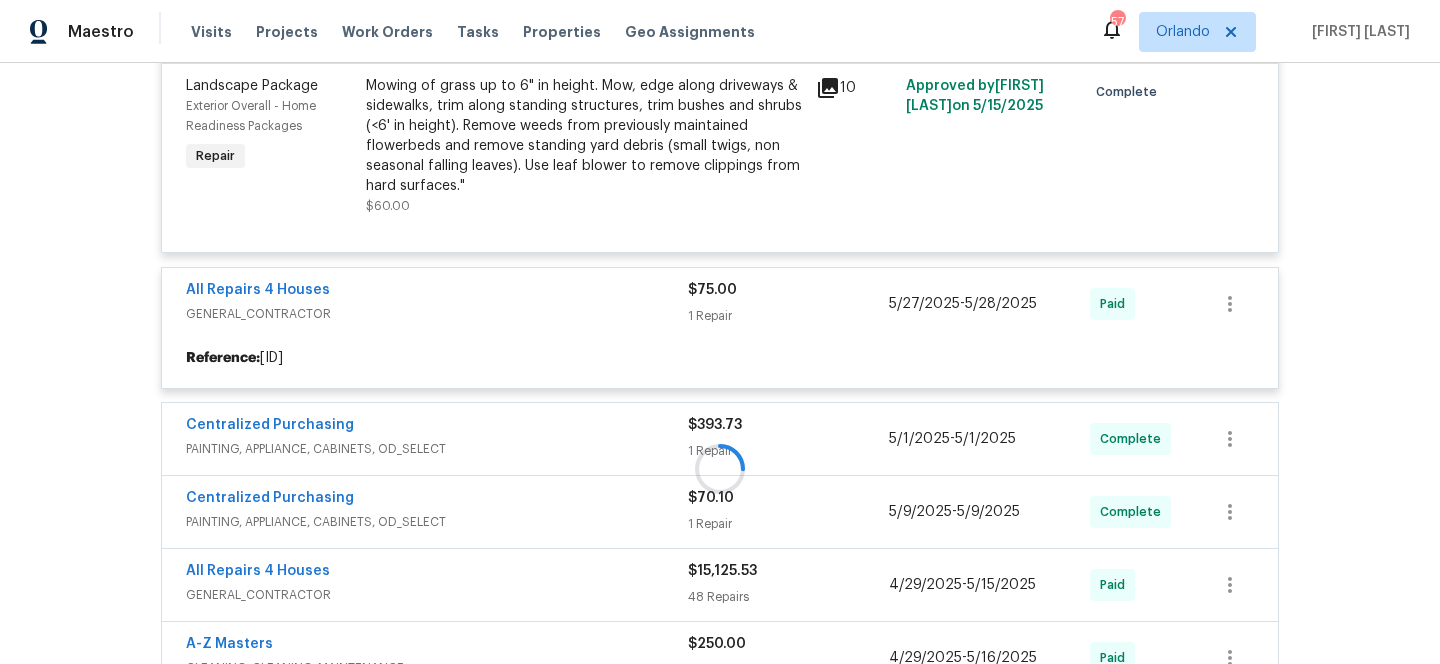 scroll, scrollTop: 732, scrollLeft: 0, axis: vertical 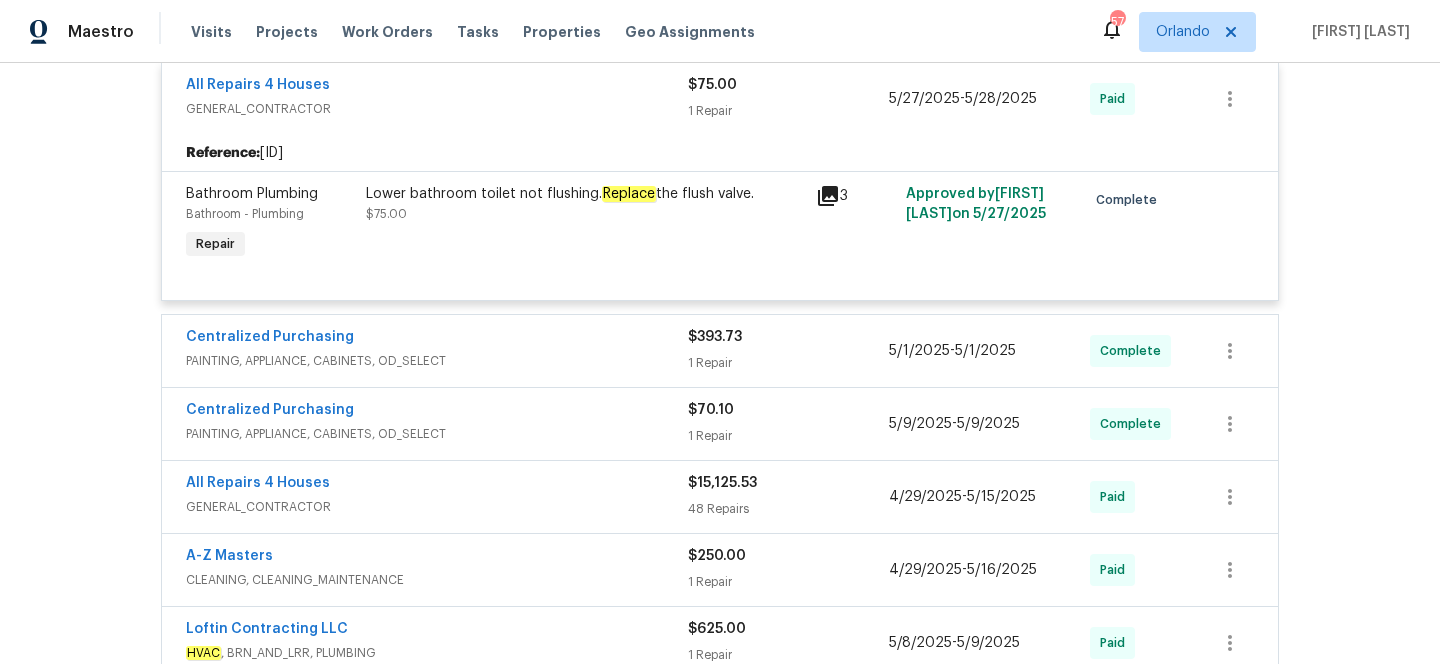 click on "Centralized Purchasing" at bounding box center [437, 339] 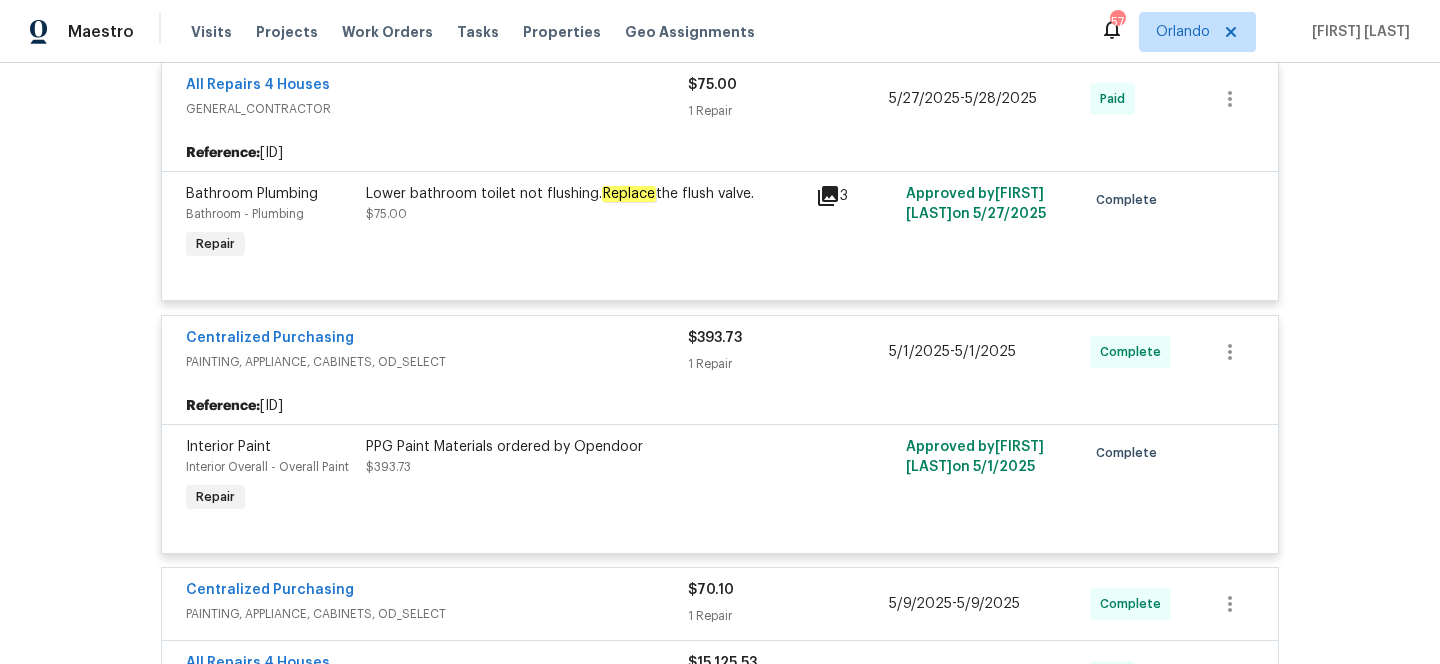 click on "Centralized Purchasing" at bounding box center (437, 592) 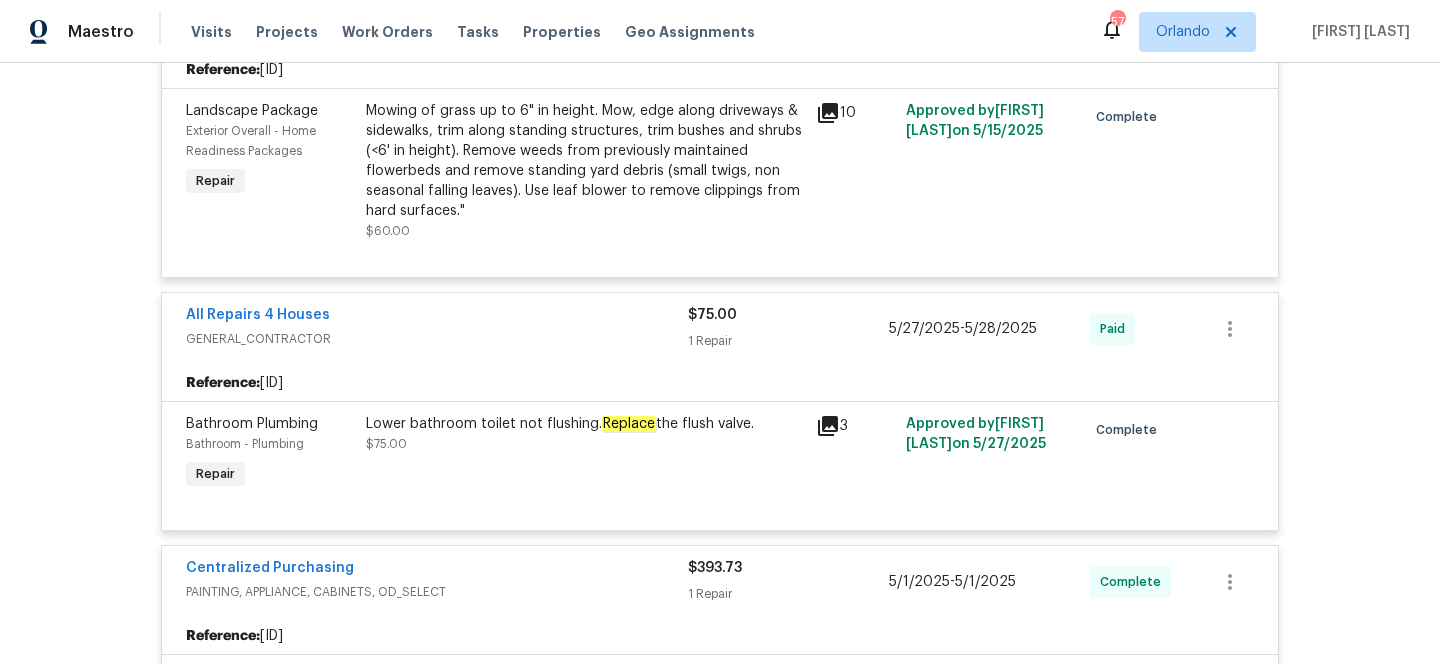 scroll, scrollTop: 499, scrollLeft: 0, axis: vertical 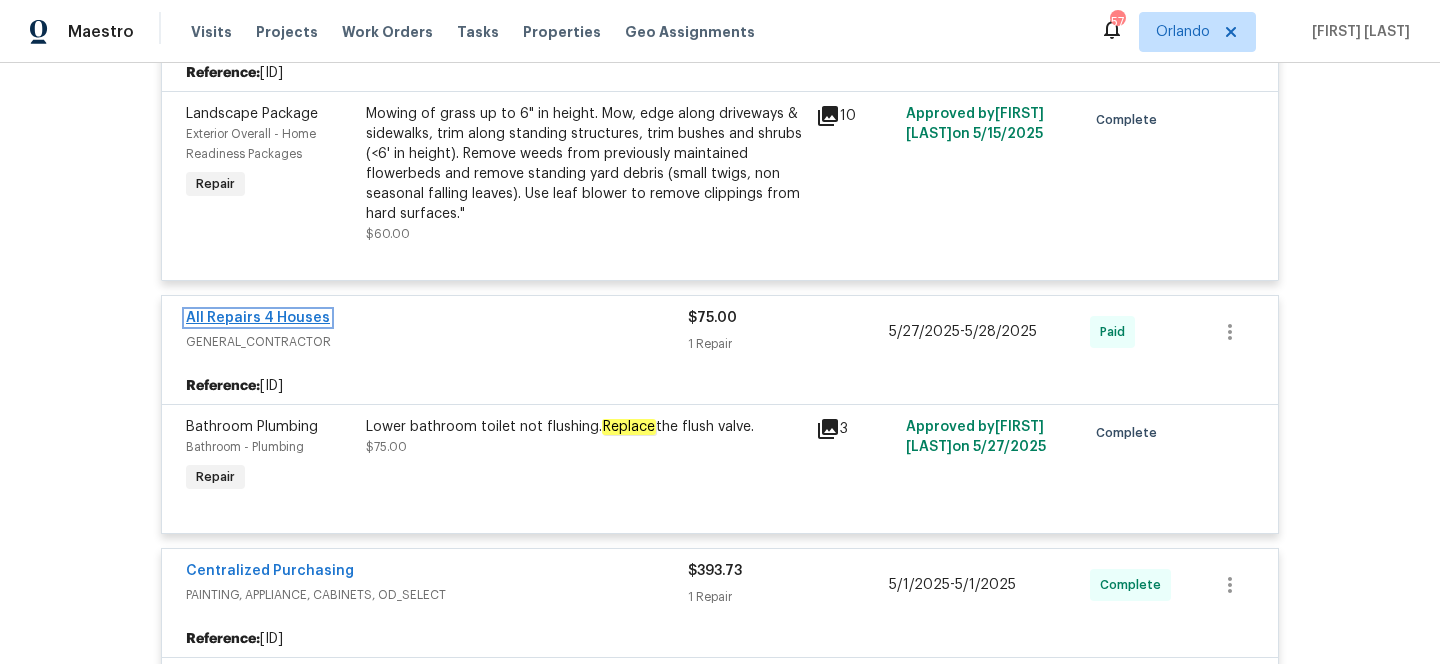 click on "All Repairs 4 Houses" at bounding box center (258, 318) 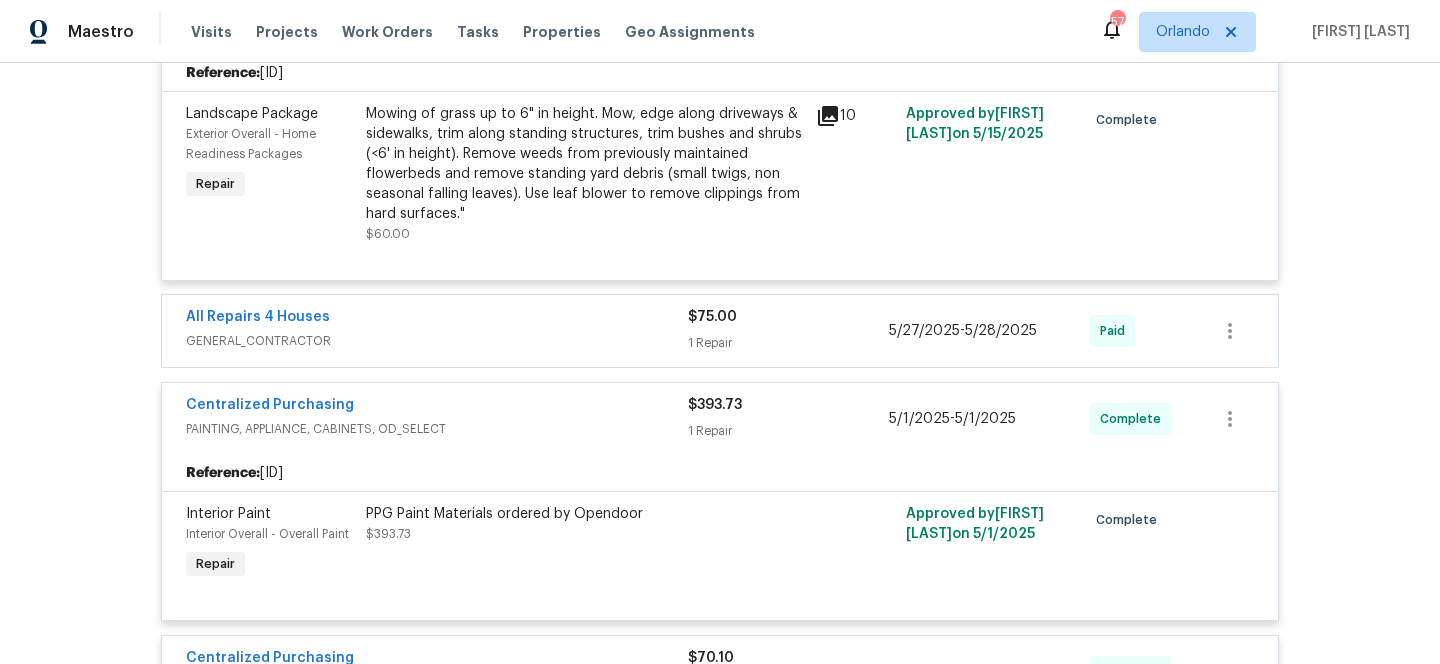 click on "GENERAL_CONTRACTOR" at bounding box center (437, 341) 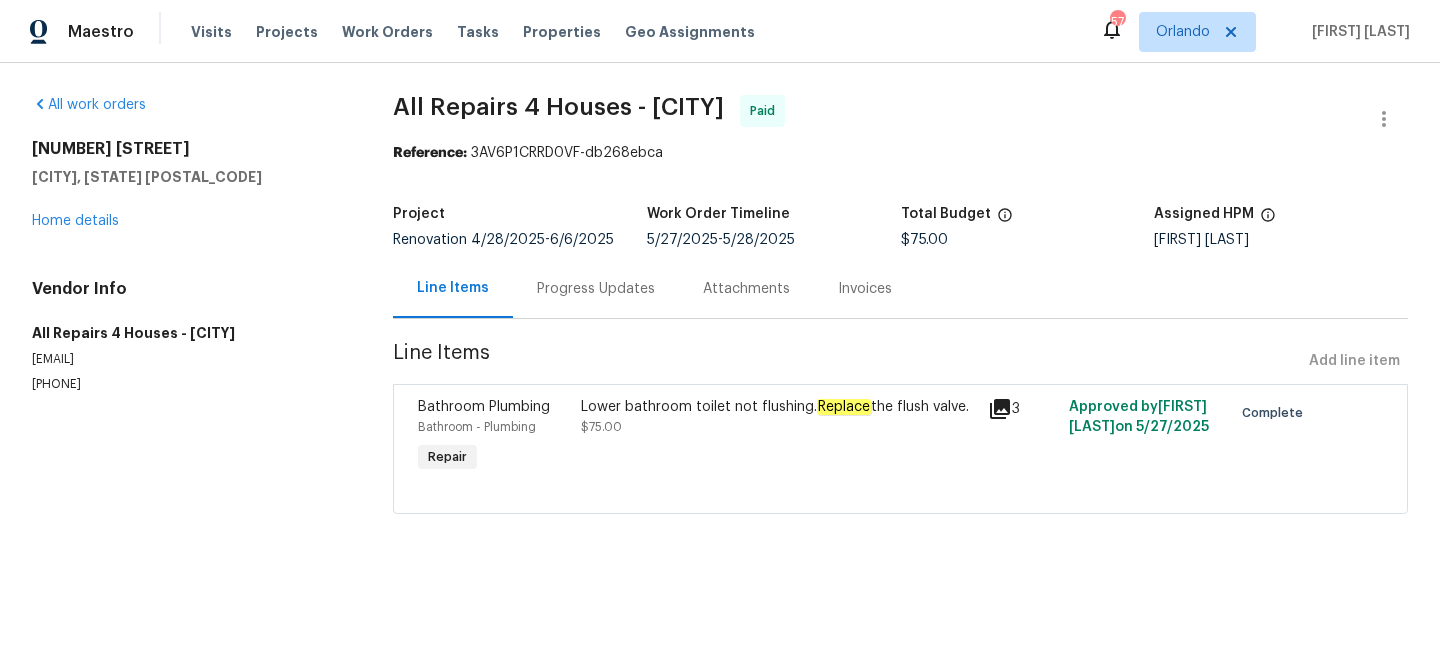 scroll, scrollTop: 0, scrollLeft: 0, axis: both 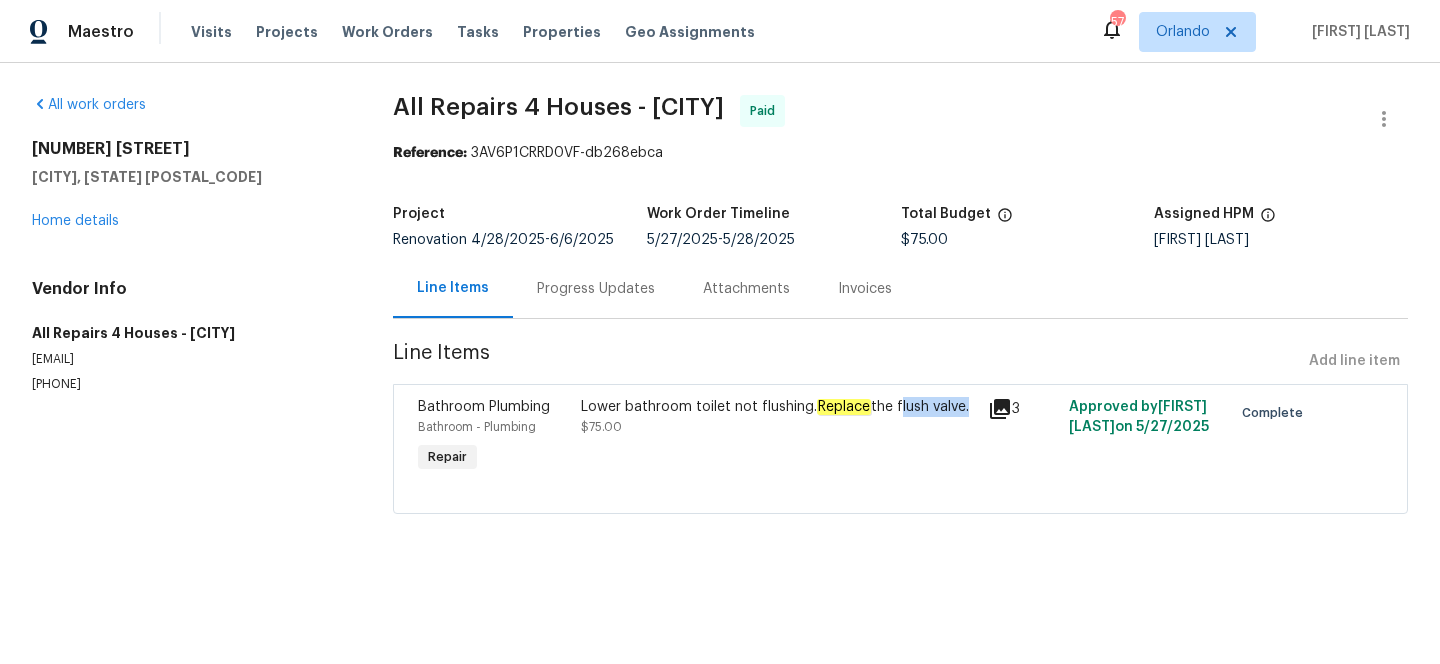drag, startPoint x: 899, startPoint y: 406, endPoint x: 966, endPoint y: 407, distance: 67.00746 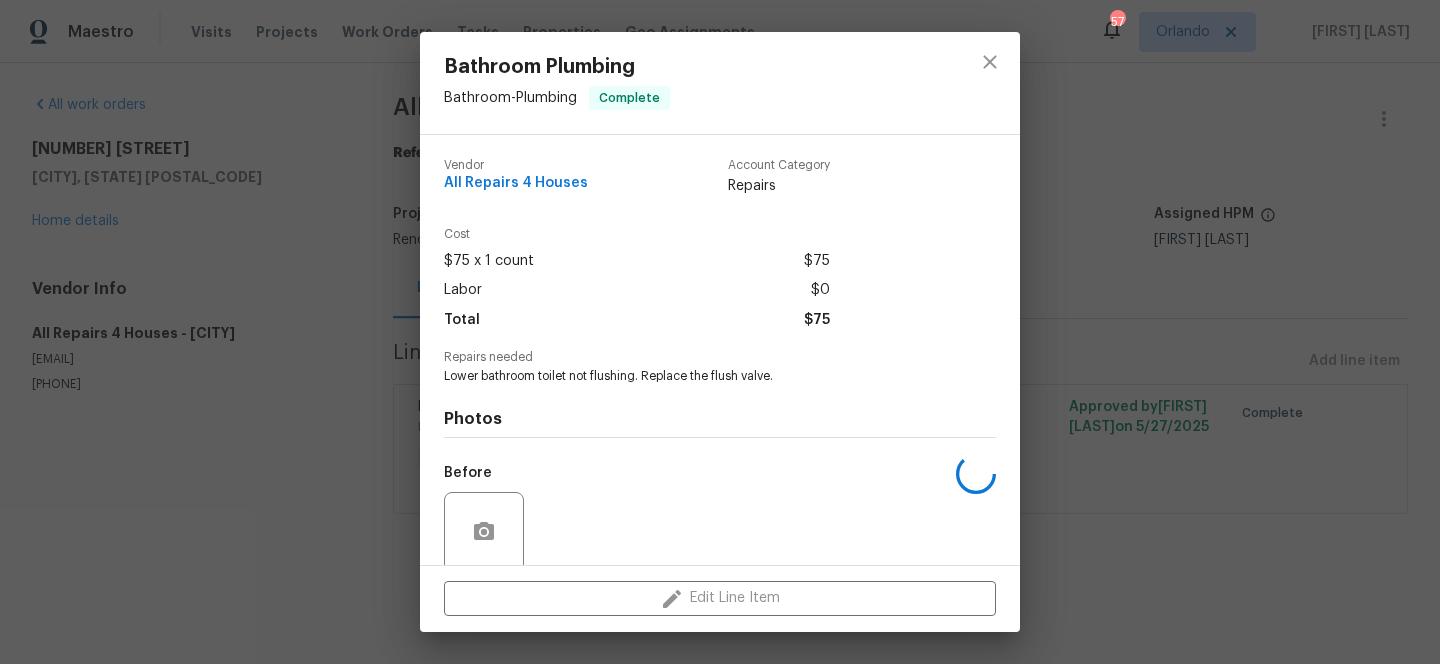 copy on "flush valve" 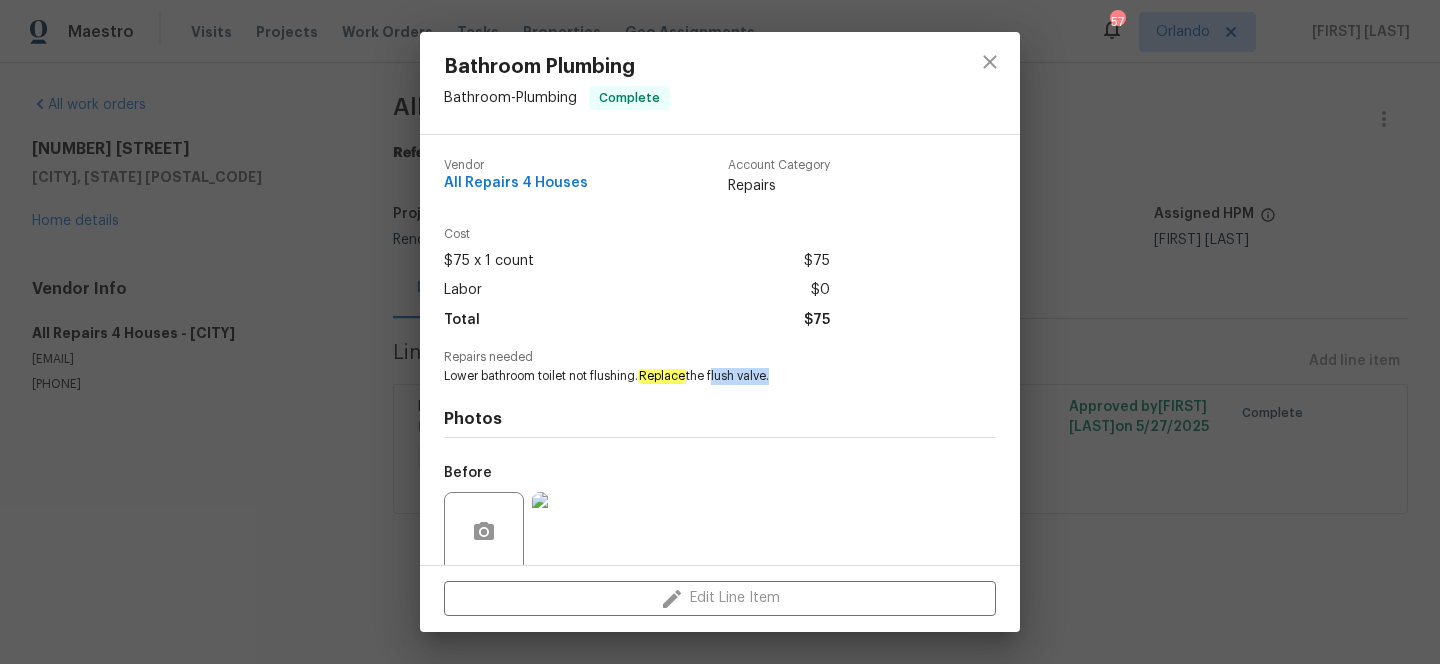 drag, startPoint x: 716, startPoint y: 376, endPoint x: 777, endPoint y: 376, distance: 61 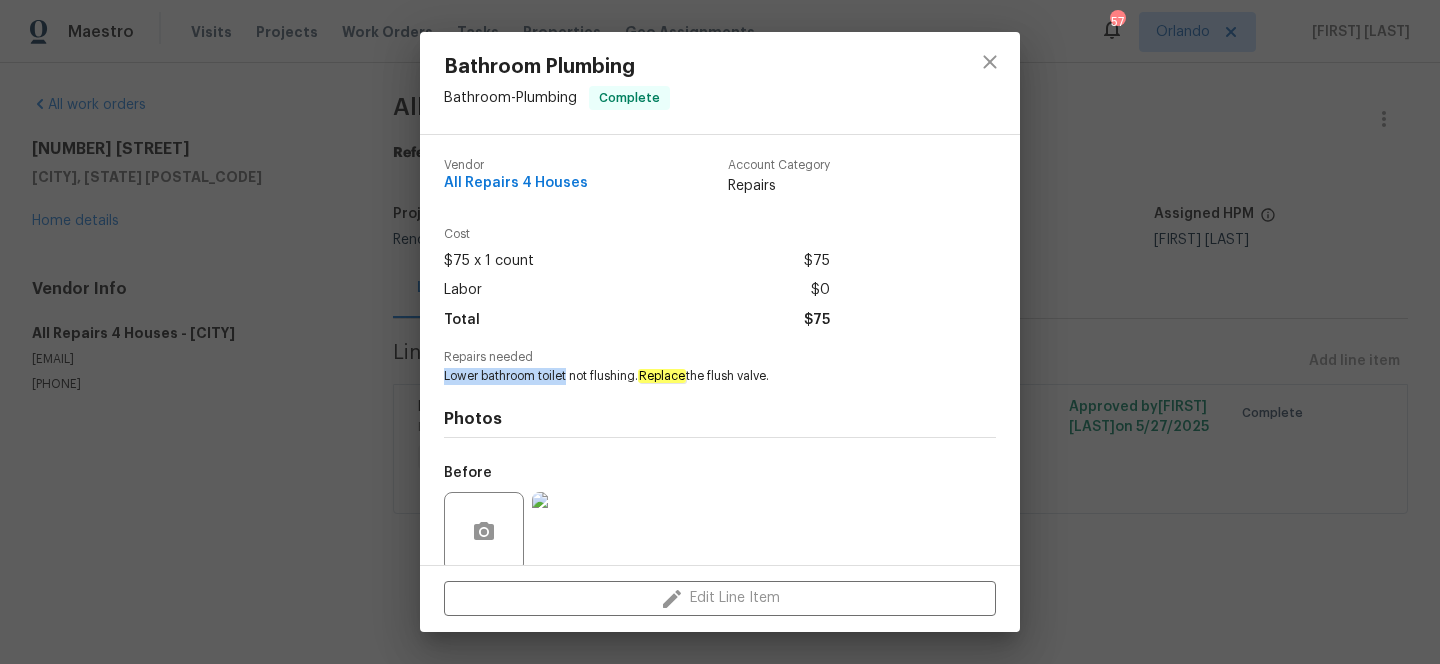 drag, startPoint x: 443, startPoint y: 376, endPoint x: 567, endPoint y: 374, distance: 124.01613 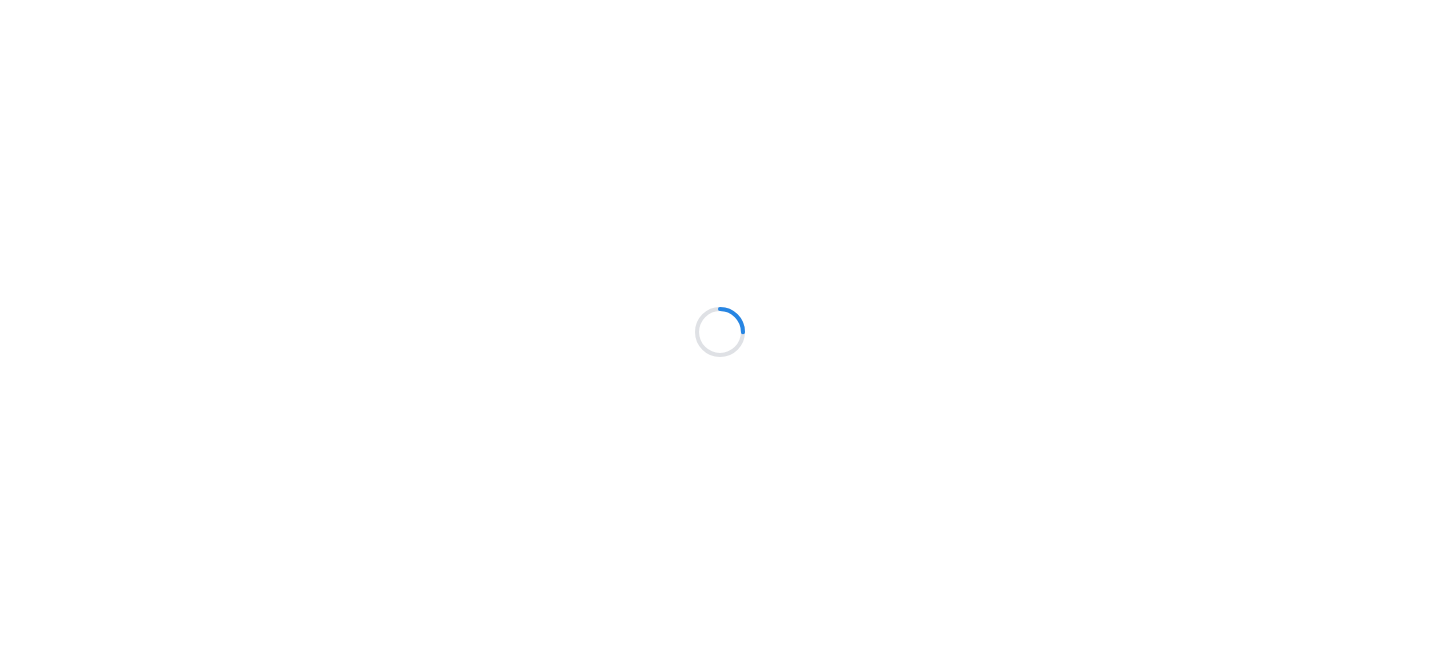 scroll, scrollTop: 0, scrollLeft: 0, axis: both 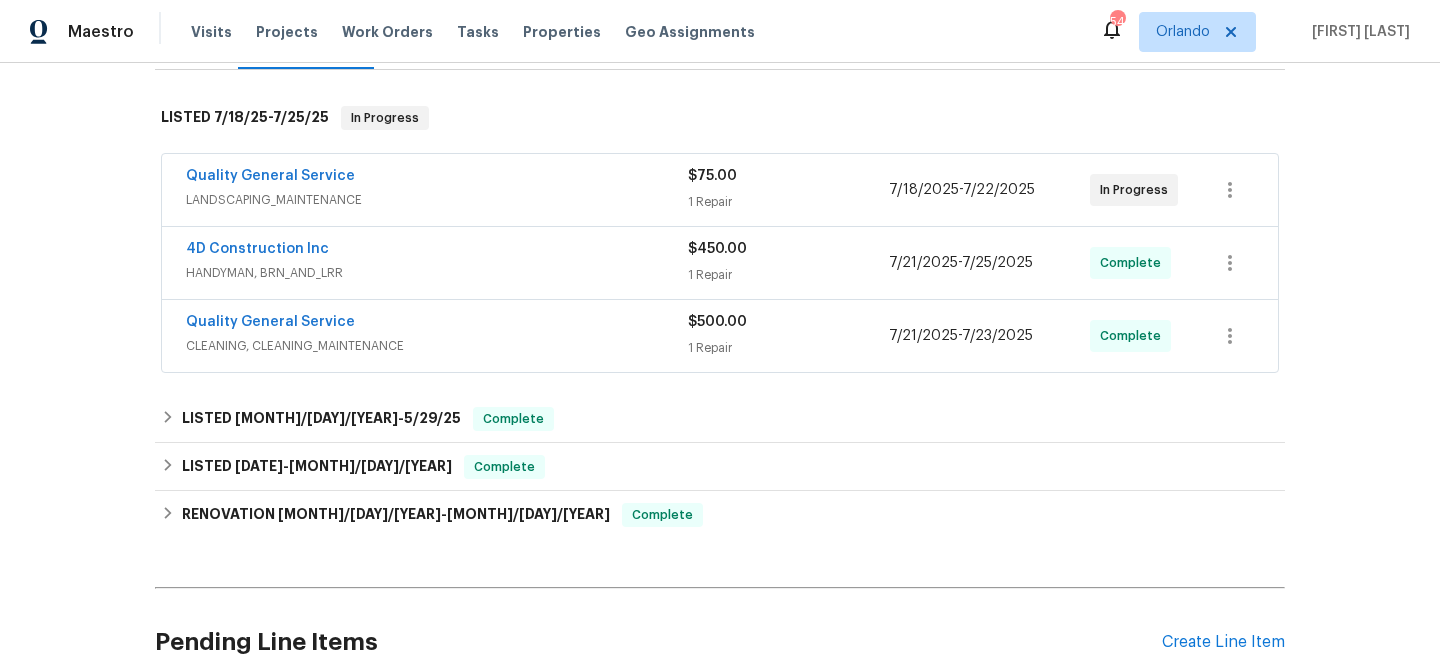 click on "Quality General Service" at bounding box center [437, 178] 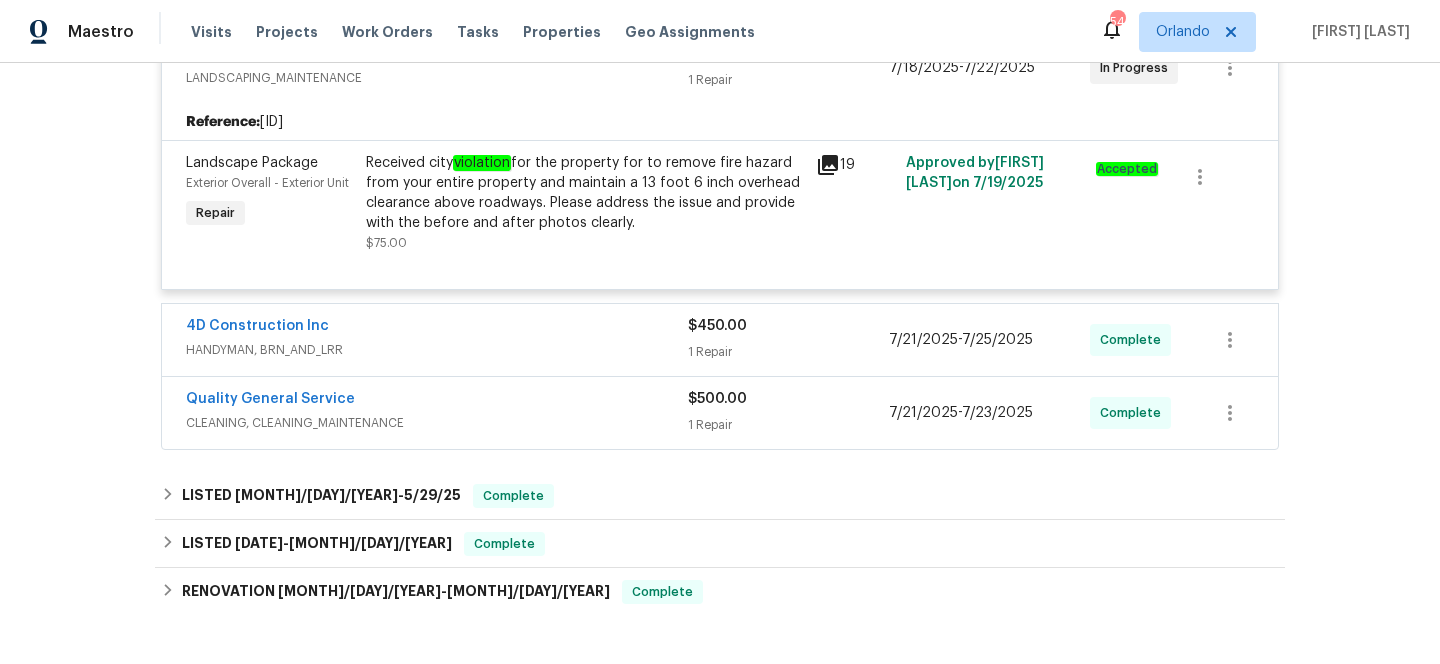 scroll, scrollTop: 435, scrollLeft: 0, axis: vertical 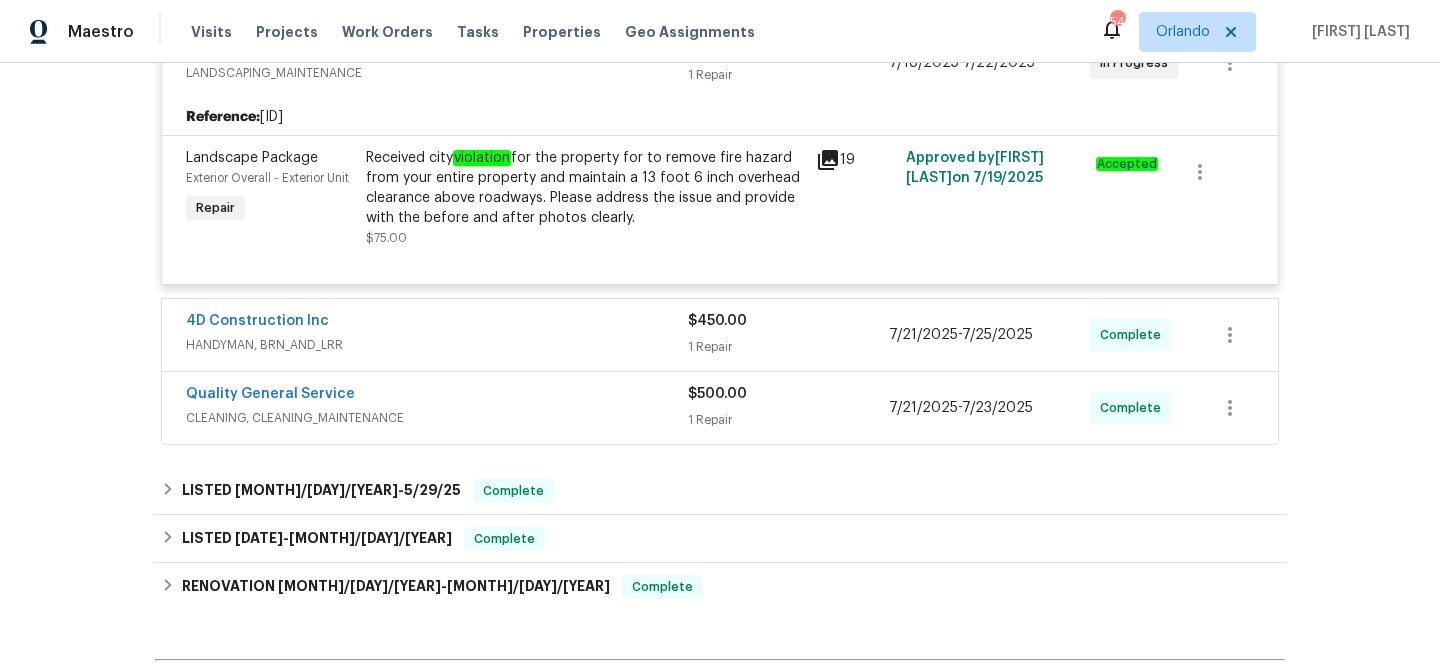 click on "4D Construction Inc" at bounding box center [437, 323] 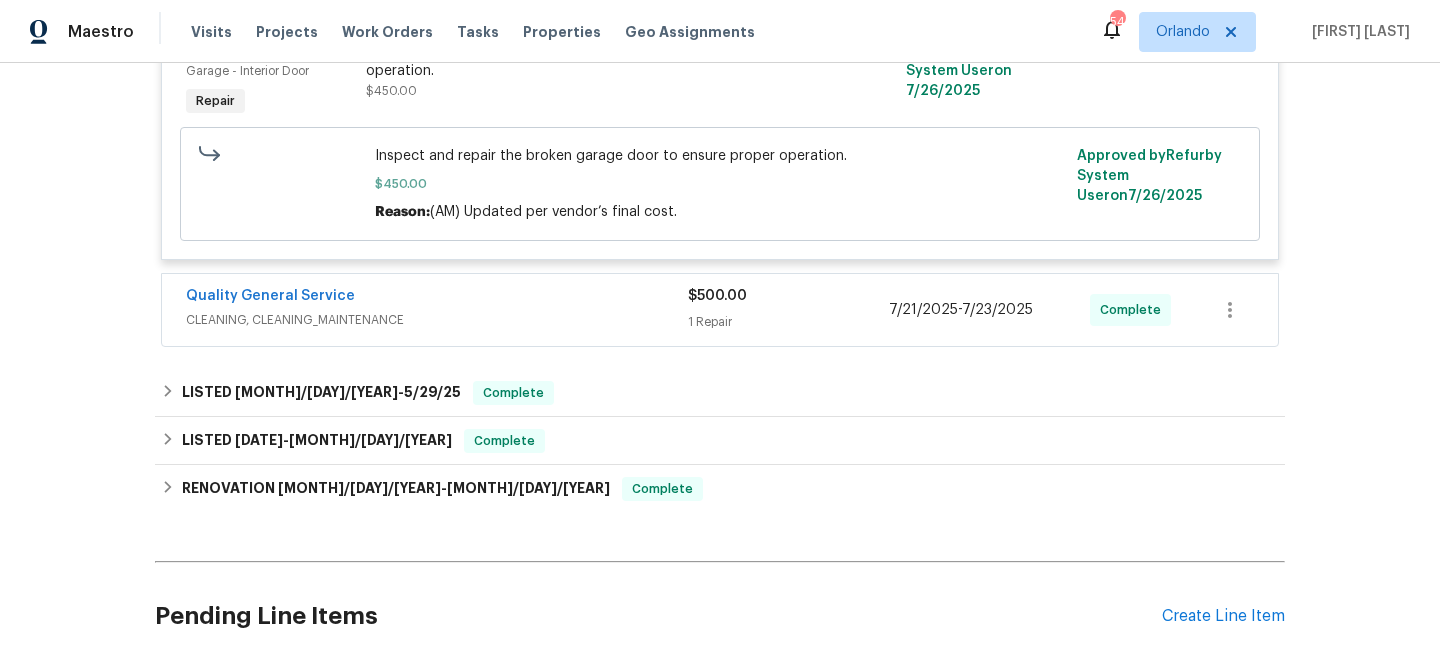 scroll, scrollTop: 821, scrollLeft: 0, axis: vertical 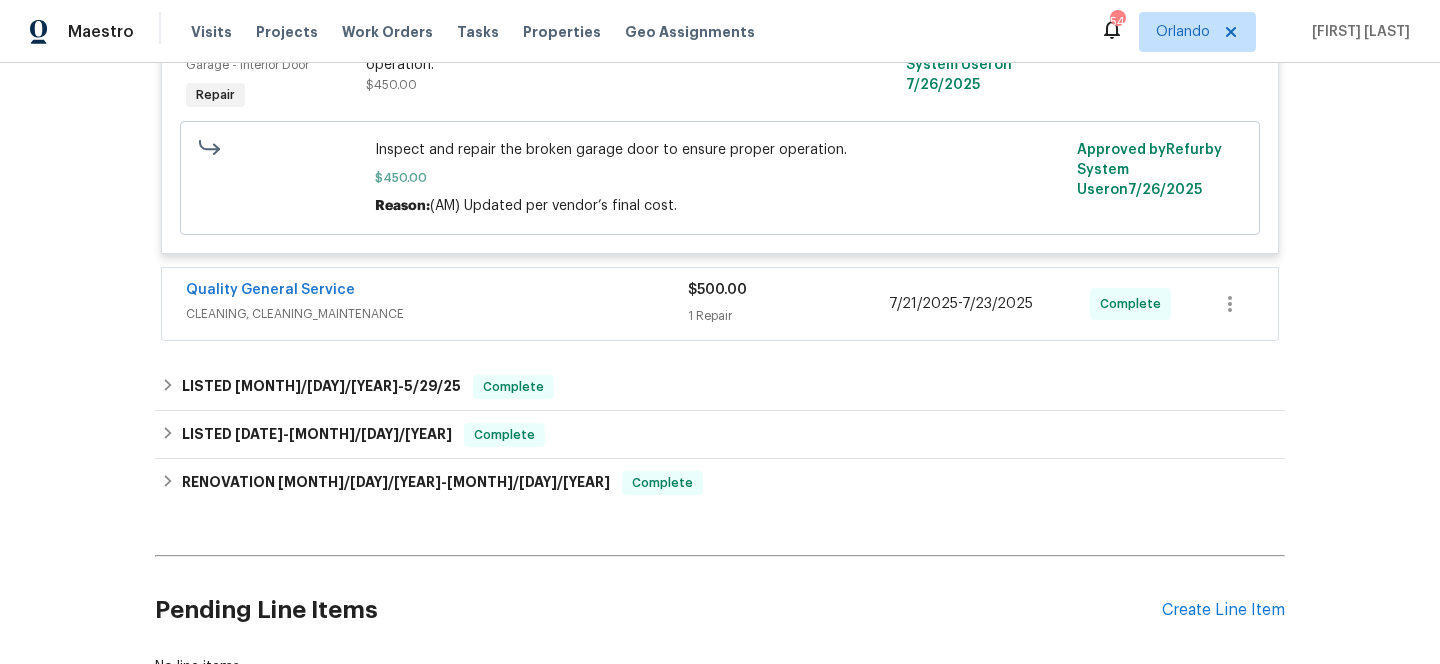 click on "Quality General Service CLEANING, CLEANING_MAINTENANCE" at bounding box center (437, 304) 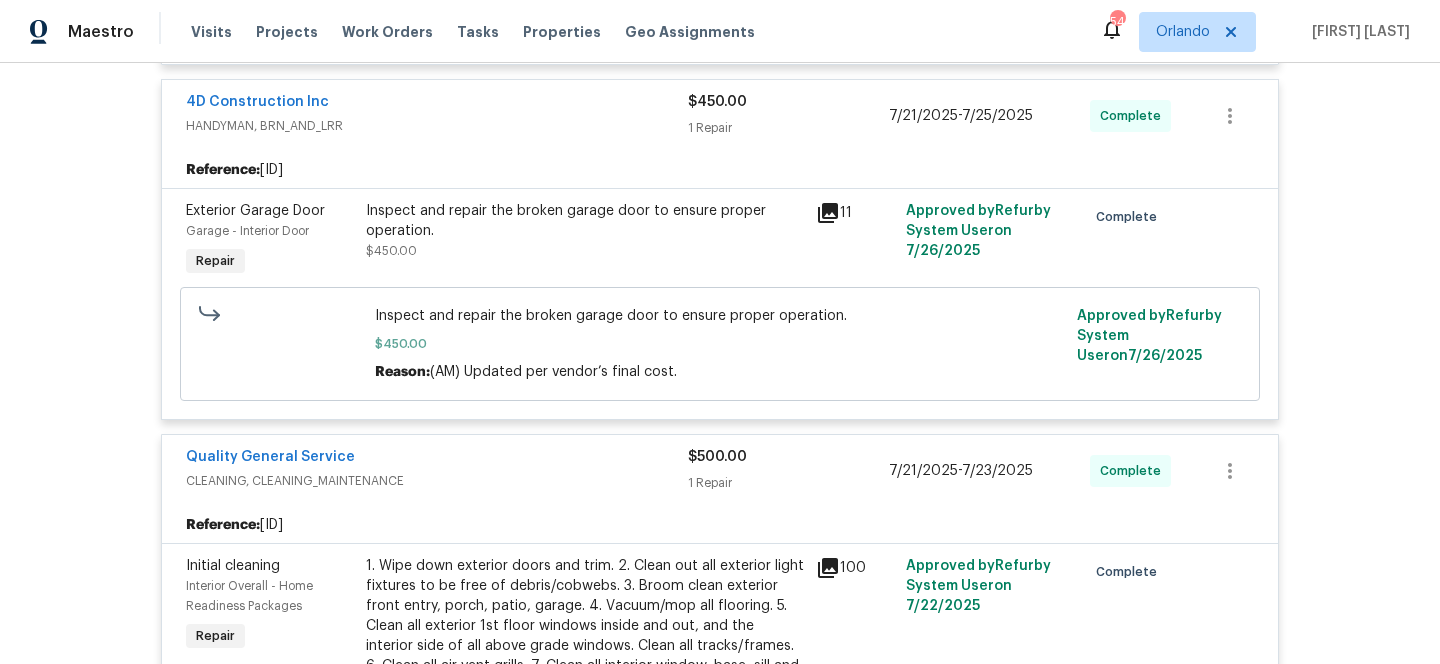 scroll, scrollTop: 0, scrollLeft: 0, axis: both 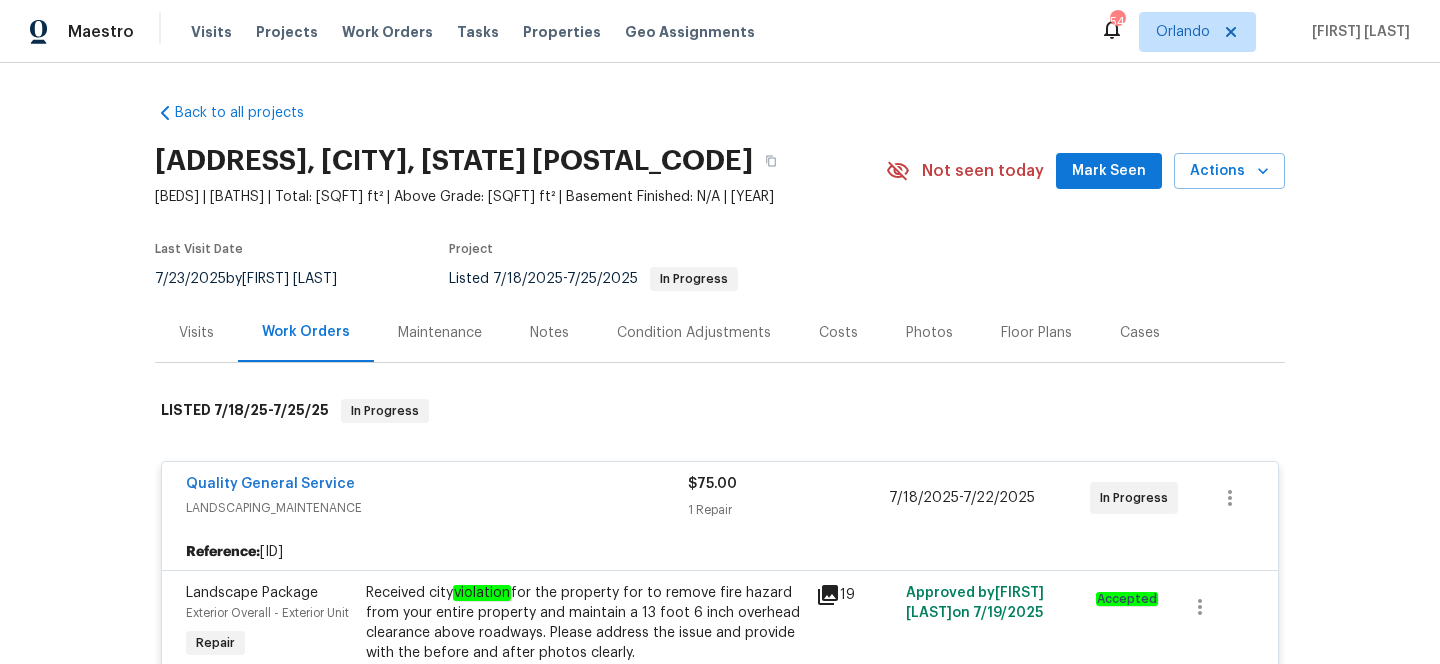 click on "Visits" at bounding box center [196, 333] 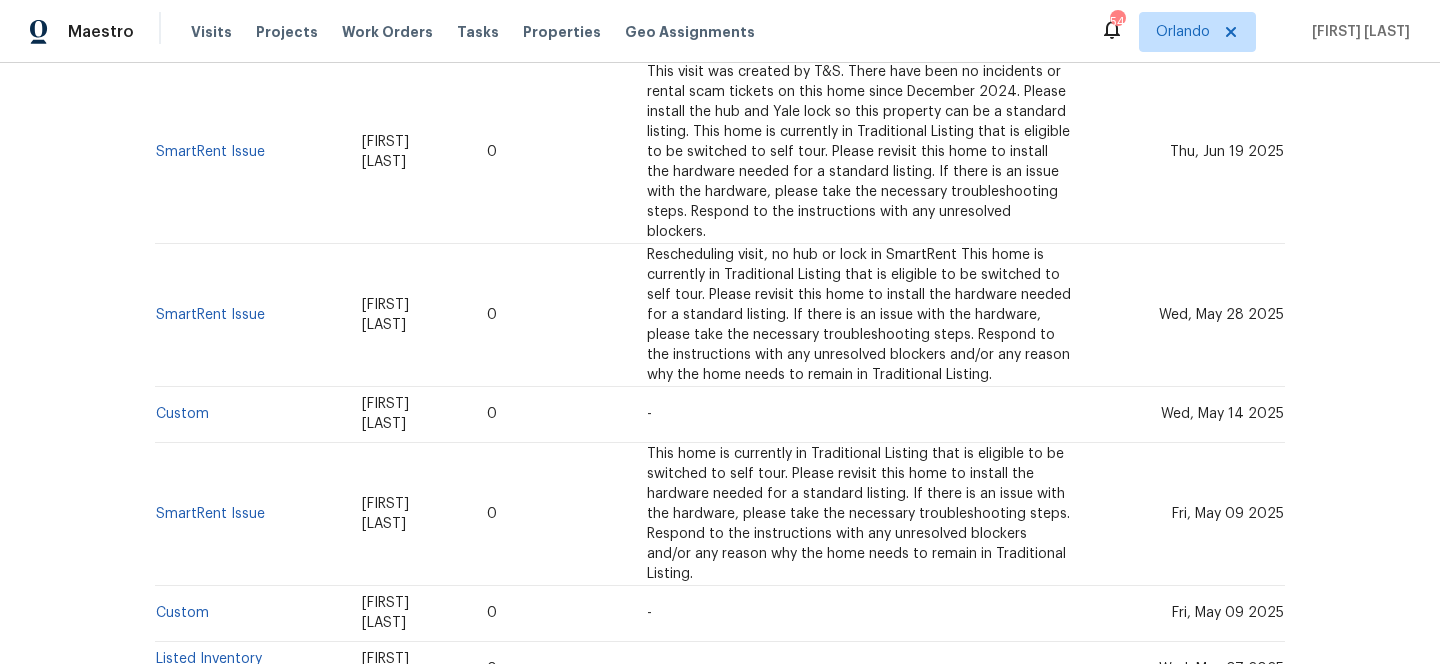 scroll, scrollTop: 411, scrollLeft: 0, axis: vertical 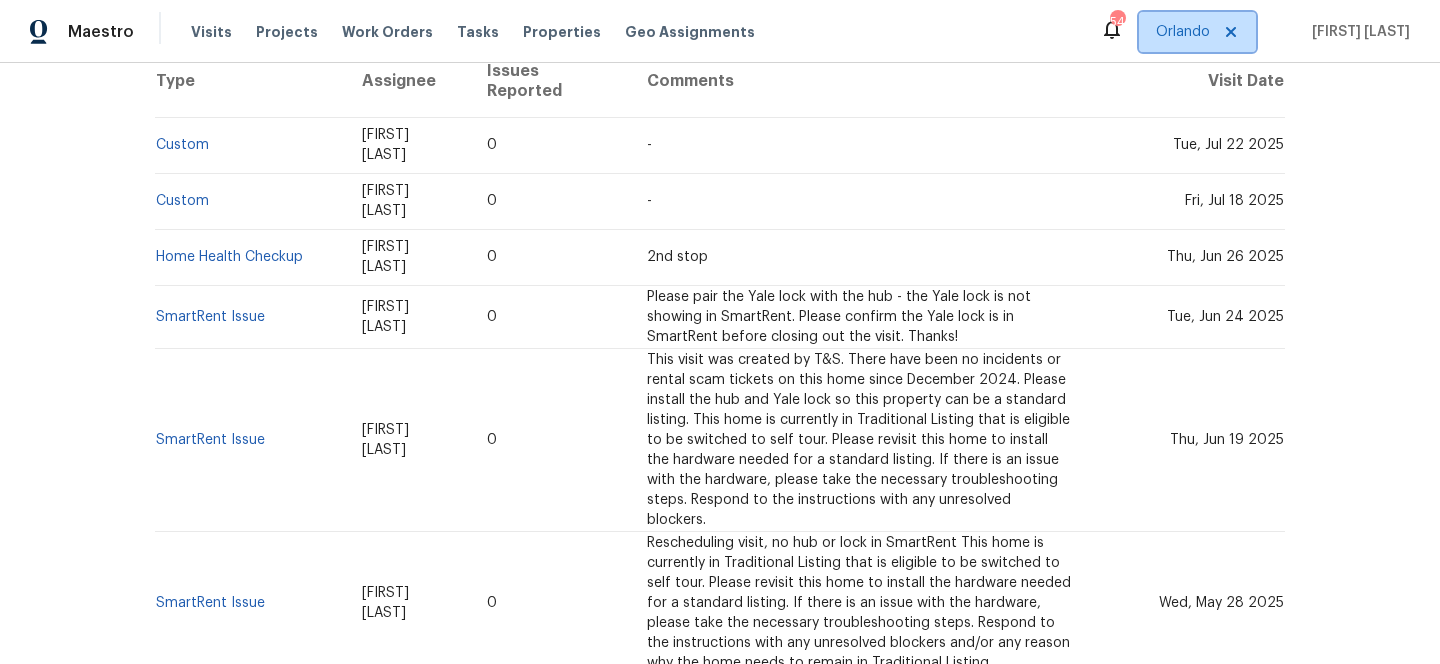 click on "Orlando" at bounding box center [1183, 32] 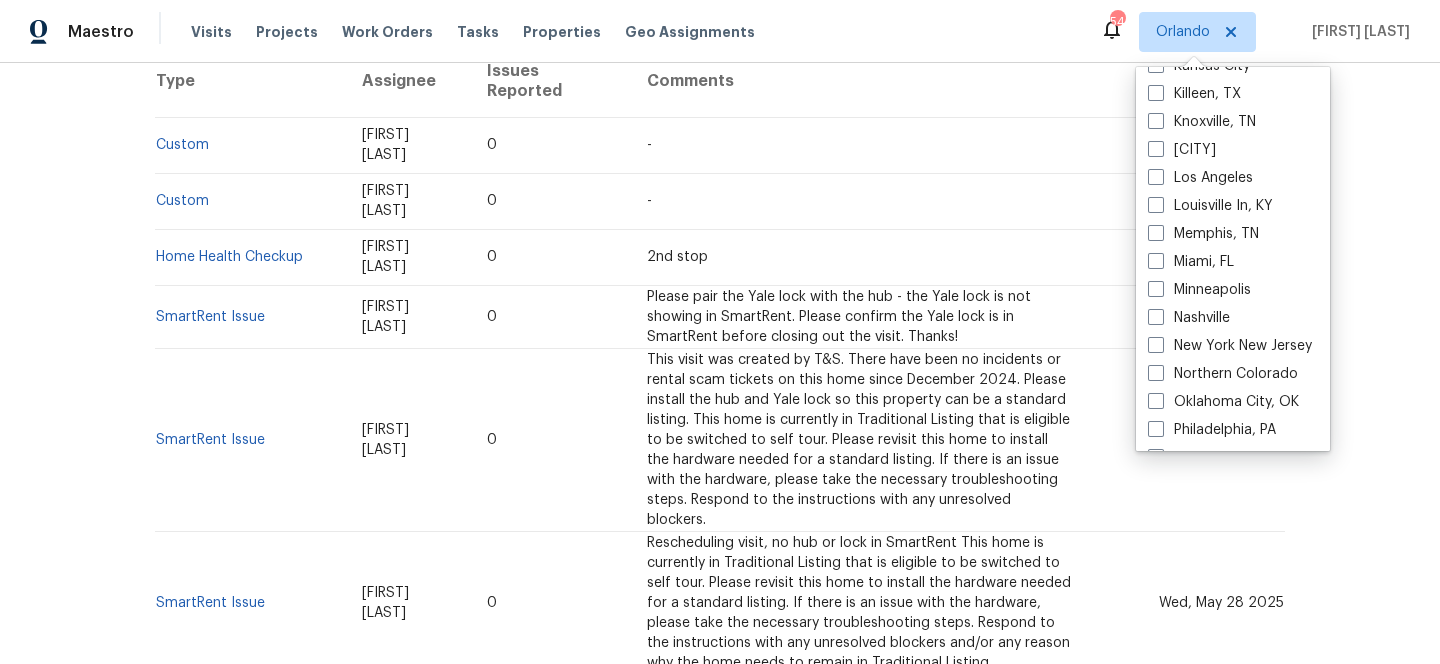 scroll, scrollTop: 742, scrollLeft: 0, axis: vertical 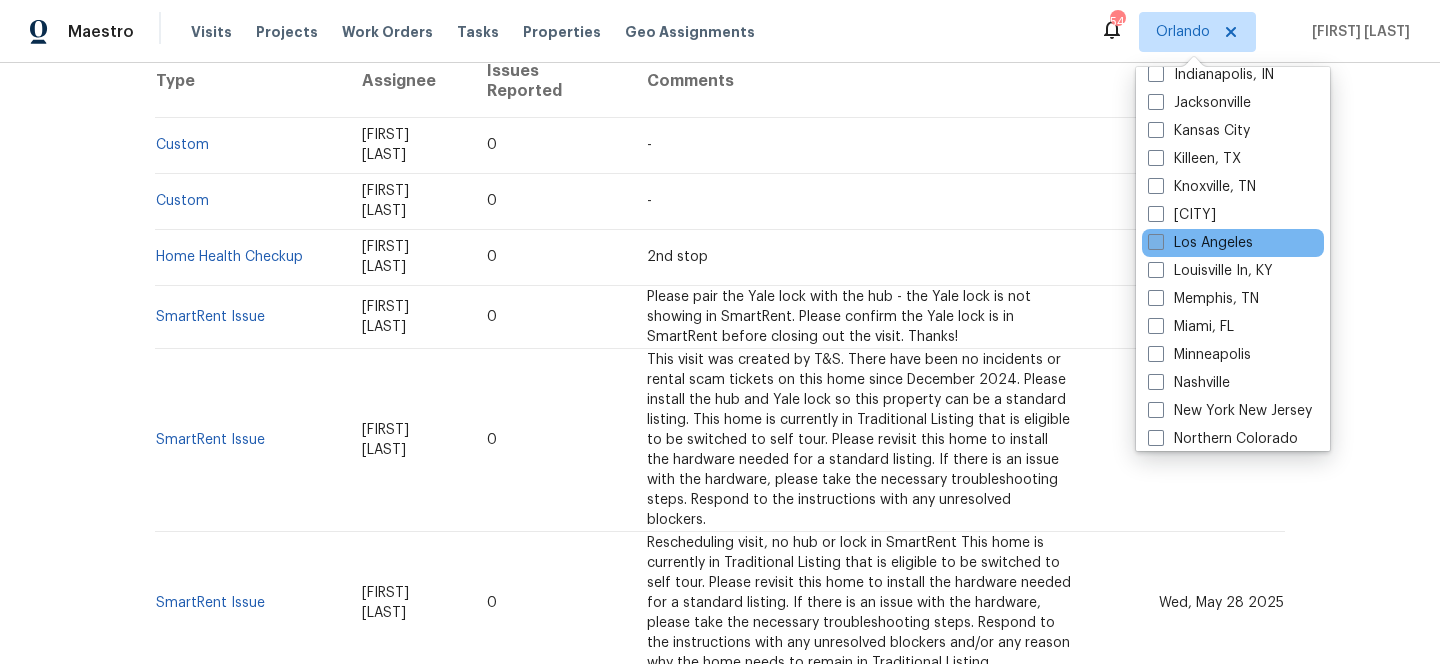 click on "Los Angeles" at bounding box center (1200, 243) 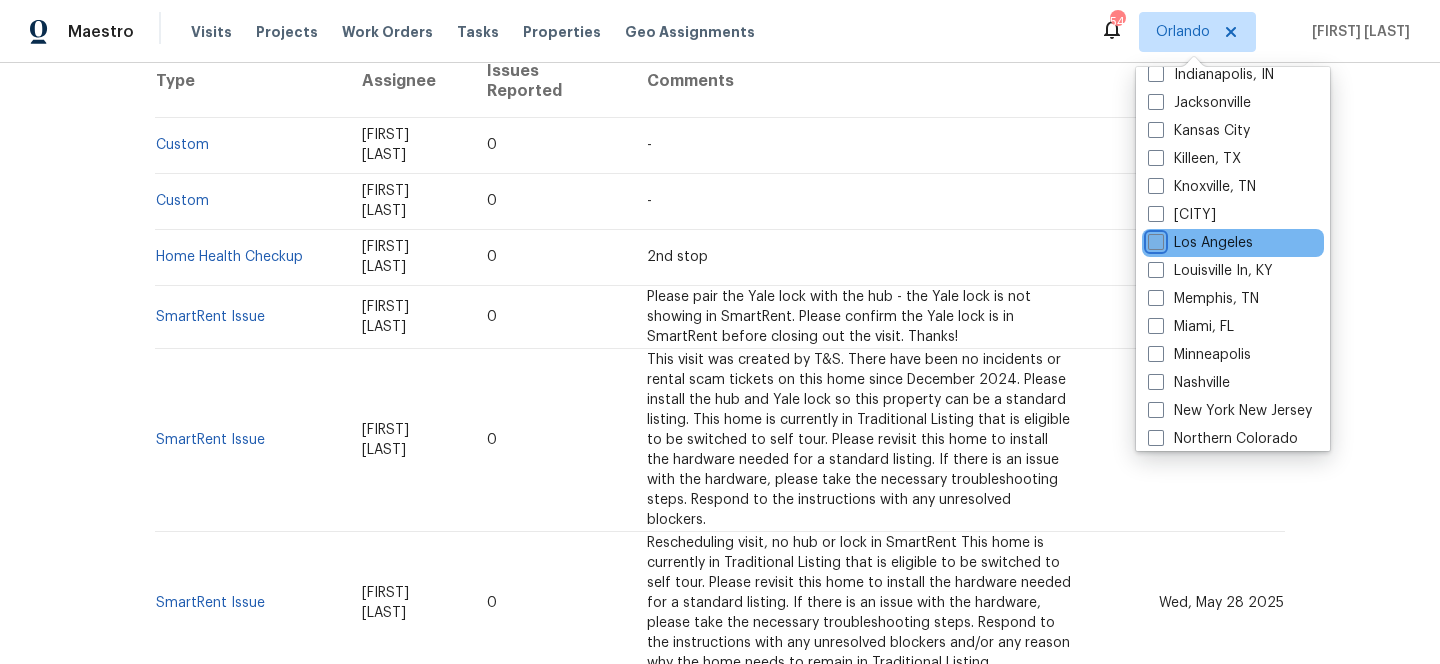 click on "Los Angeles" at bounding box center (1154, 239) 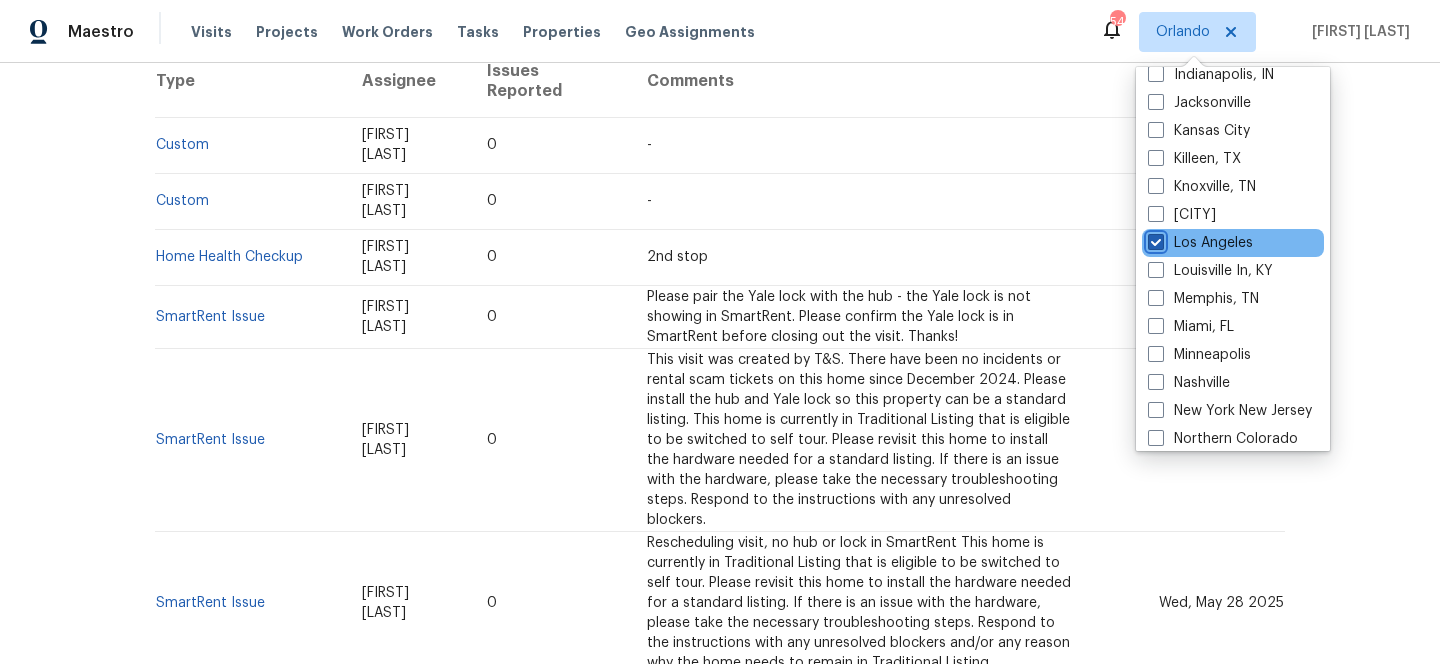checkbox on "true" 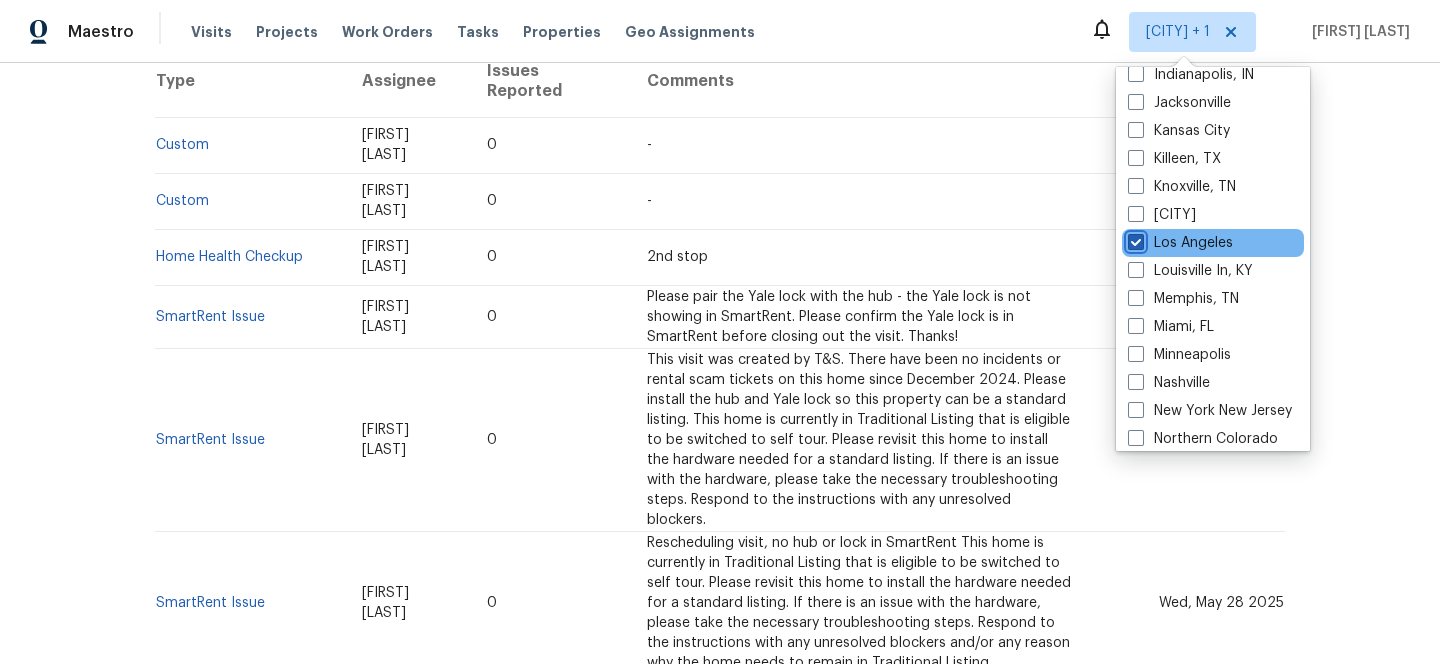 scroll, scrollTop: 0, scrollLeft: 0, axis: both 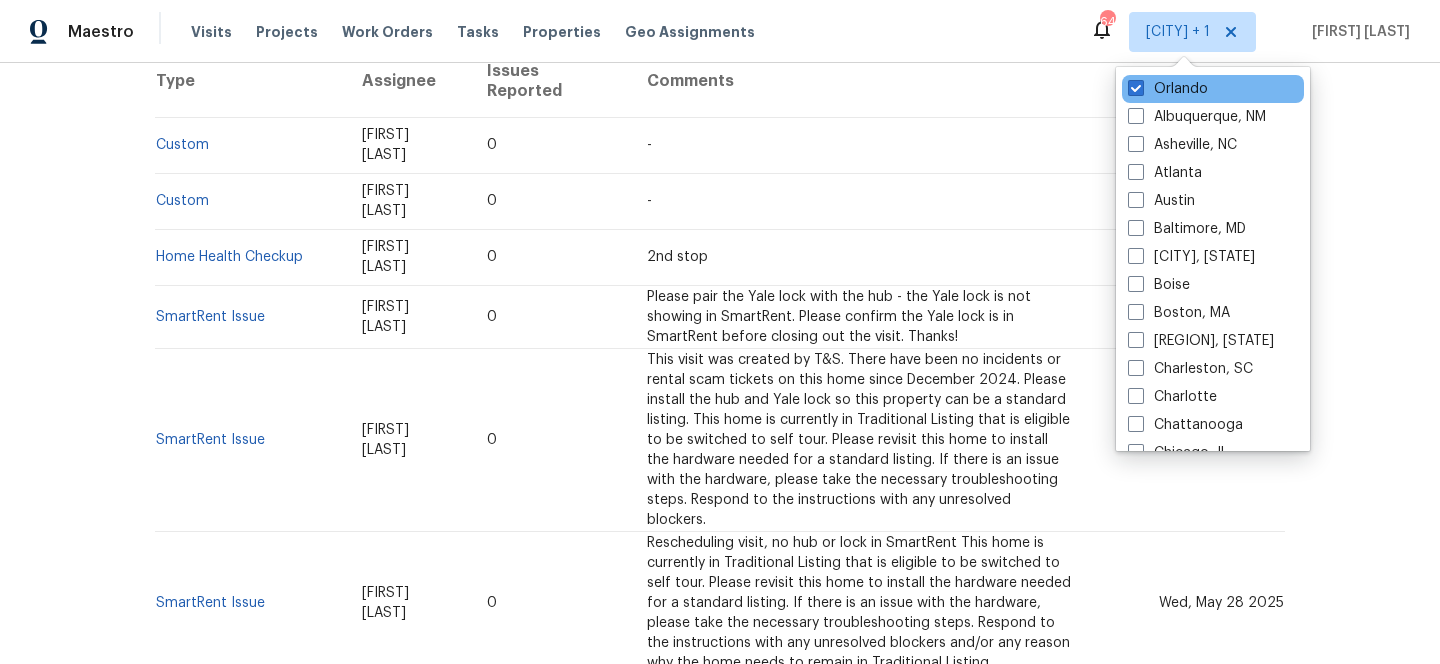 click on "Orlando" at bounding box center [1213, 89] 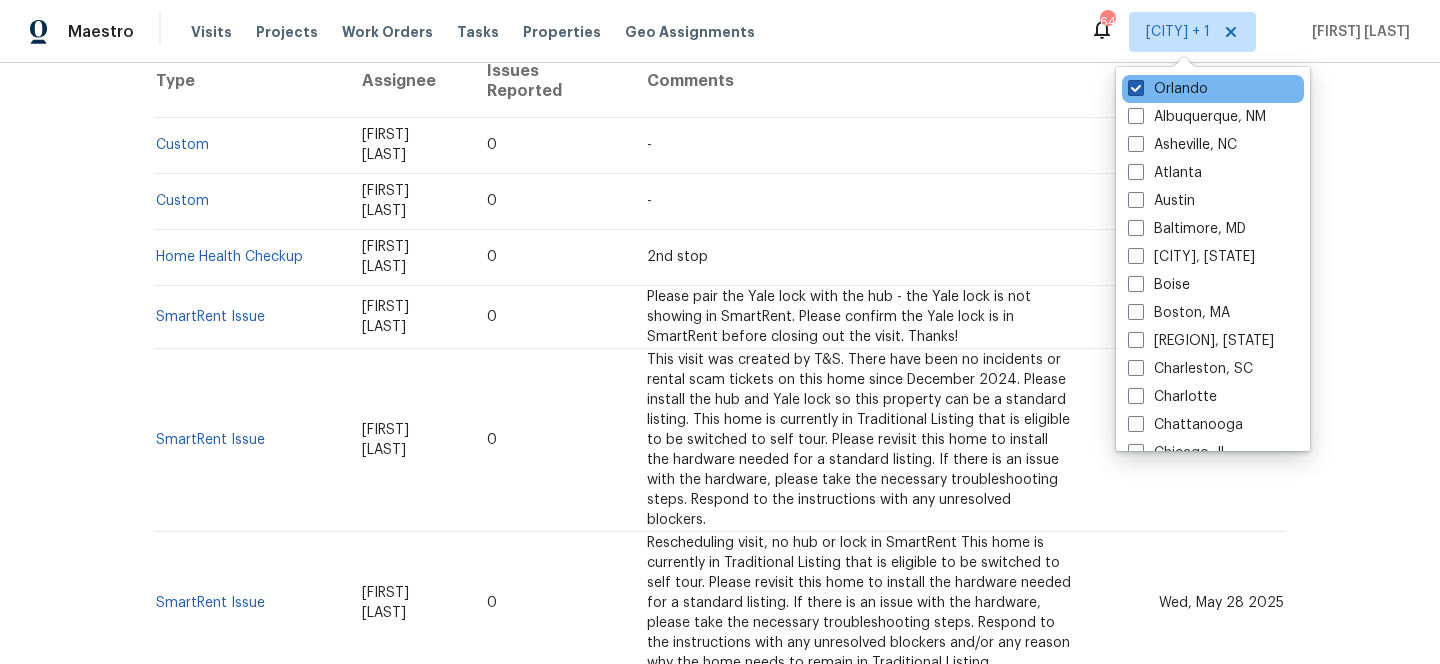 click on "Orlando" at bounding box center (1168, 89) 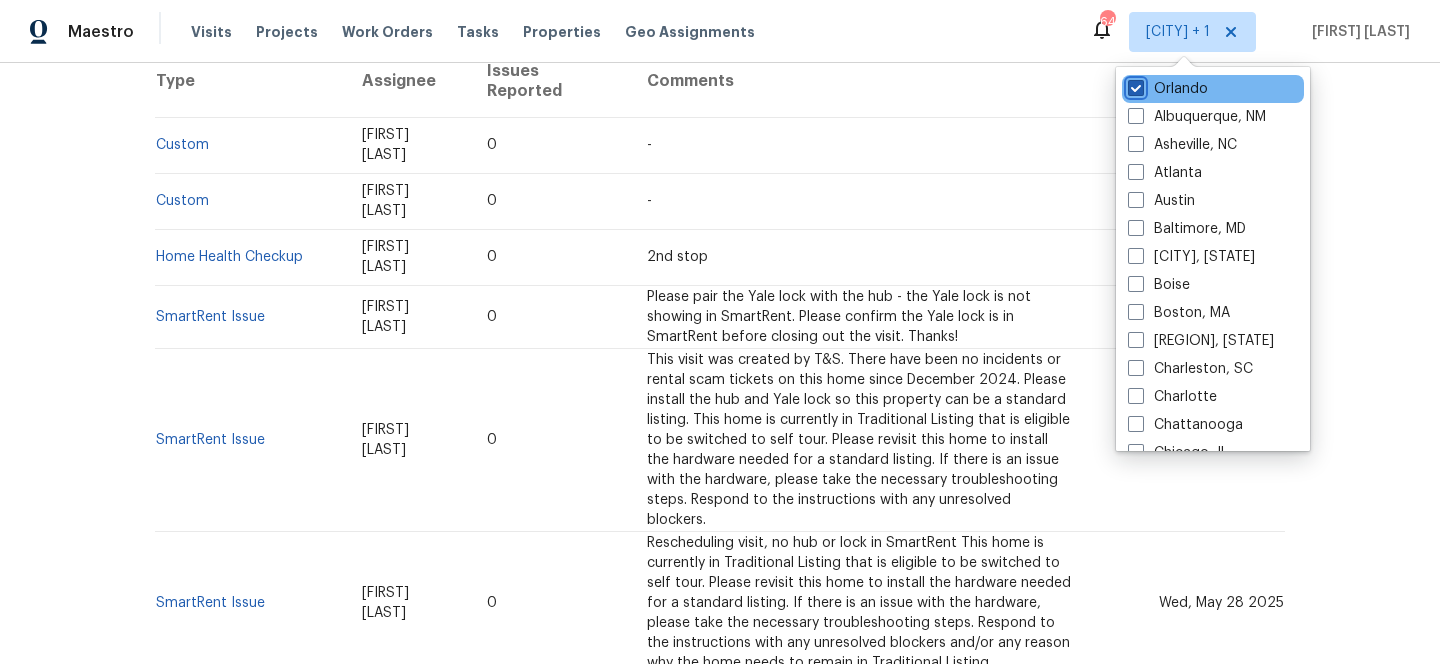 click on "Orlando" at bounding box center (1134, 85) 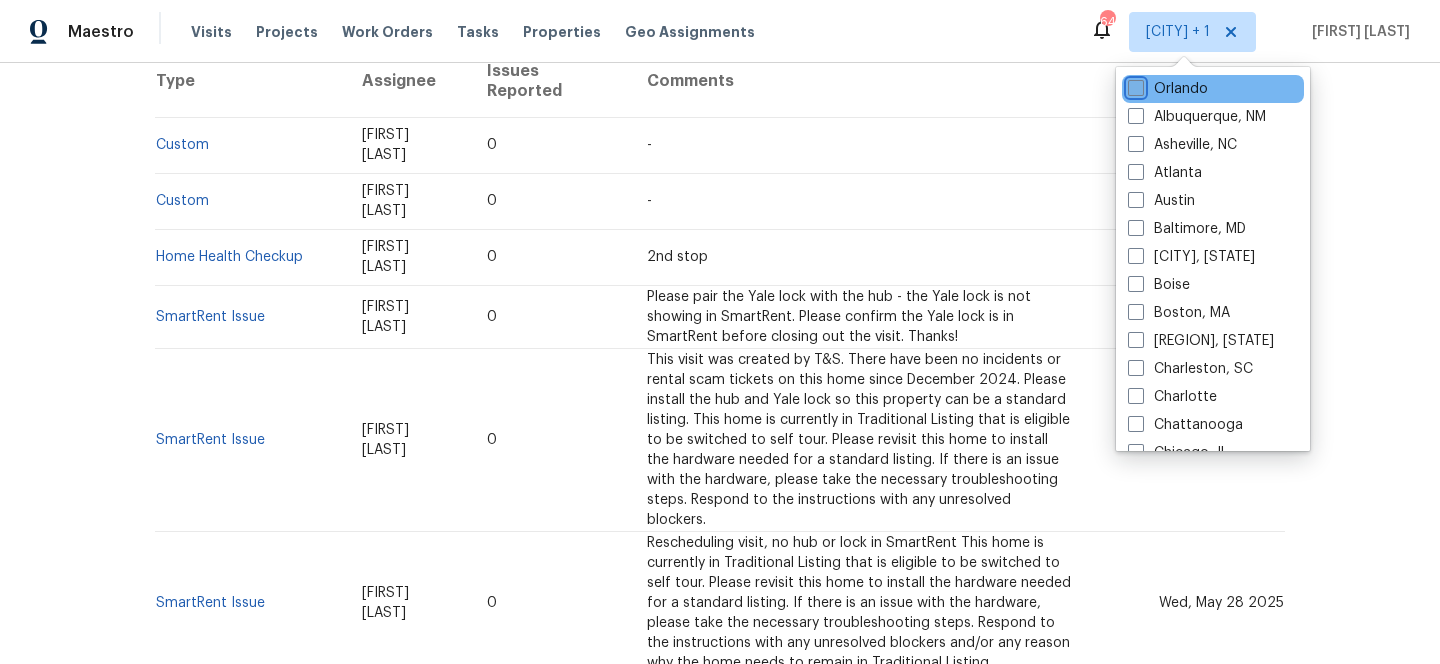 checkbox on "false" 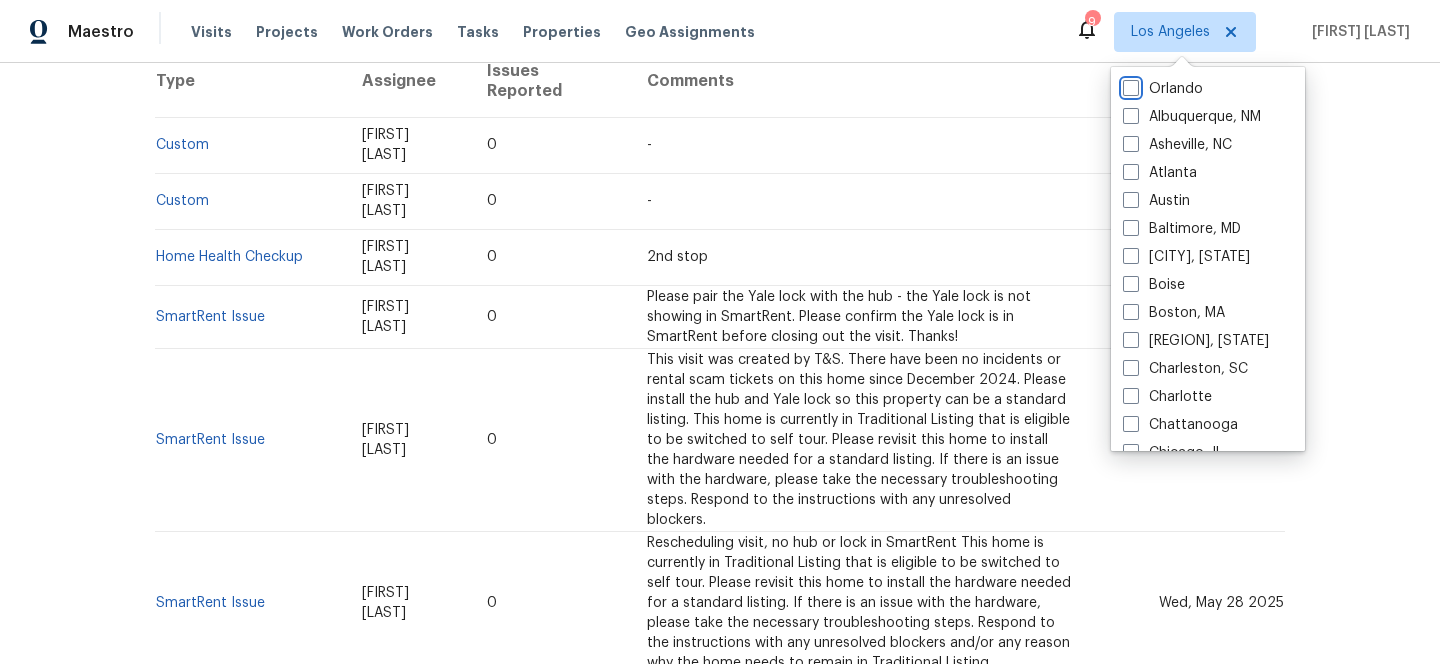 scroll, scrollTop: 0, scrollLeft: 0, axis: both 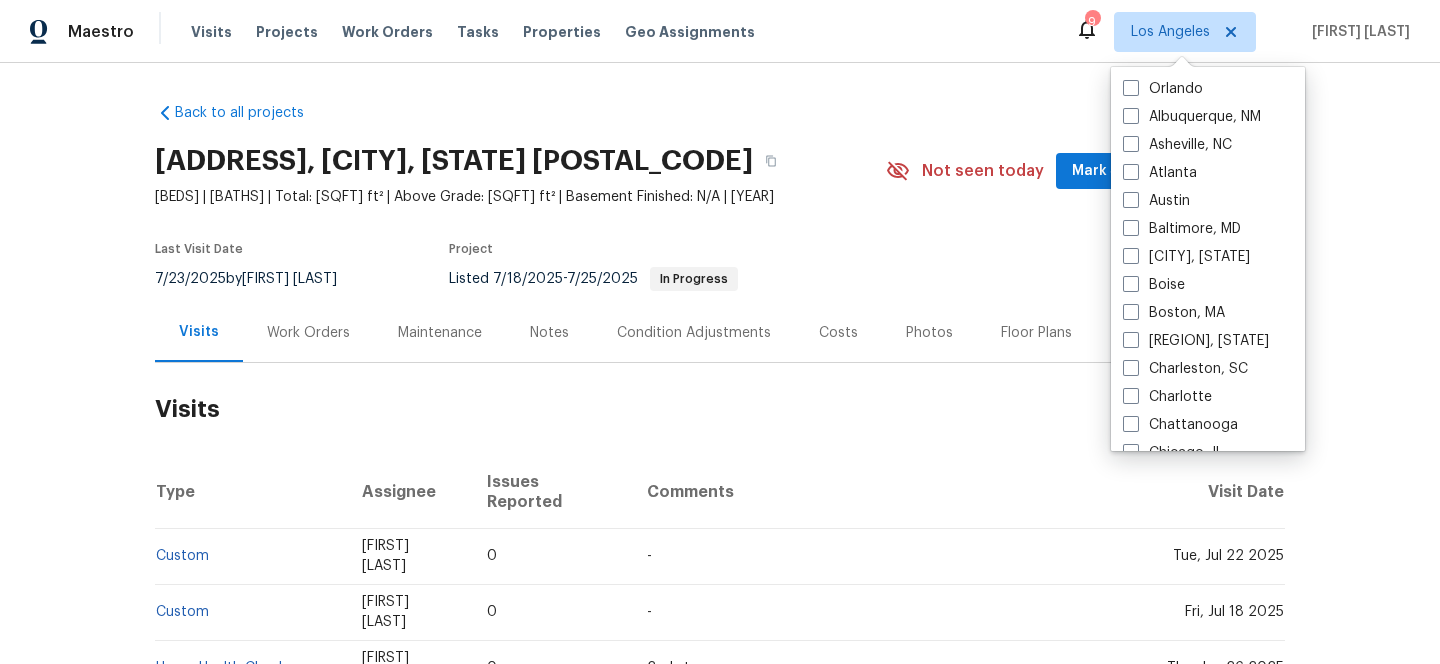 click on "Back to all projects 6440 Clear Springs Rd, Simi Valley, CA 93063 3 Beds | 2 Baths | Total: 1820 ft² | Above Grade: 1820 ft² | Basement Finished: N/A | 1950 Not seen today Mark Seen Actions Last Visit Date 7/23/2025  by  Eric Ramirez   Project Listed   7/18/2025  -  7/25/2025 In Progress Visits Work Orders Maintenance Notes Condition Adjustments Costs Photos Floor Plans Cases Visits Type Assignee Issues Reported Comments Visit Date Custom Eric Ramirez 0 - Tue, Jul 22 2025 Custom Luis Pedro Ocampo Alvizuris 0 - Fri, Jul 18 2025 Home Health Checkup Theodore Mirabella 0 2nd stop Thu, Jun 26 2025 SmartRent Issue Luis Pedro Ocampo Alvizuris 0 Please pair the Yale lock with the hub - the Yale lock is not showing in SmartRent. Please confirm the Yale lock is in SmartRent before closing out the visit. Thanks! Tue, Jun 24 2025 SmartRent Issue Luis Pedro Ocampo Alvizuris 0 Thu, Jun 19 2025 SmartRent Issue Luis Pedro Ocampo Alvizuris 0 Wed, May 28 2025 Custom Pablo Gonzalez 0 - Wed, May 14 2025 SmartRent Issue 0 0 - 0" at bounding box center [720, 1414] 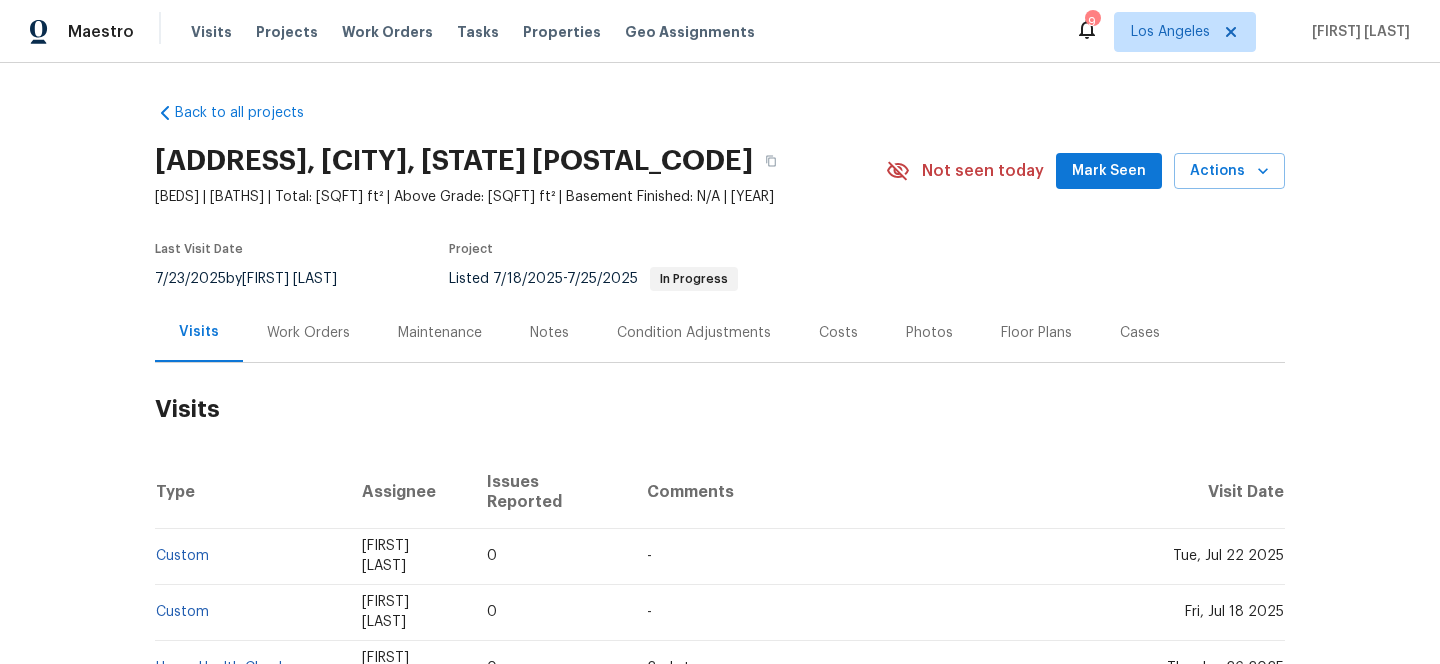 click on "Not seen today Mark Seen Actions" at bounding box center [1085, 171] 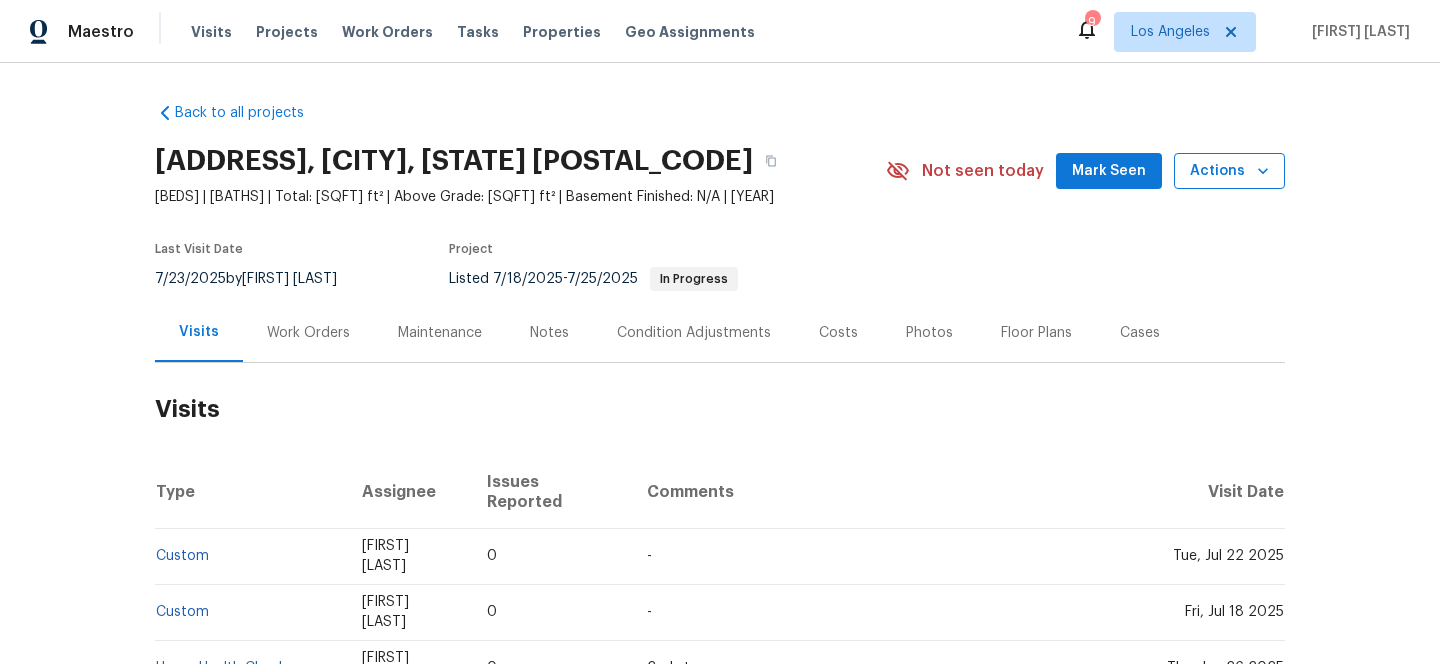 click on "Actions" at bounding box center (1229, 171) 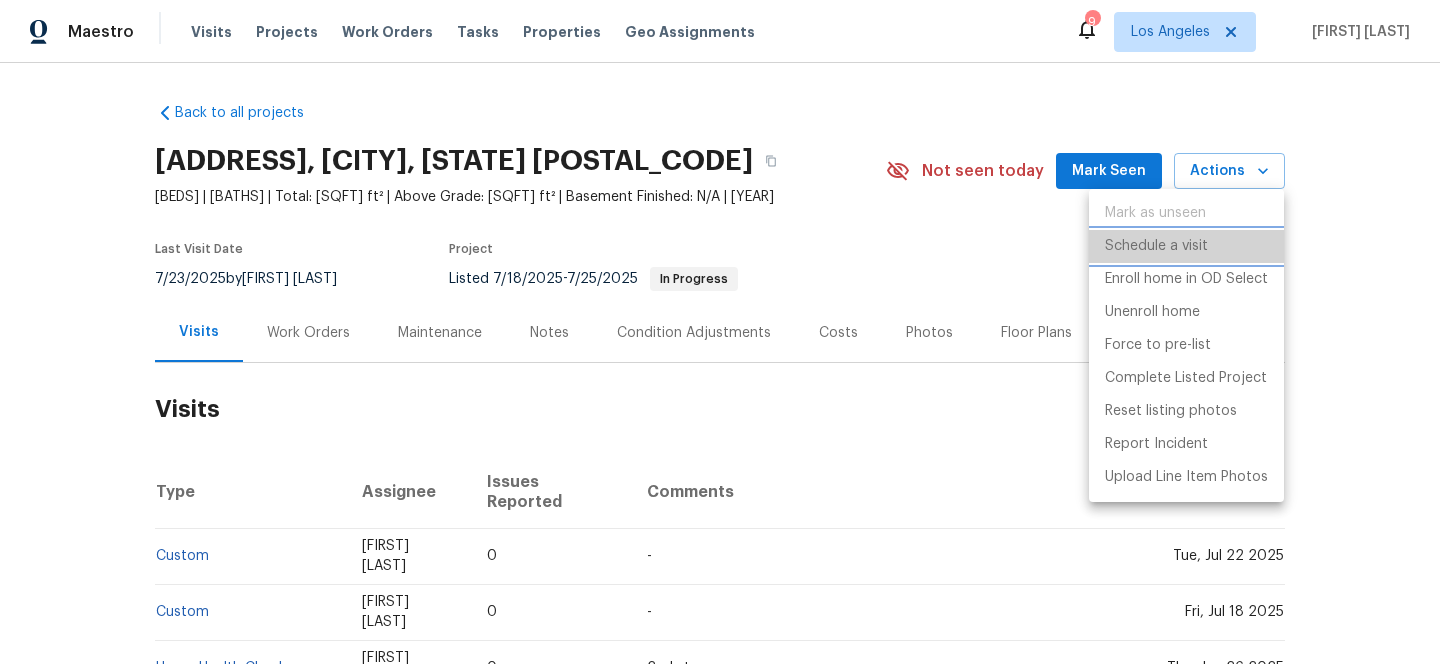 click on "Schedule a visit" at bounding box center (1156, 246) 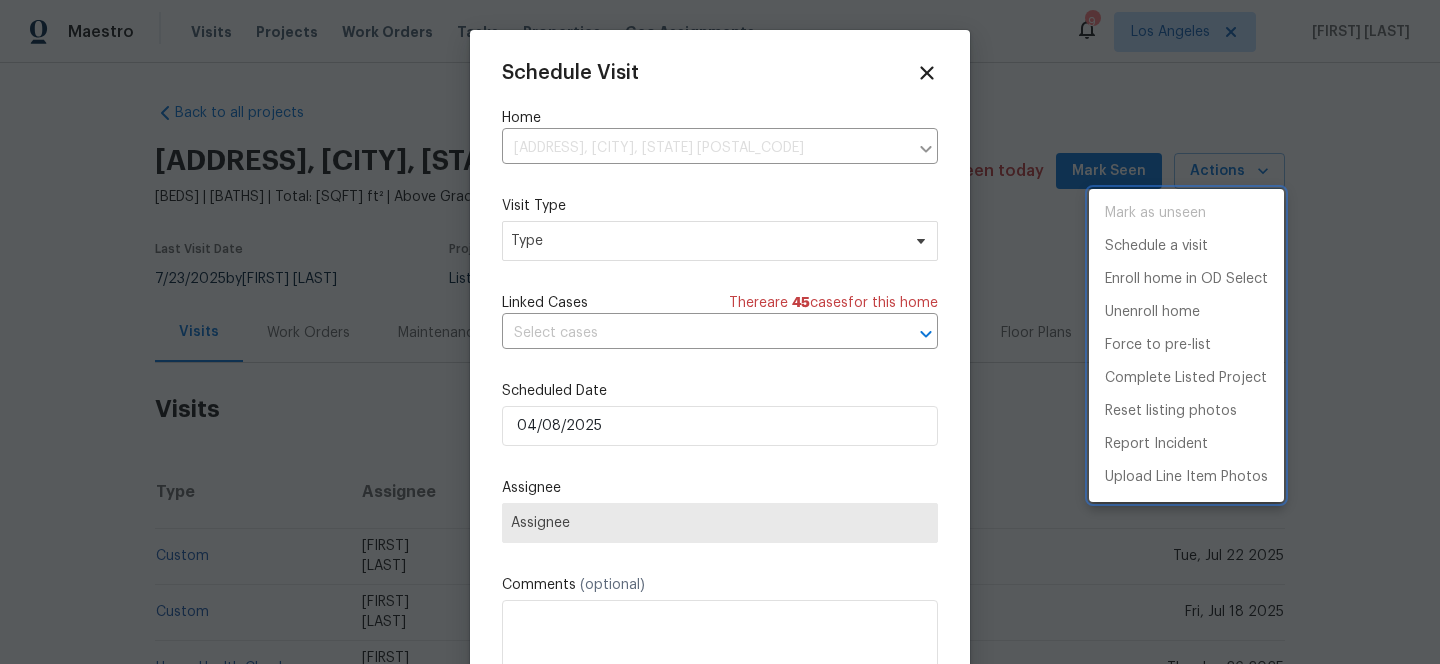 click at bounding box center (720, 332) 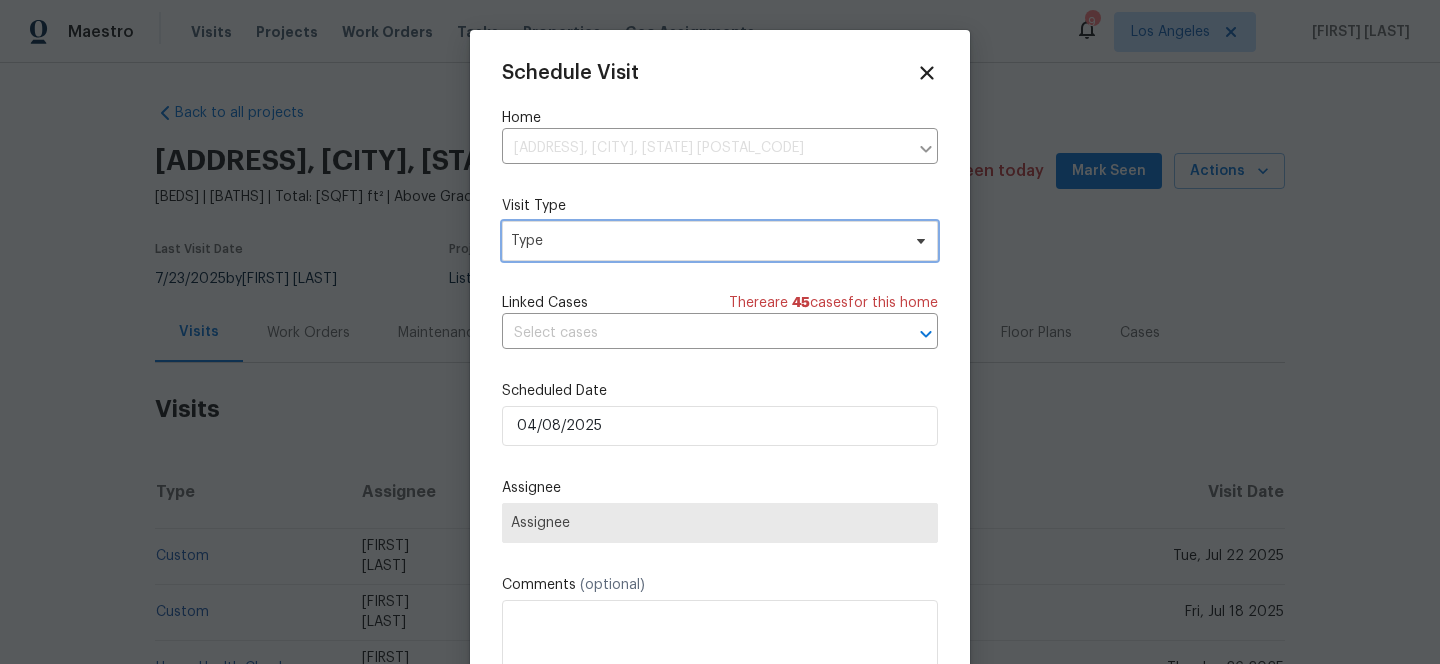 click on "Type" at bounding box center (705, 241) 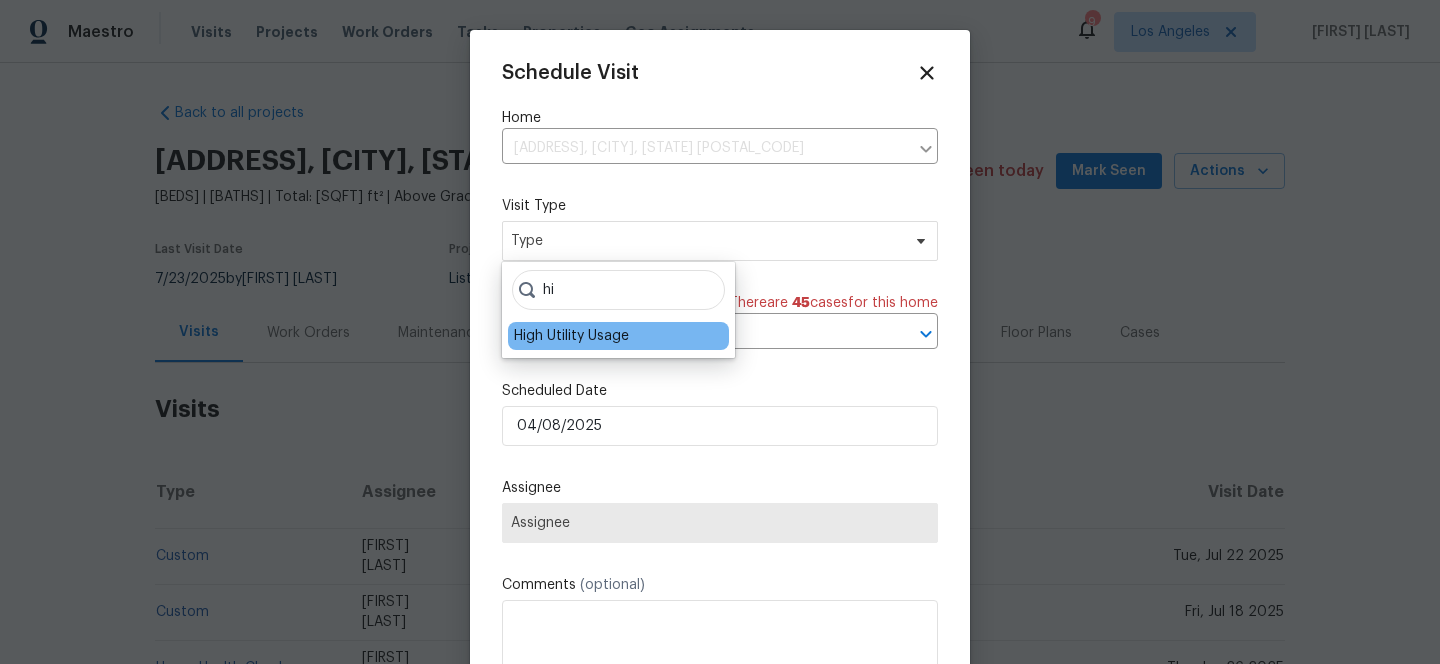 type on "hi" 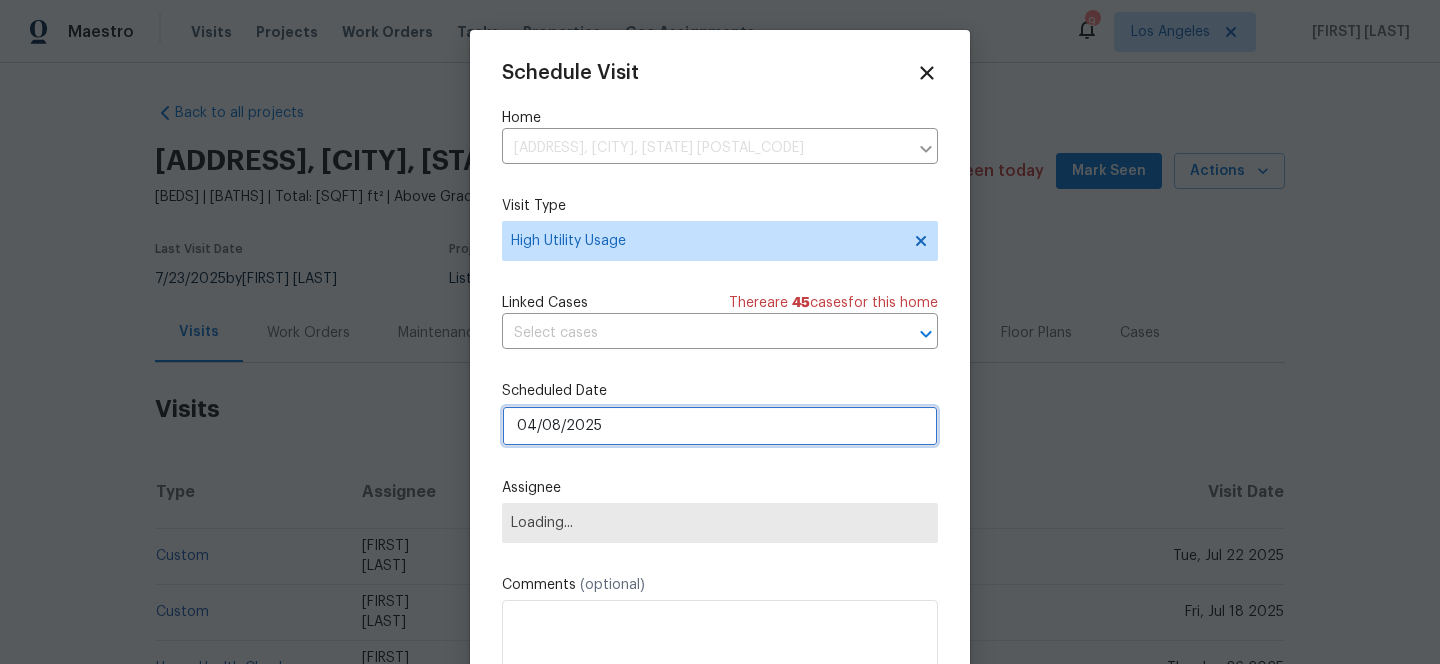 click on "04/08/2025" at bounding box center (720, 426) 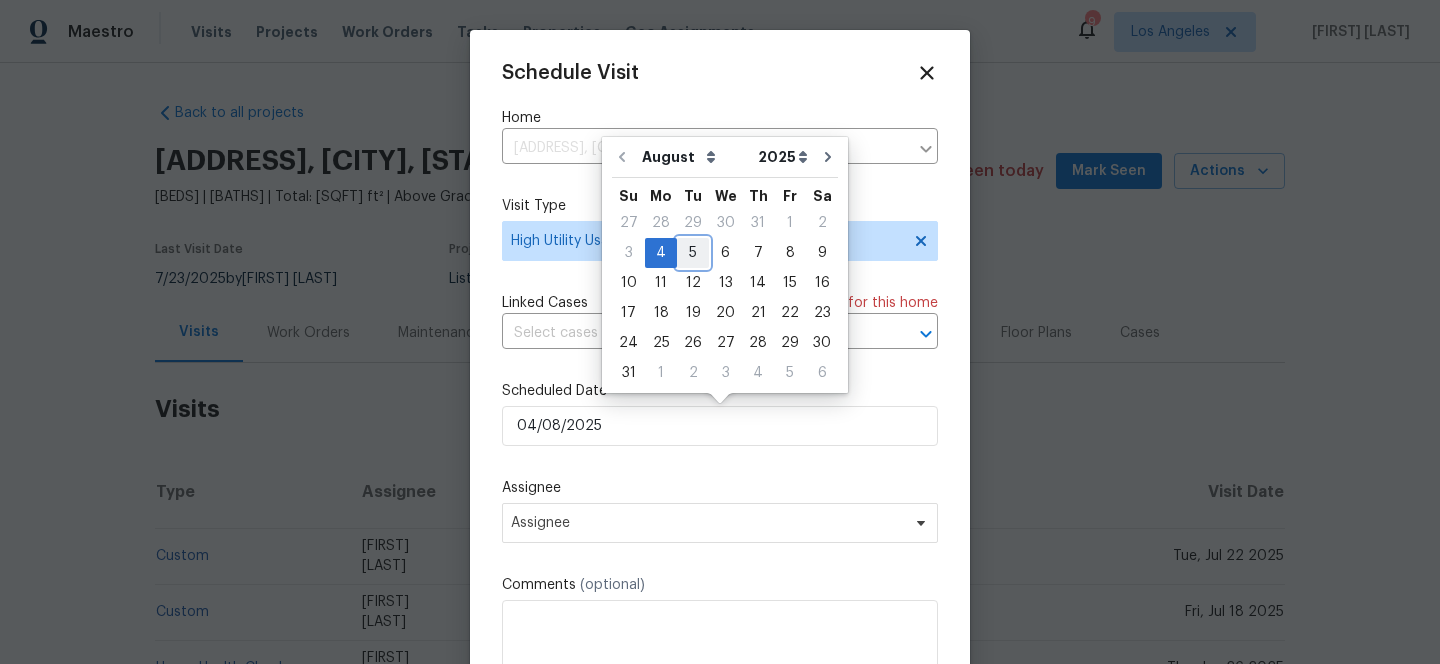 click on "5" at bounding box center [693, 253] 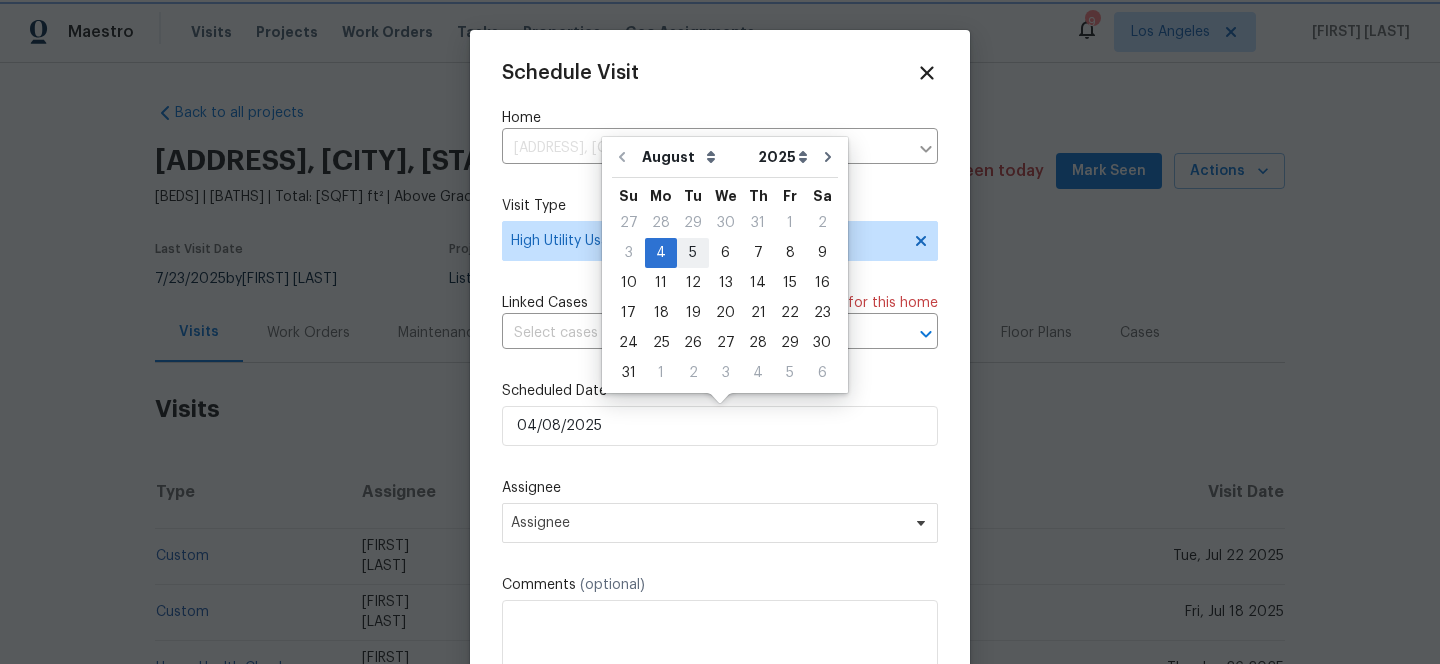 type on "05/08/2025" 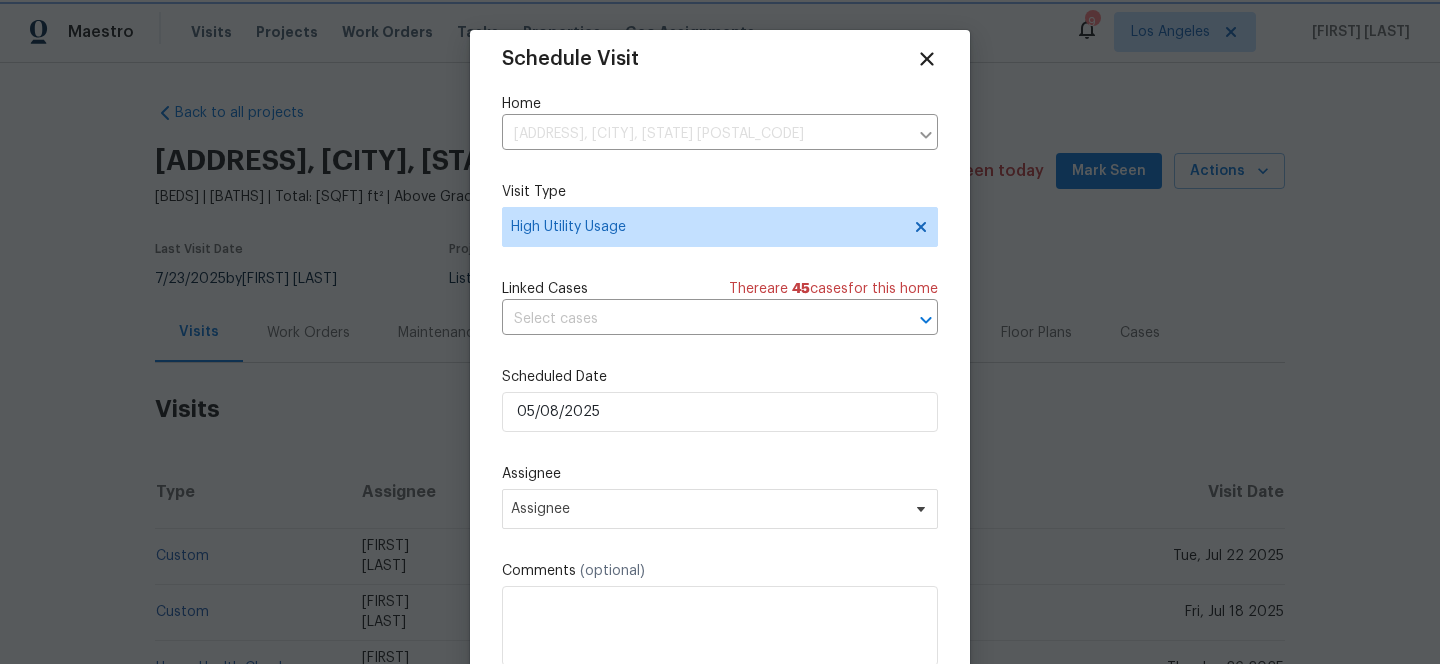 scroll, scrollTop: 17, scrollLeft: 0, axis: vertical 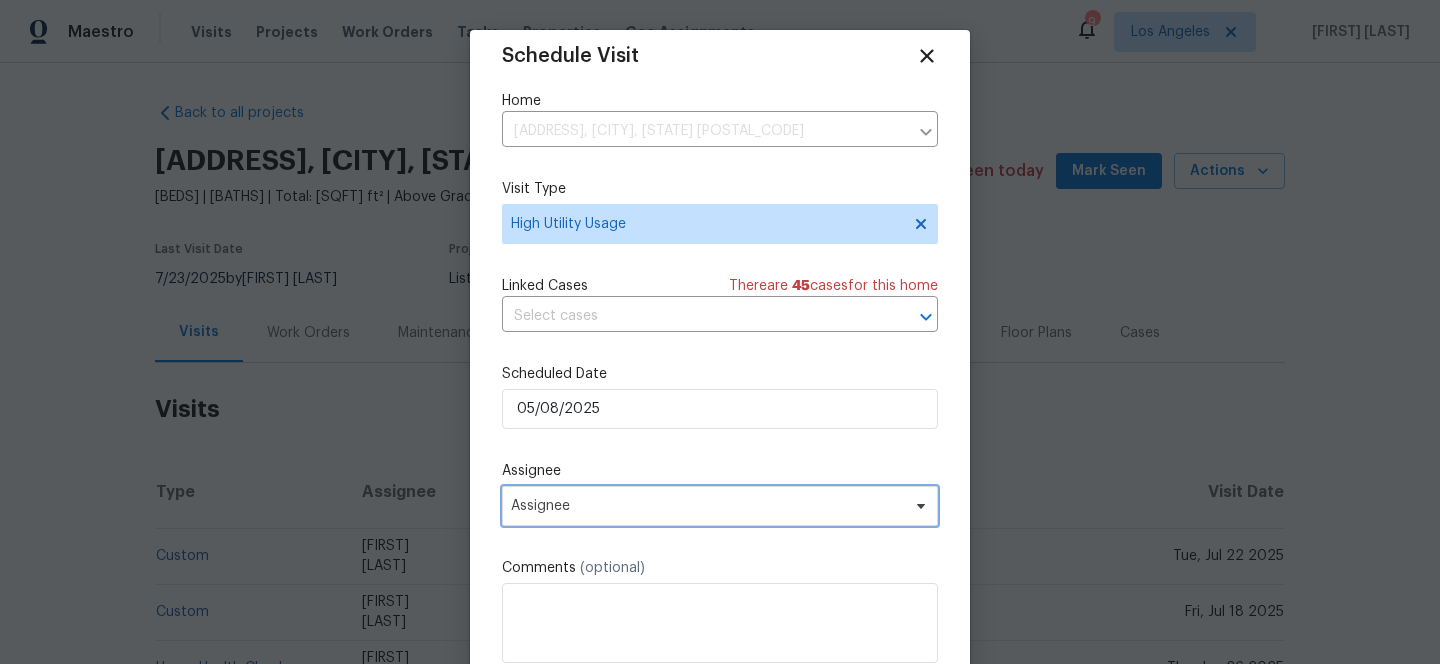 click on "Assignee" at bounding box center [707, 506] 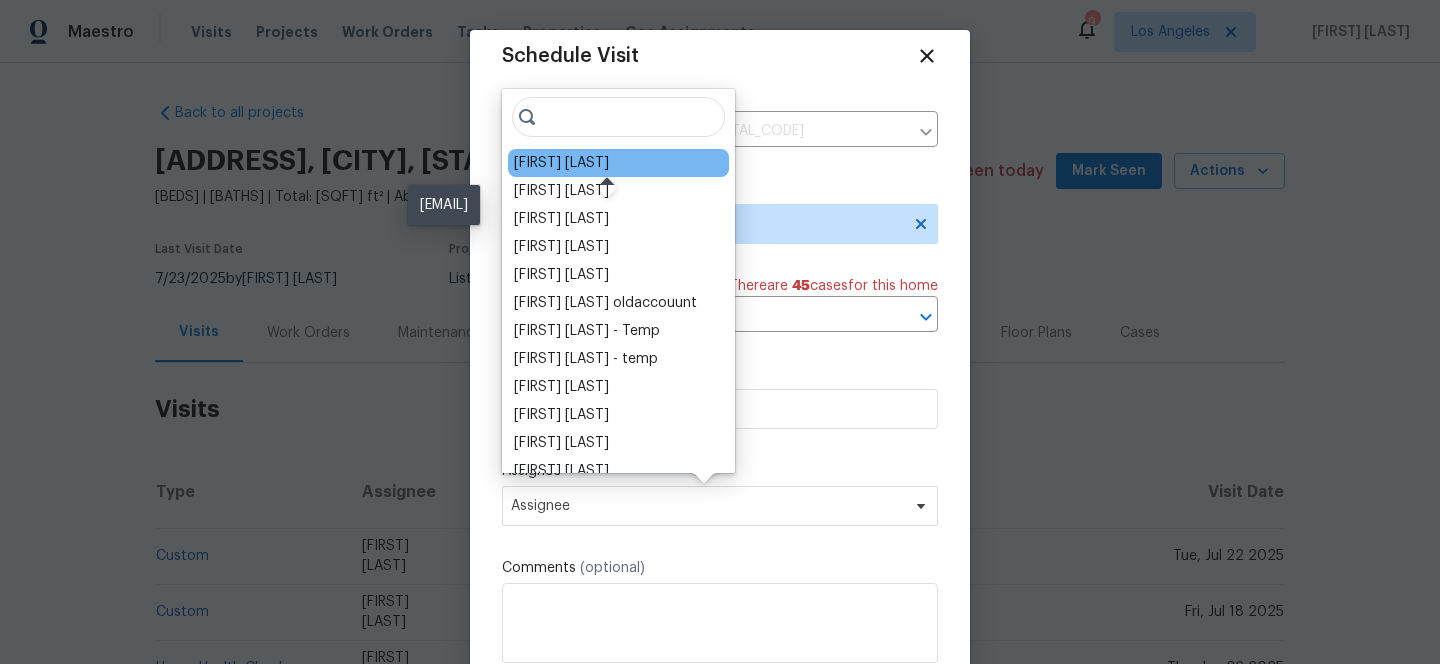 click on "Luis Pedro Ocampo Alvizuris" at bounding box center (561, 163) 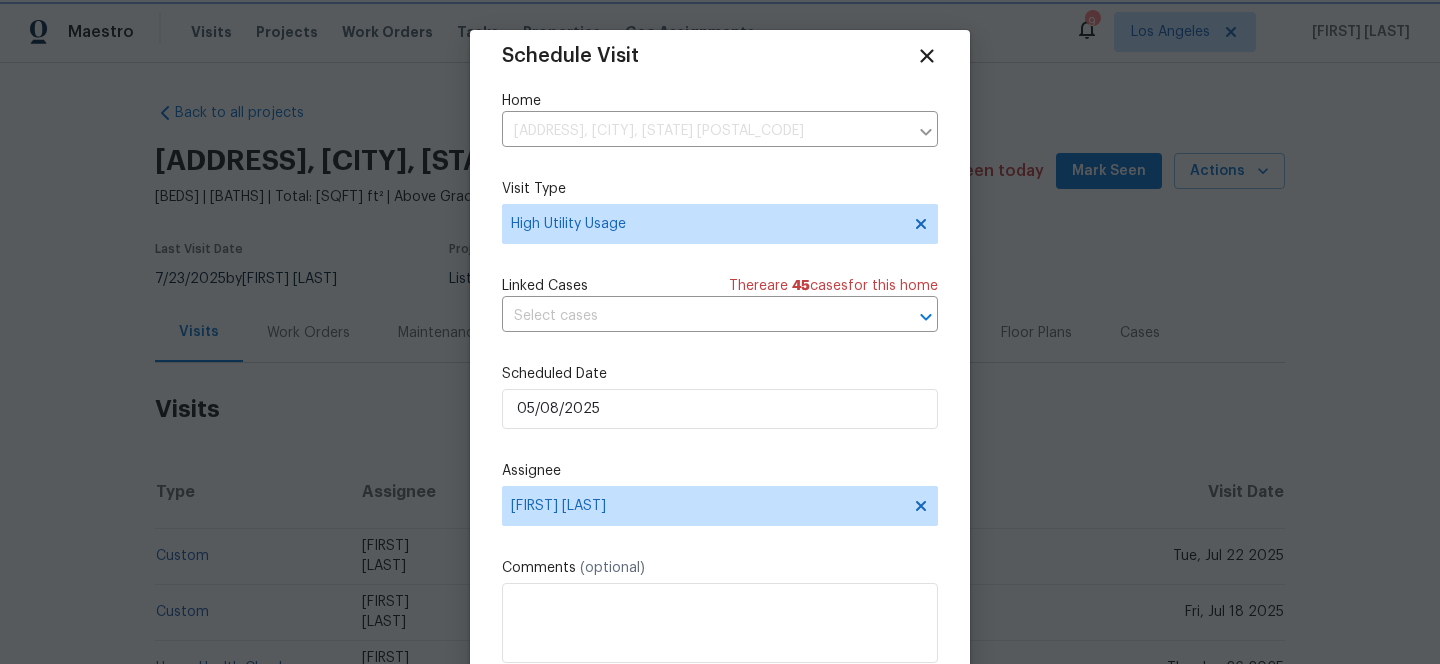 scroll, scrollTop: 36, scrollLeft: 0, axis: vertical 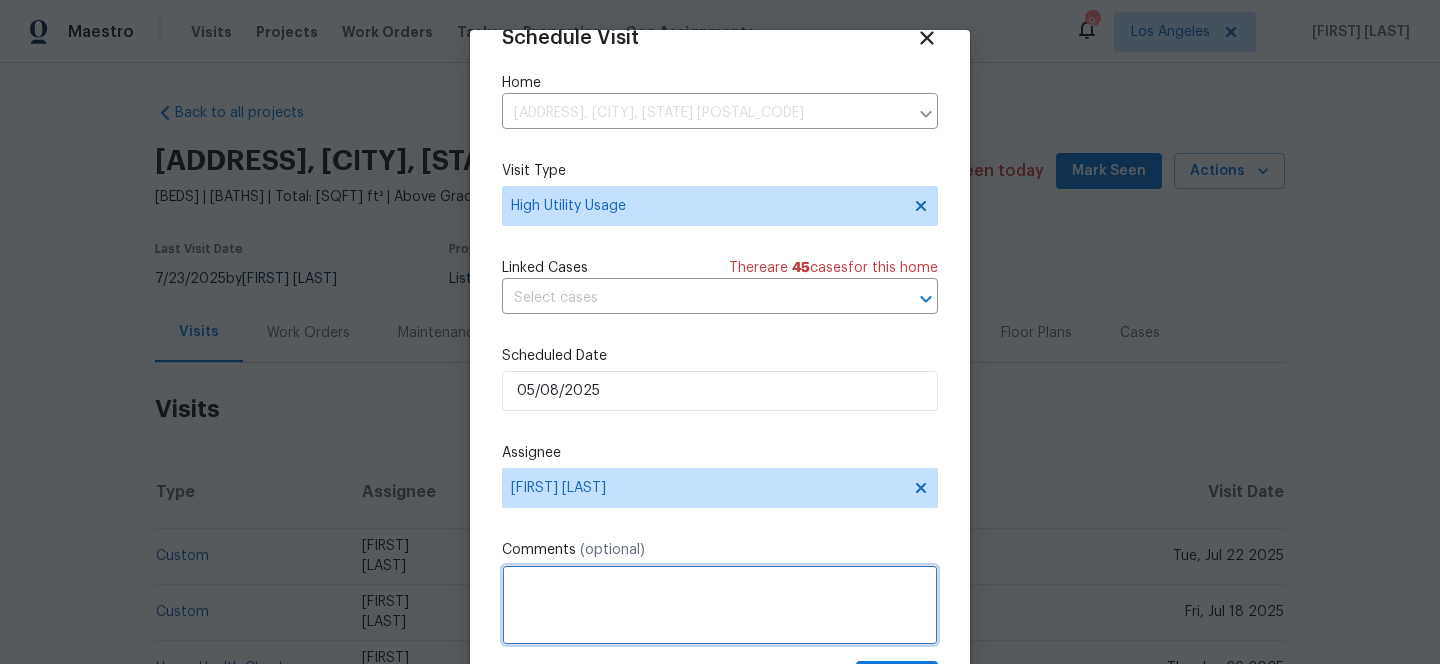 click at bounding box center [720, 605] 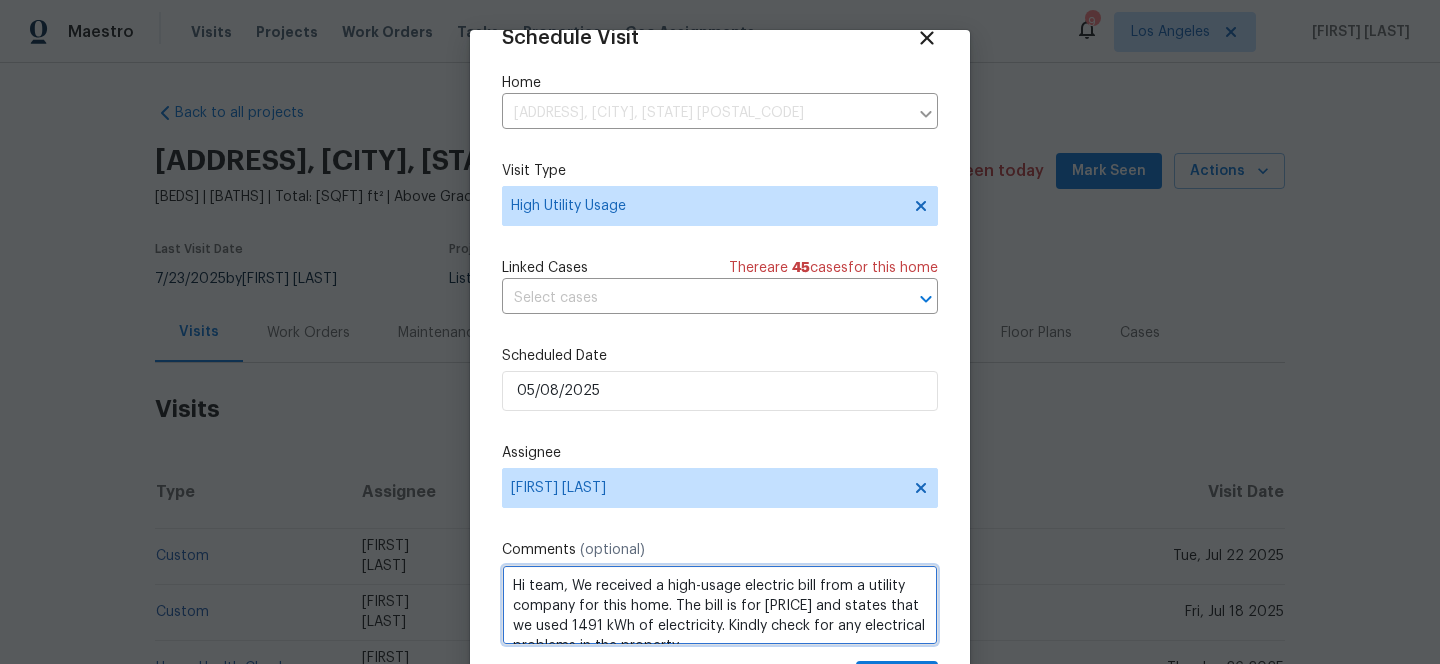 scroll, scrollTop: 9, scrollLeft: 0, axis: vertical 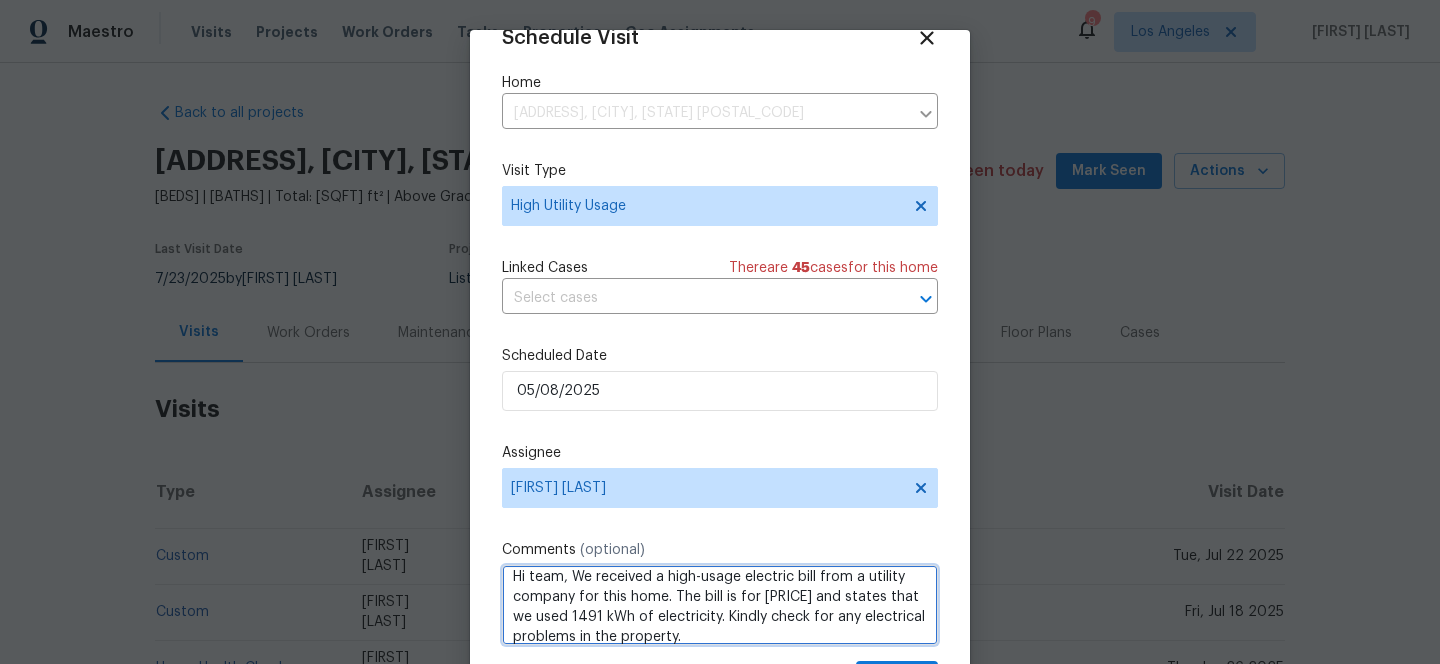 type on "Hi team, We received a high-usage electric bill from a utility company for this home. The bill is for $597.41 and states that we used 1491 kWh of electricity. Kindly check for any electrical problems in the property." 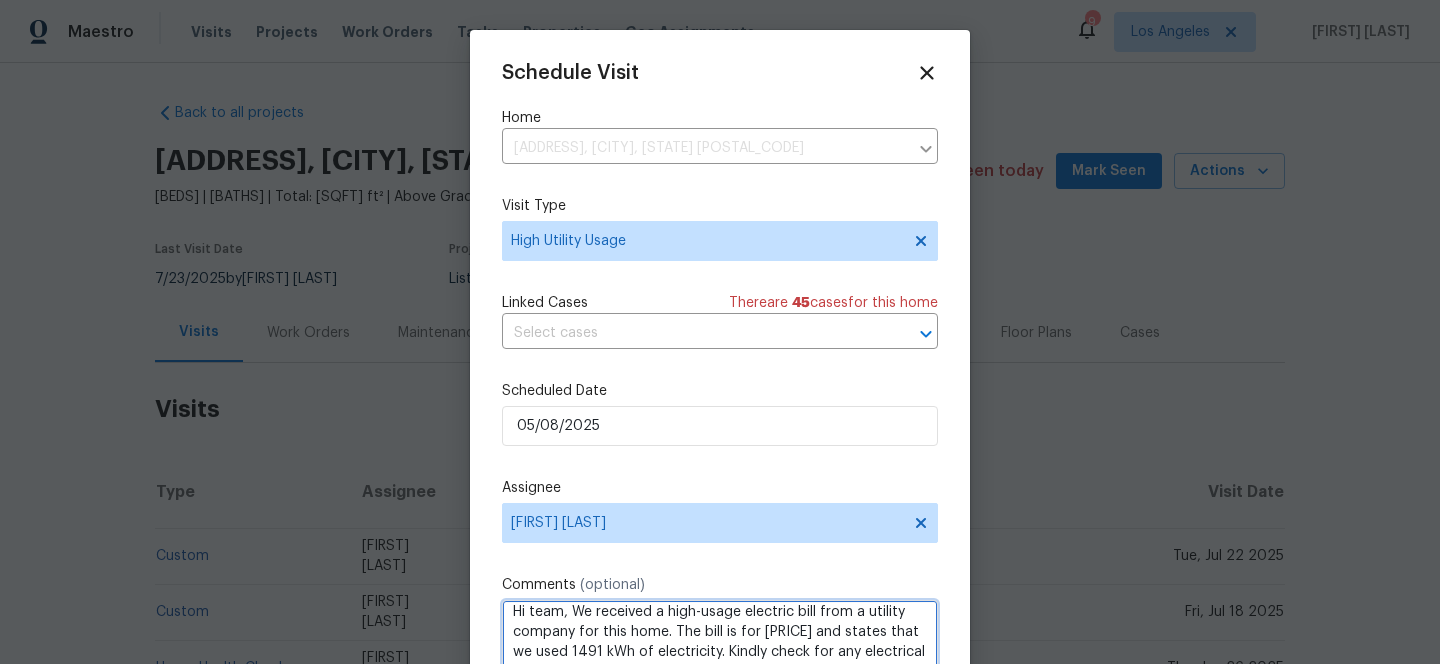 scroll, scrollTop: 36, scrollLeft: 0, axis: vertical 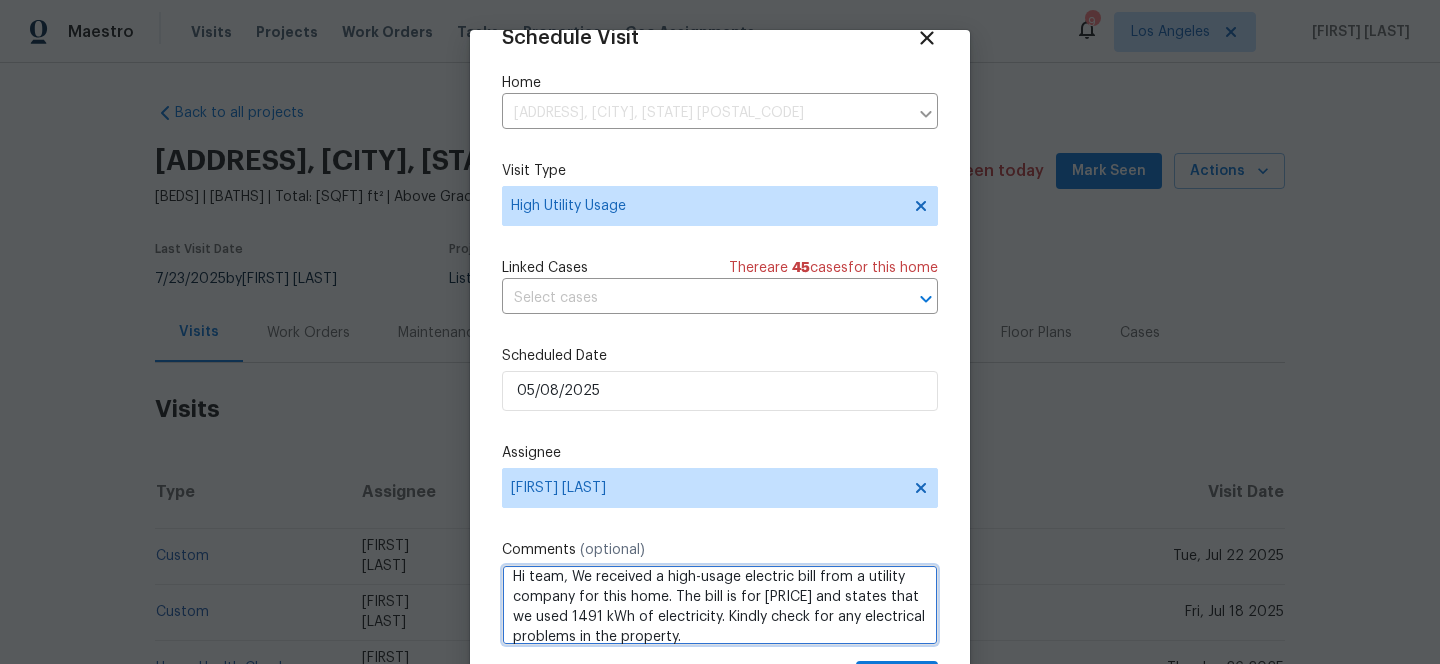 click on "Hi team, We received a high-usage electric bill from a utility company for this home. The bill is for $597.41 and states that we used 1491 kWh of electricity. Kindly check for any electrical problems in the property." at bounding box center [720, 605] 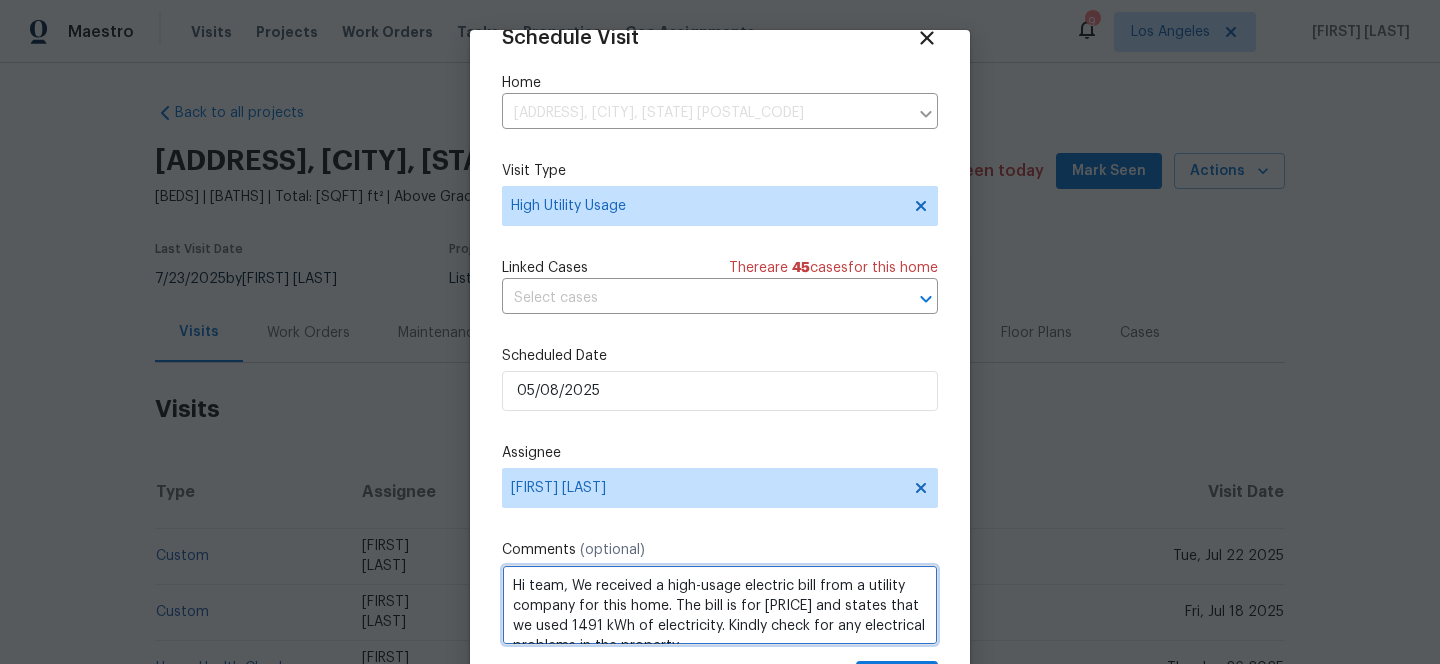 scroll, scrollTop: 22, scrollLeft: 0, axis: vertical 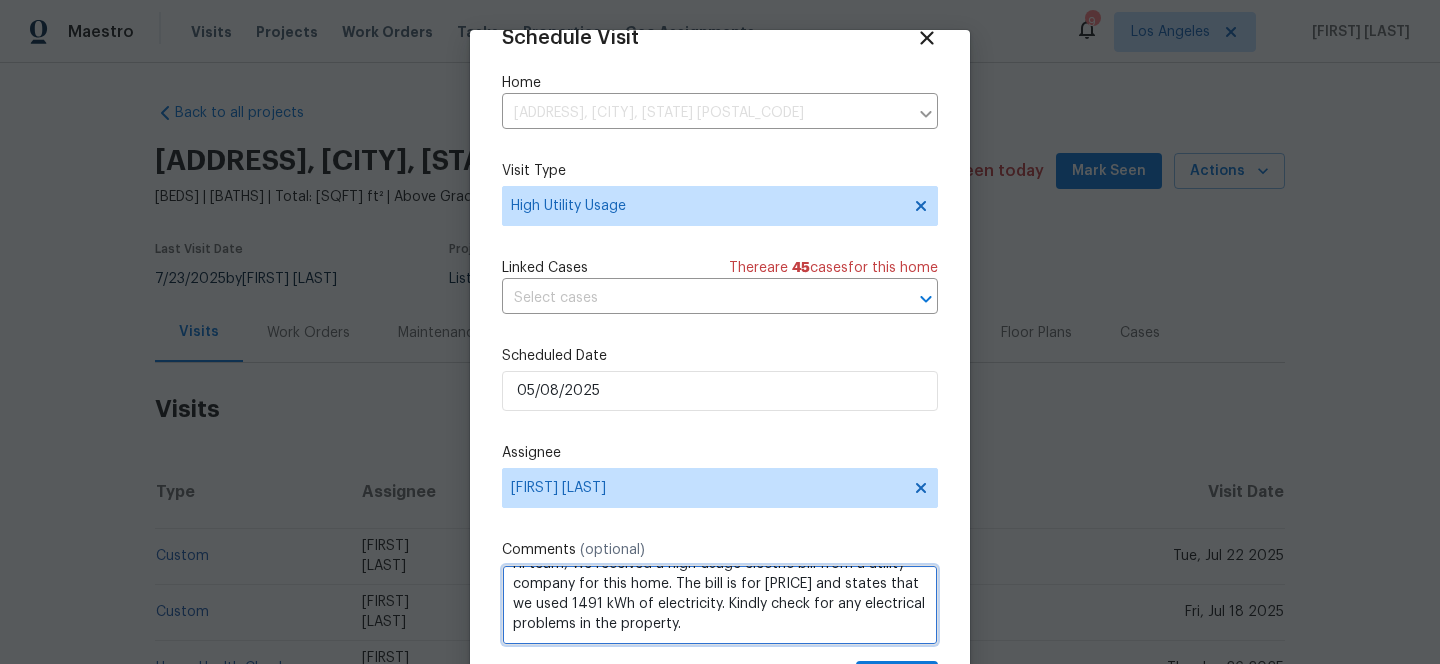 click on "Hi team, We received a high-usage electric bill from a utility company for this home. The bill is for $597.41 and states that we used 1491 kWh of electricity. Kindly check for any electrical problems in the property." at bounding box center [720, 605] 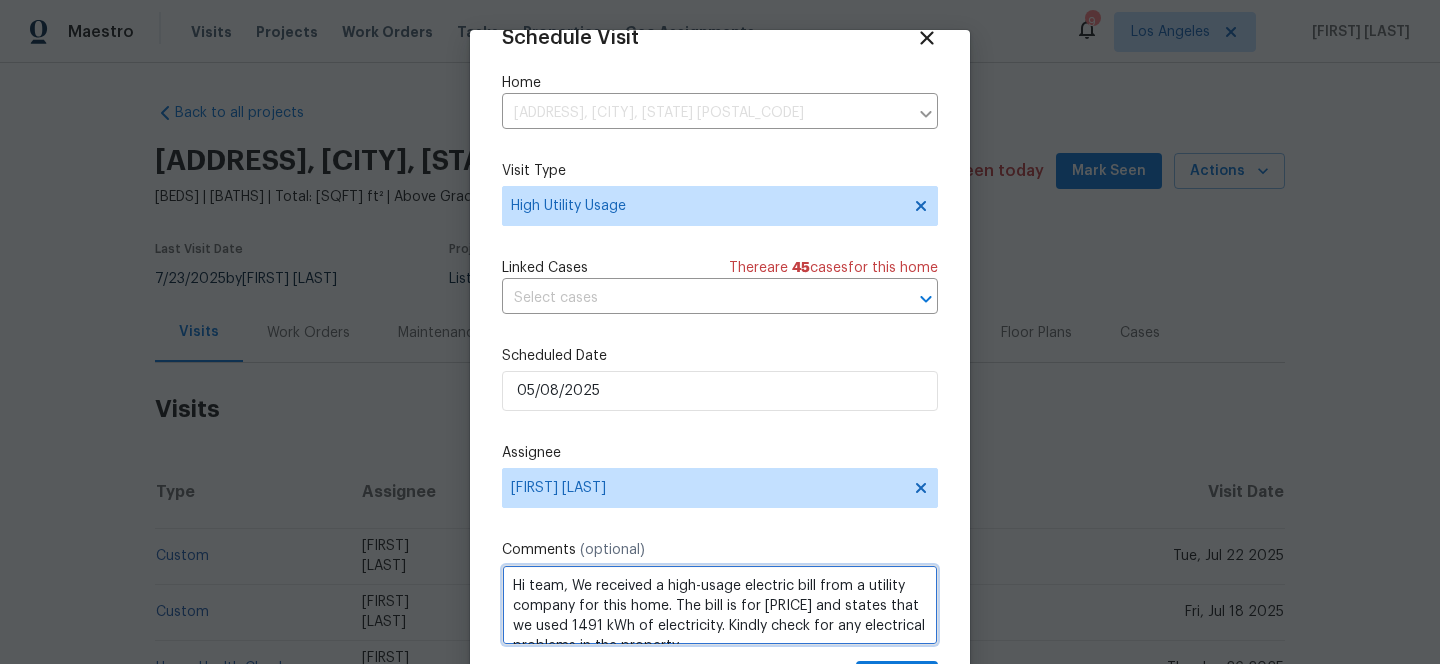 scroll, scrollTop: 22, scrollLeft: 0, axis: vertical 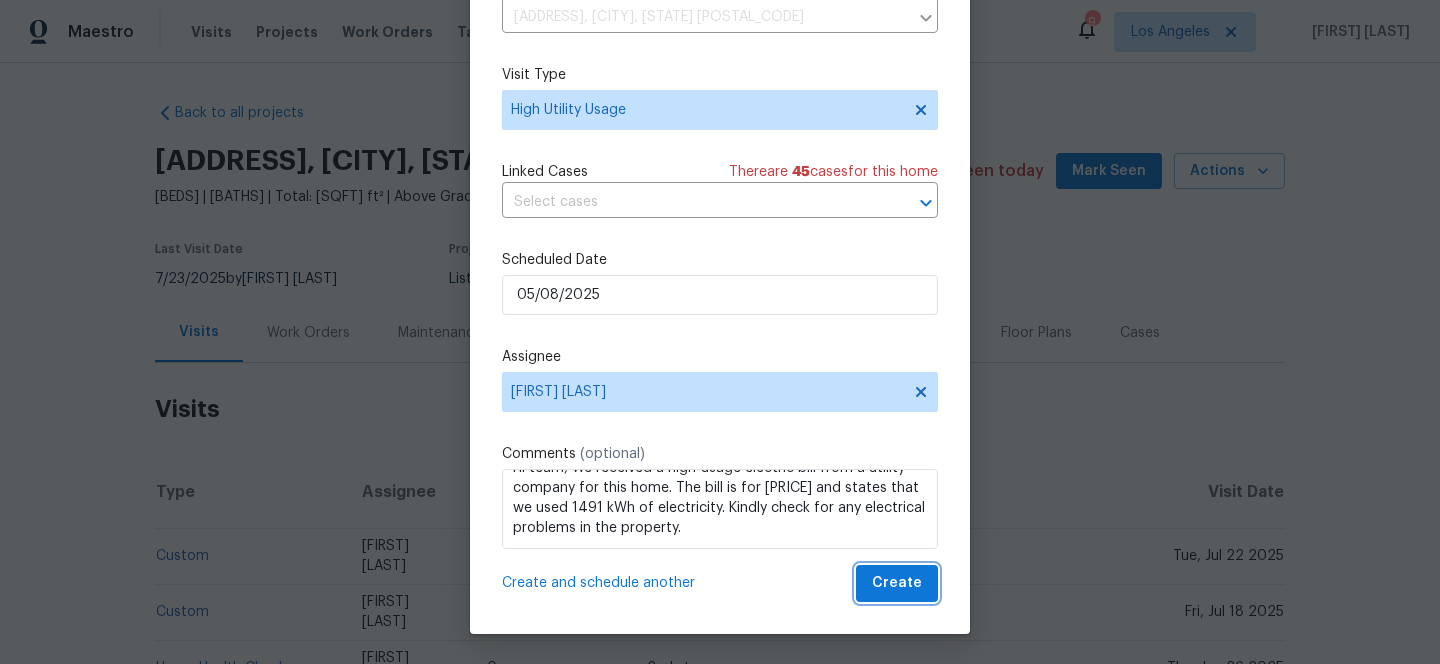 click on "Create" at bounding box center [897, 583] 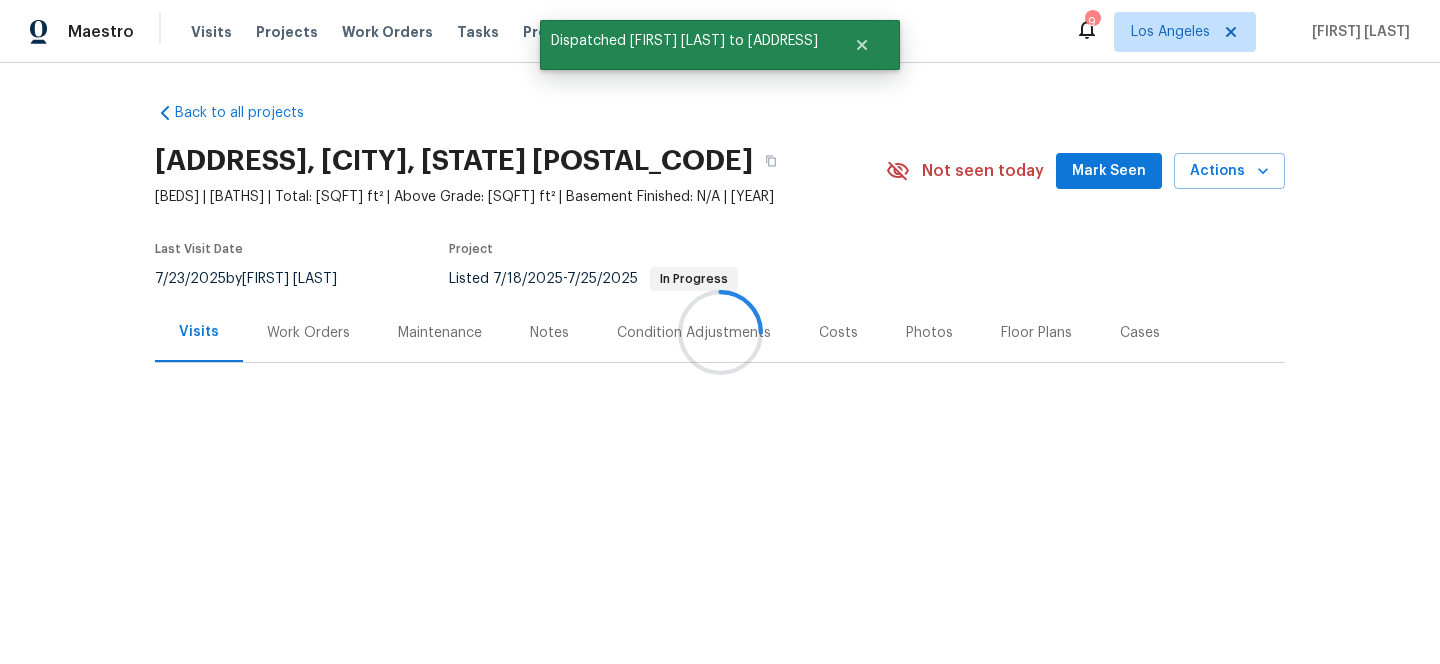 scroll, scrollTop: 0, scrollLeft: 0, axis: both 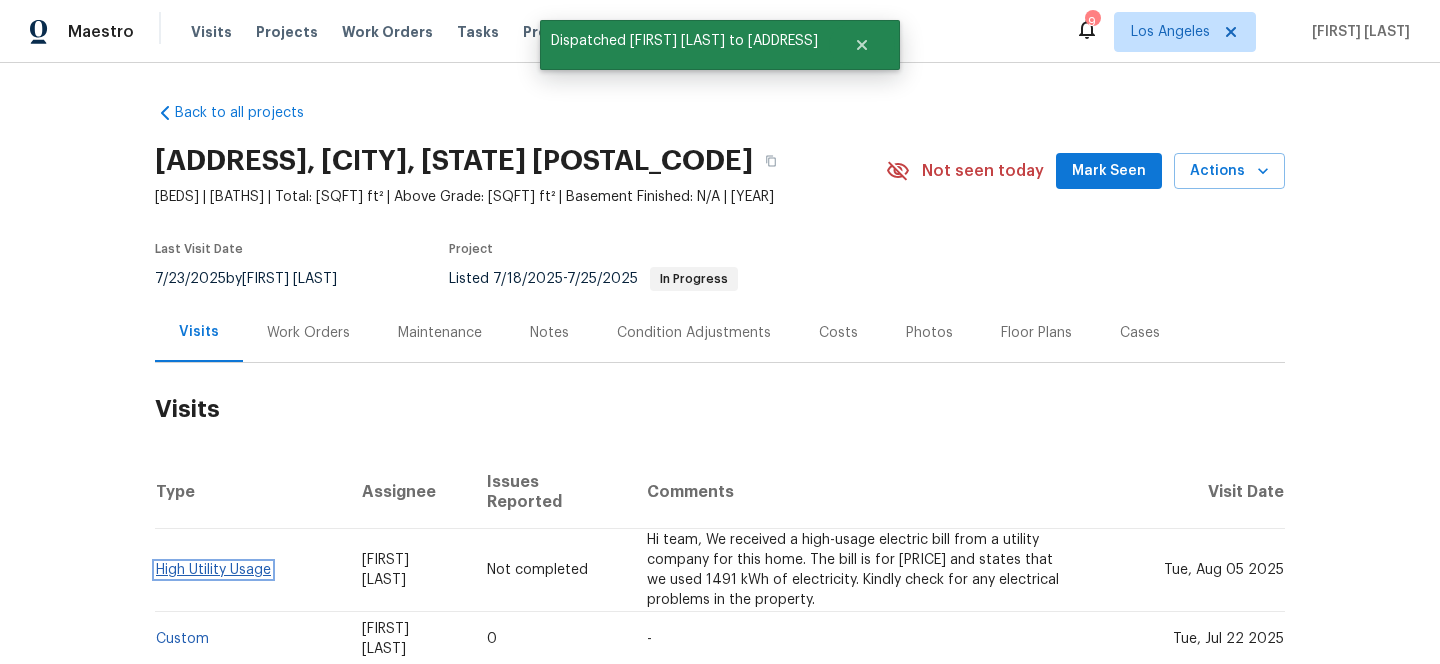 click on "High Utility Usage" at bounding box center (213, 570) 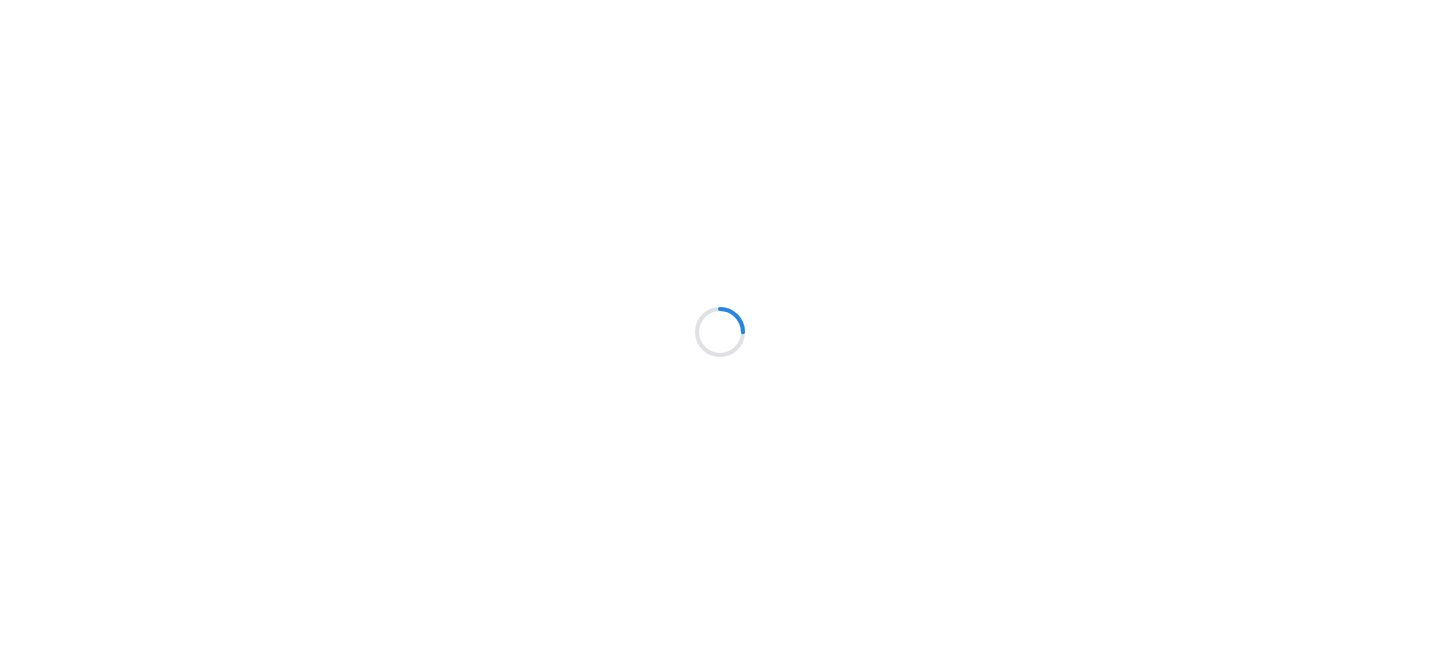scroll, scrollTop: 0, scrollLeft: 0, axis: both 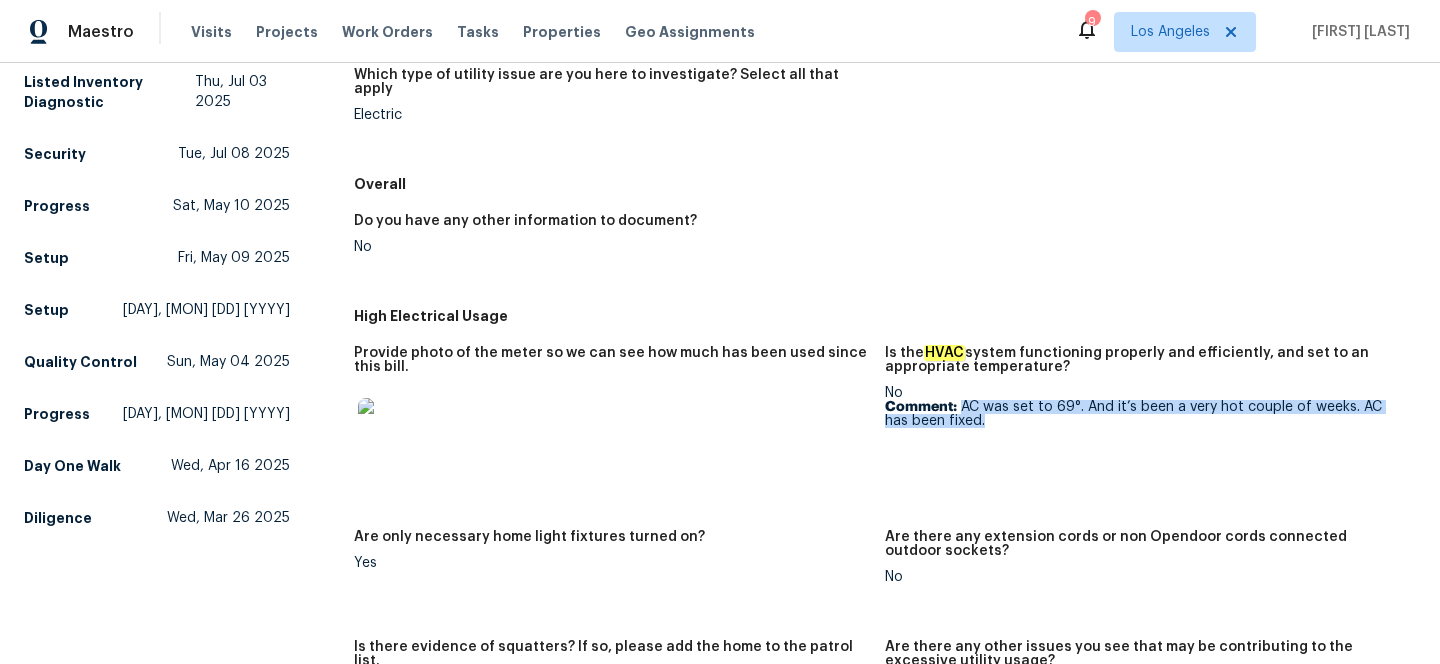 drag, startPoint x: 963, startPoint y: 389, endPoint x: 984, endPoint y: 401, distance: 24.186773 